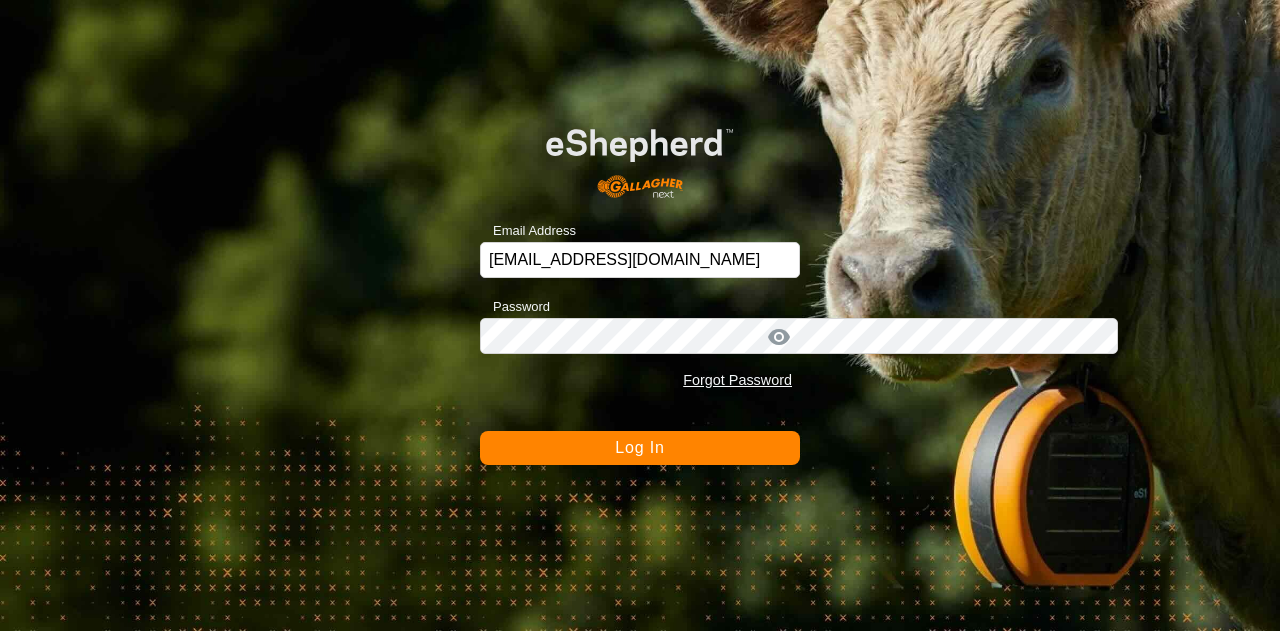 scroll, scrollTop: 0, scrollLeft: 0, axis: both 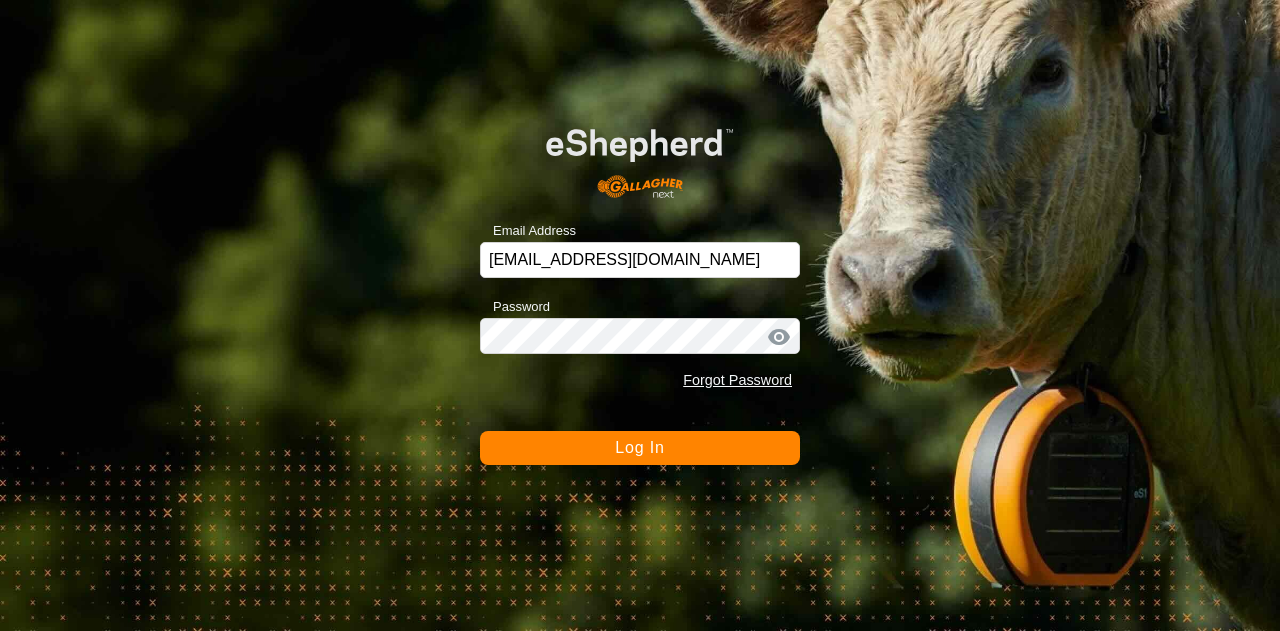 click on "Log In" 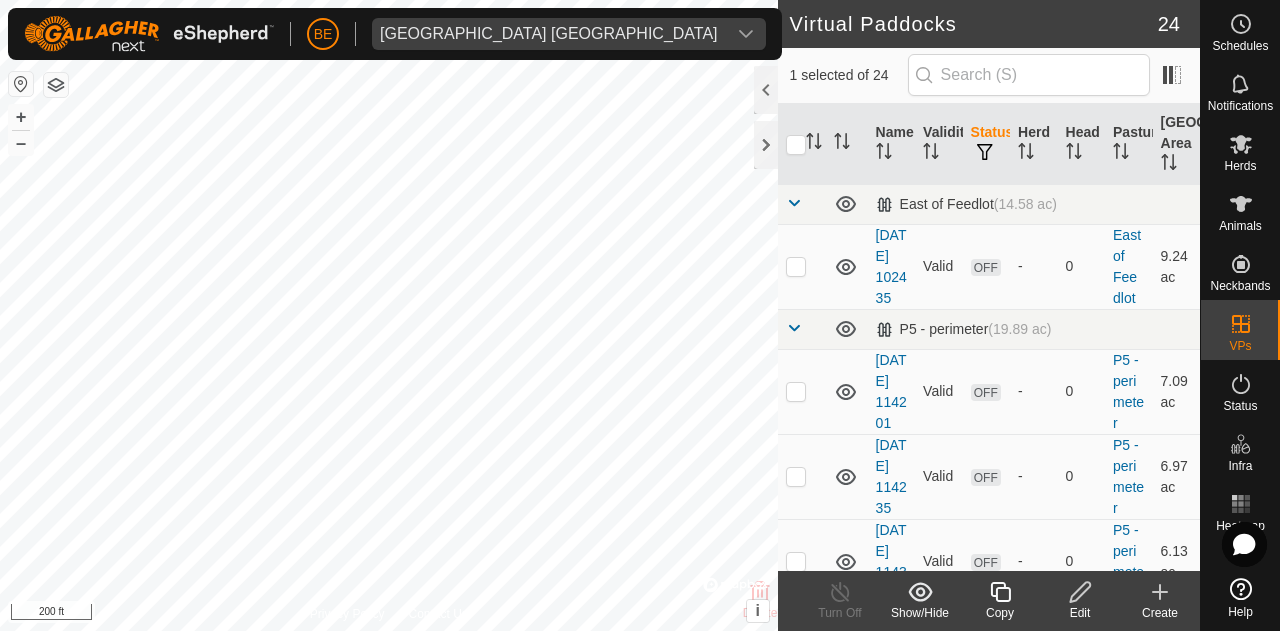 click 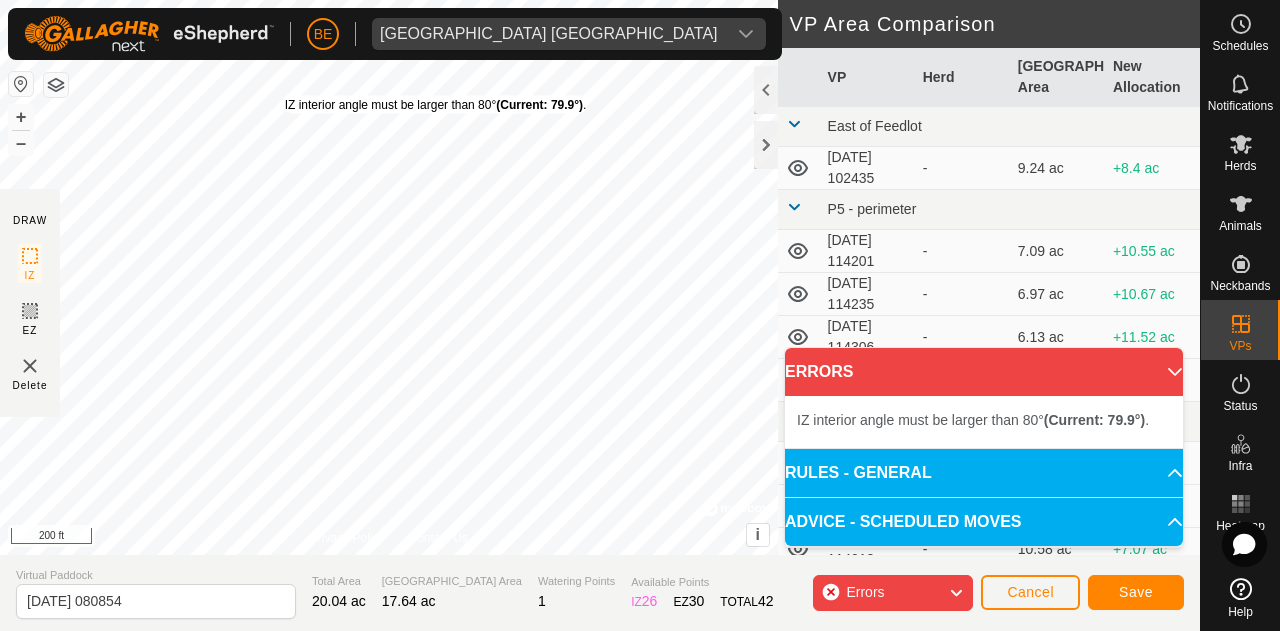 click on "IZ interior angle must be larger than 80°  (Current: 79.9°) . + – ⇧ i ©  Mapbox , ©  OpenStreetMap ,  Improve this map 200 ft" at bounding box center (389, 277) 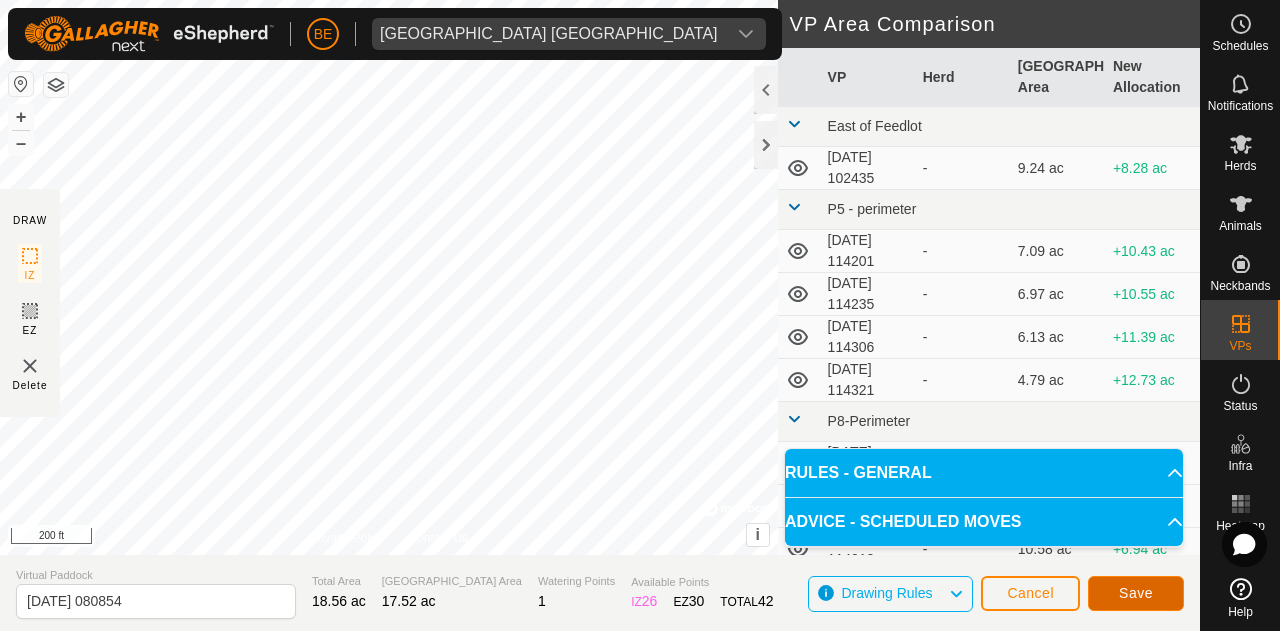 click on "Save" 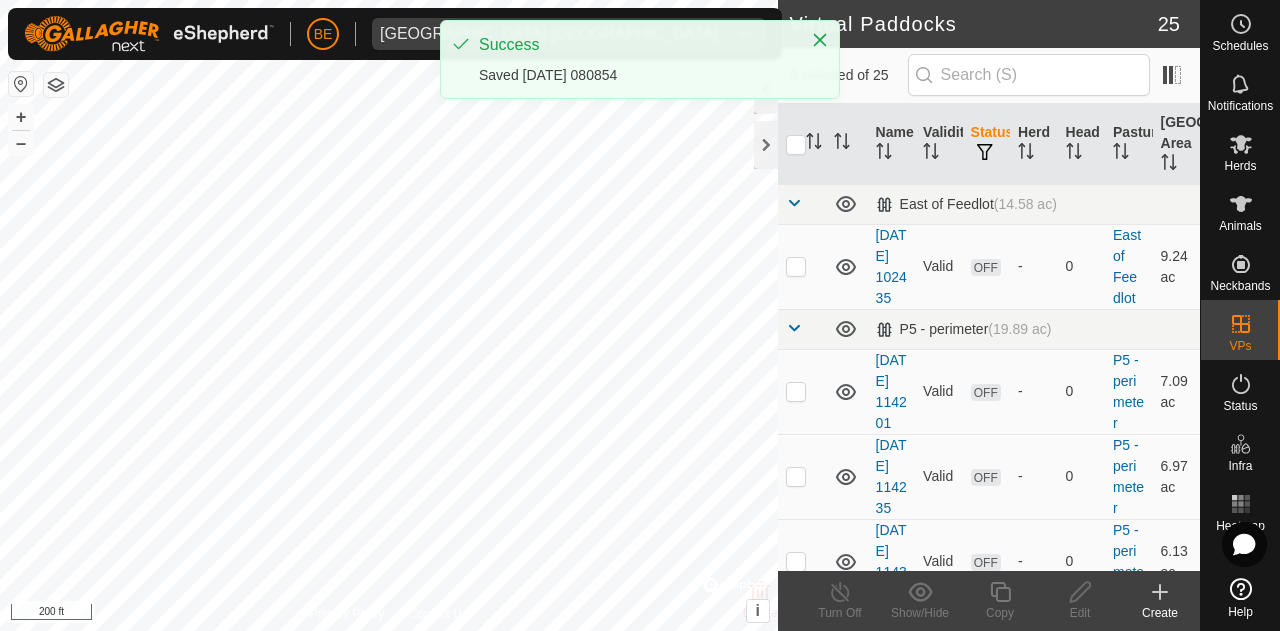 checkbox on "true" 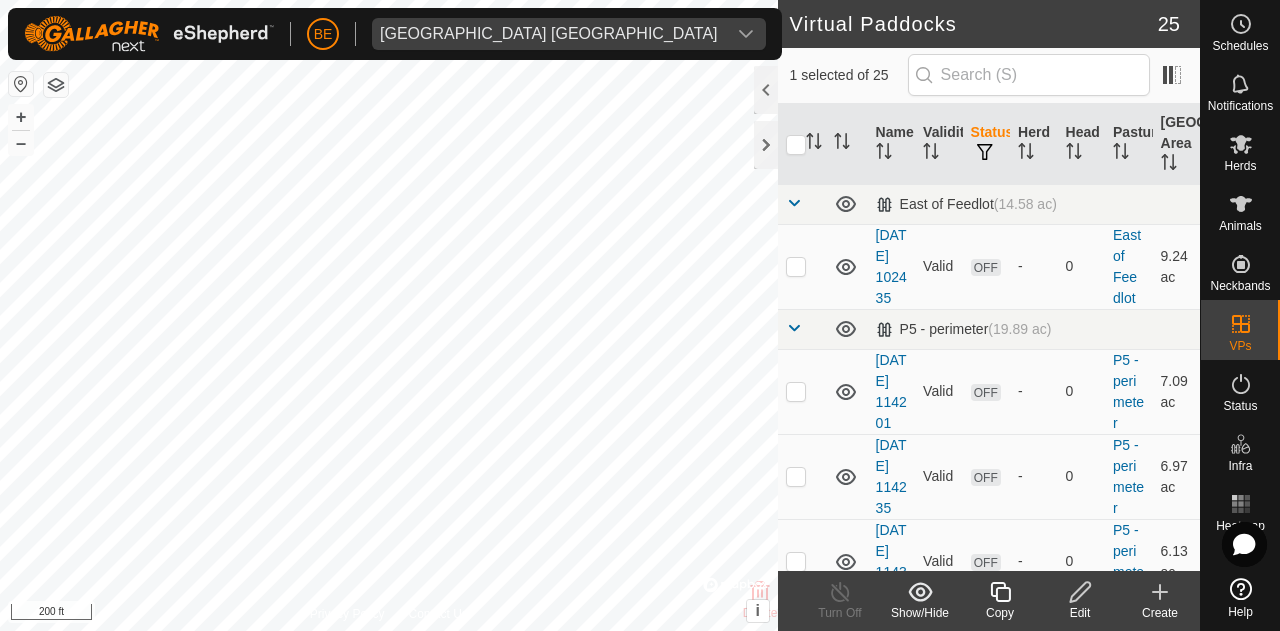 checkbox on "true" 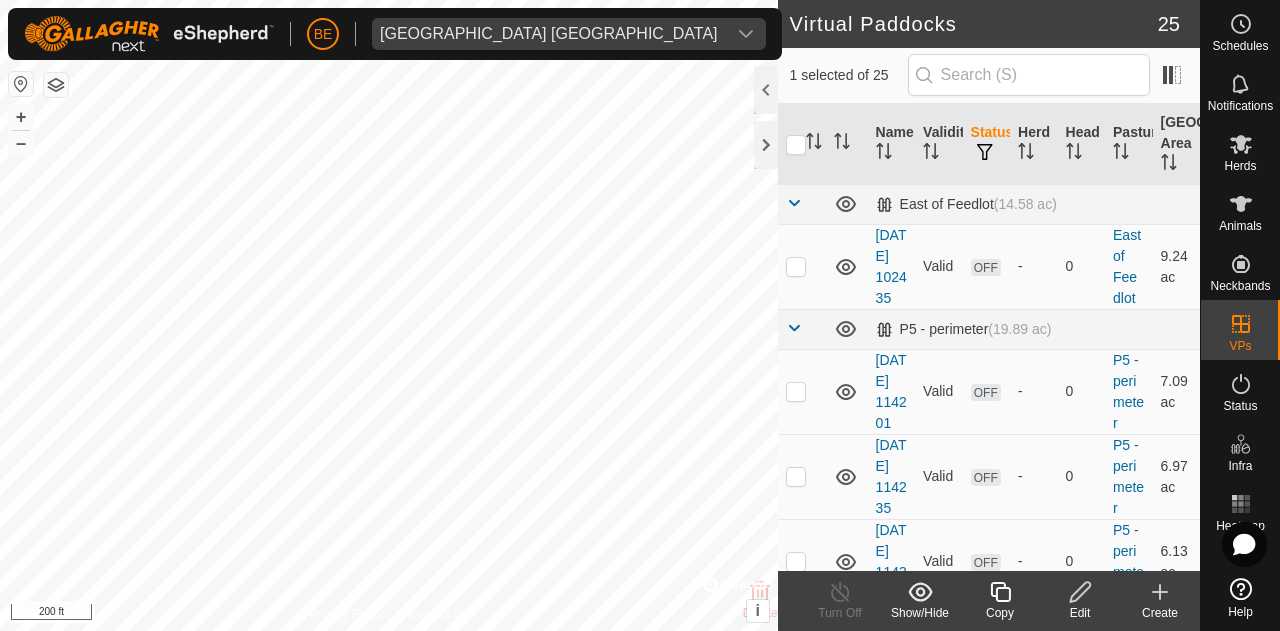 checkbox on "false" 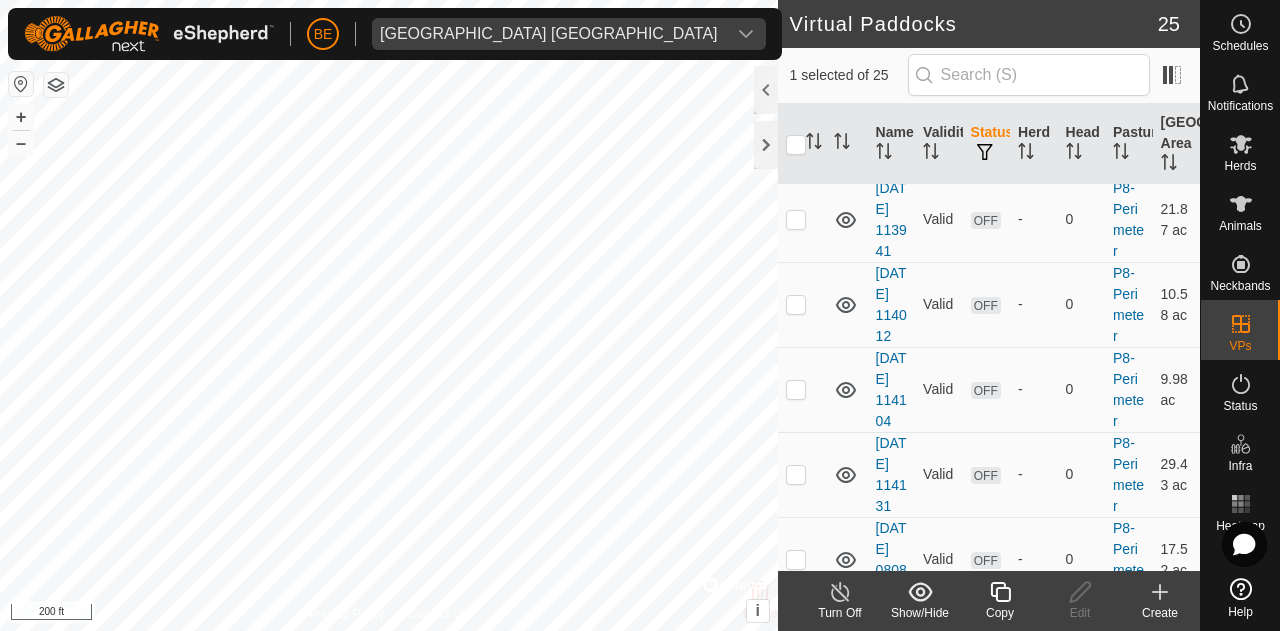 scroll, scrollTop: 800, scrollLeft: 0, axis: vertical 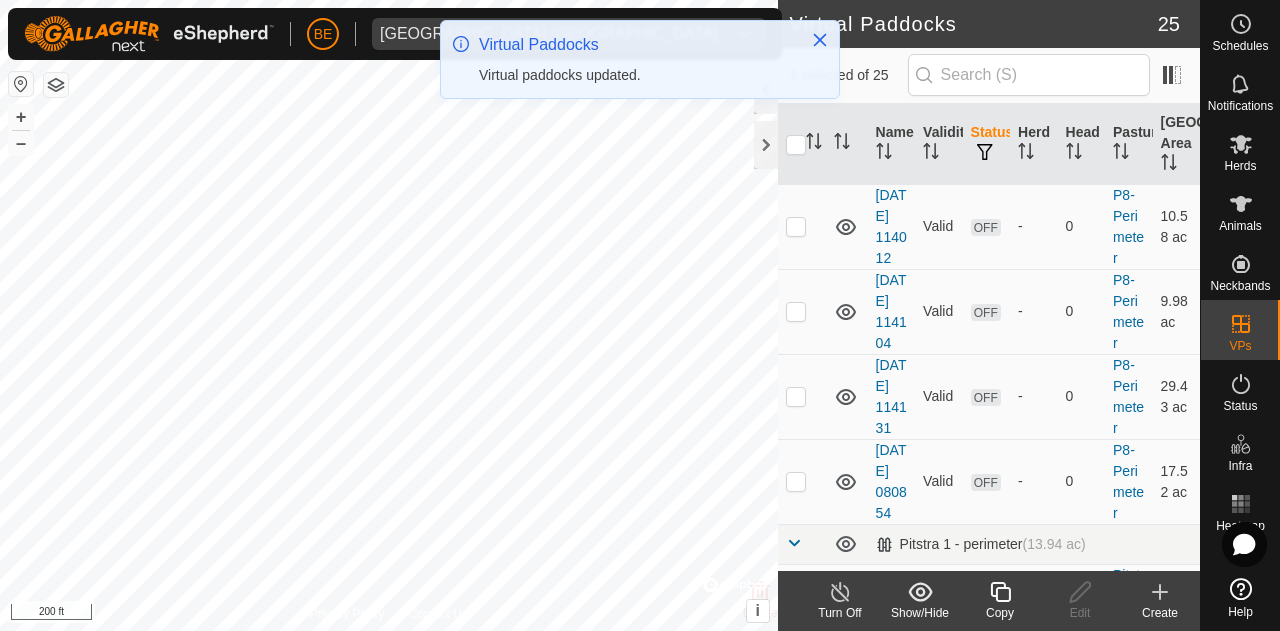 click on "[DATE] 113744" at bounding box center (891, 56) 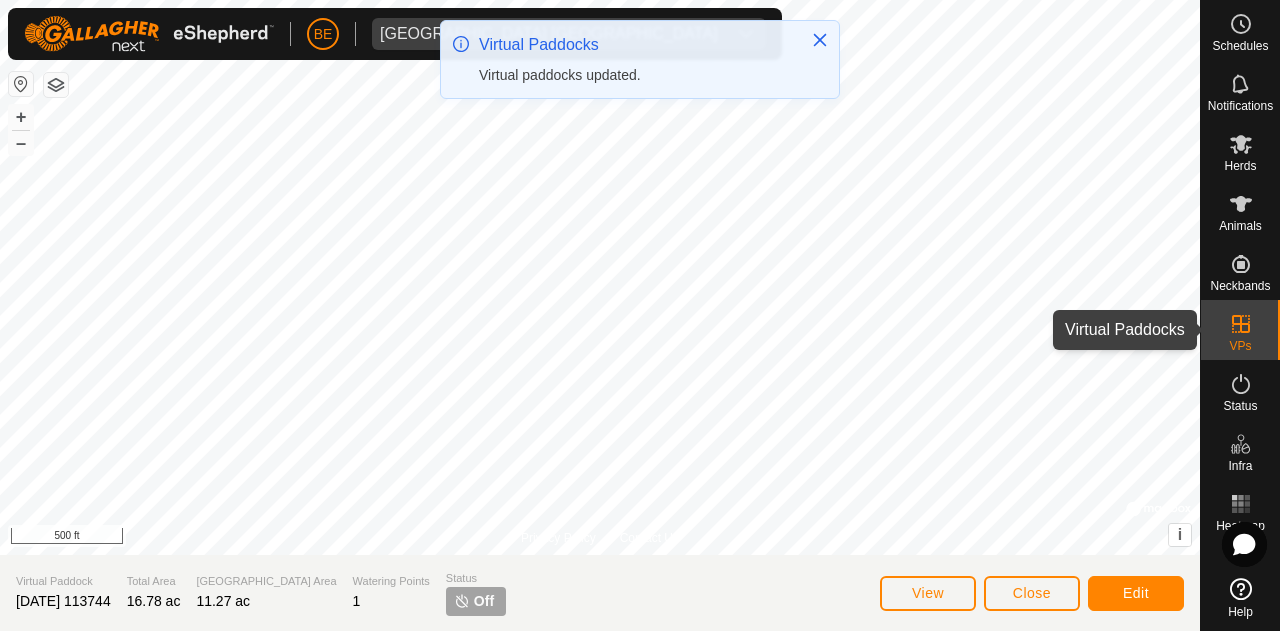 click 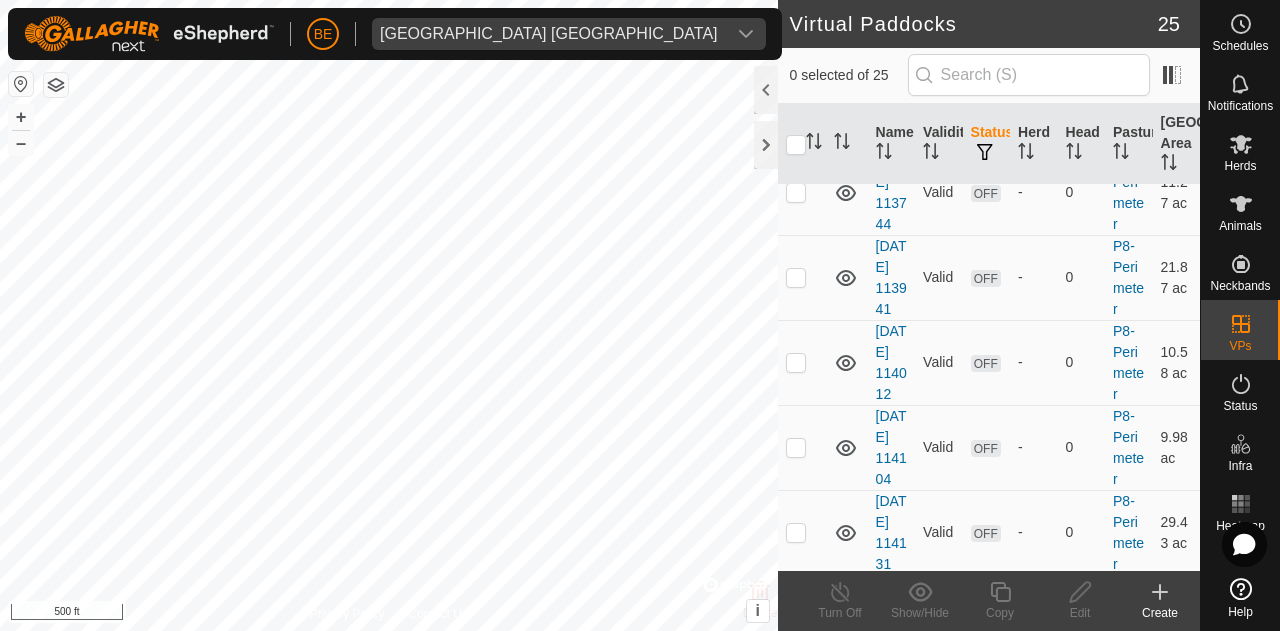 scroll, scrollTop: 800, scrollLeft: 0, axis: vertical 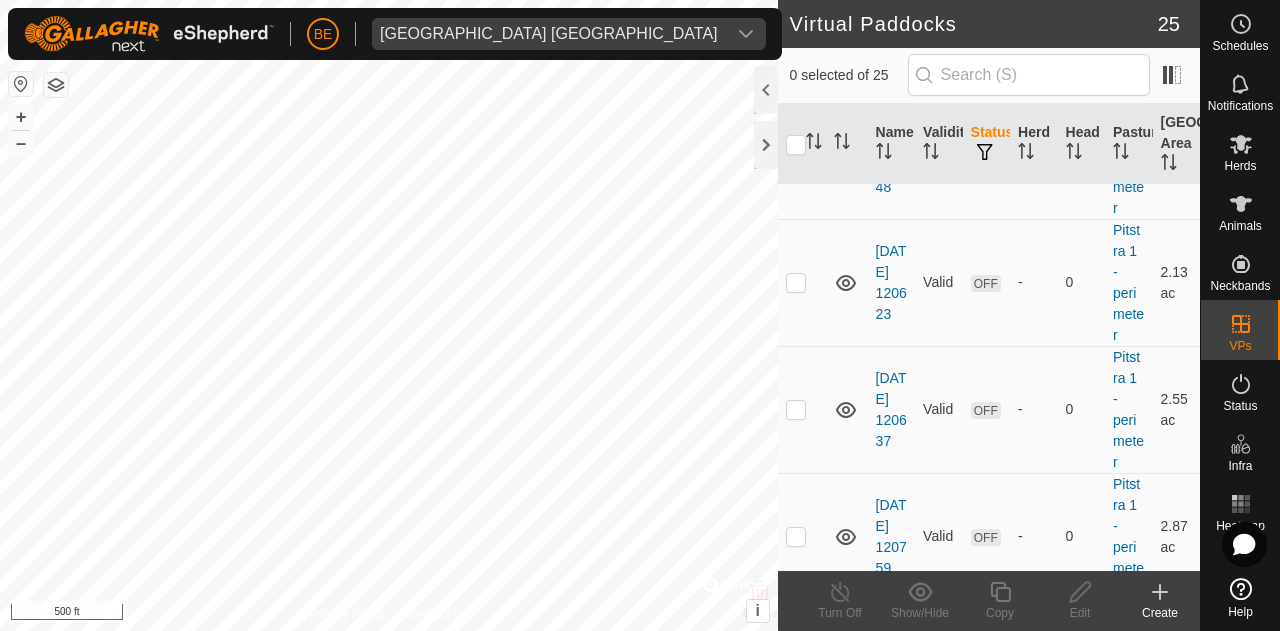 click on "[DATE] 080854" at bounding box center [891, -118] 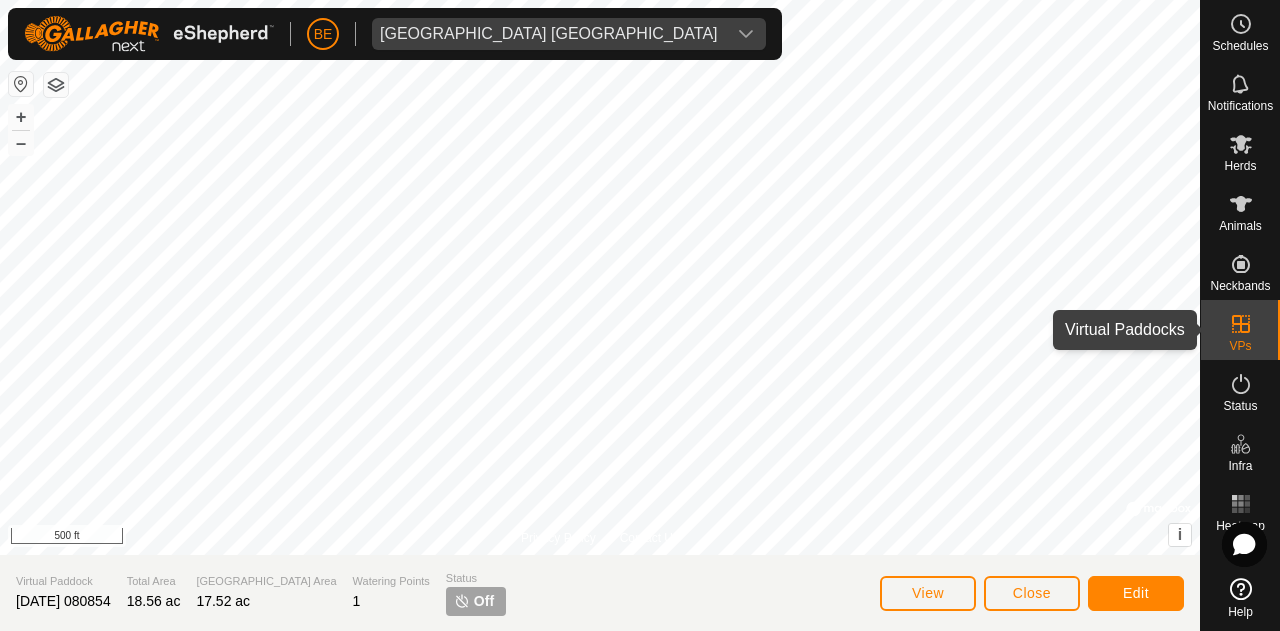 click 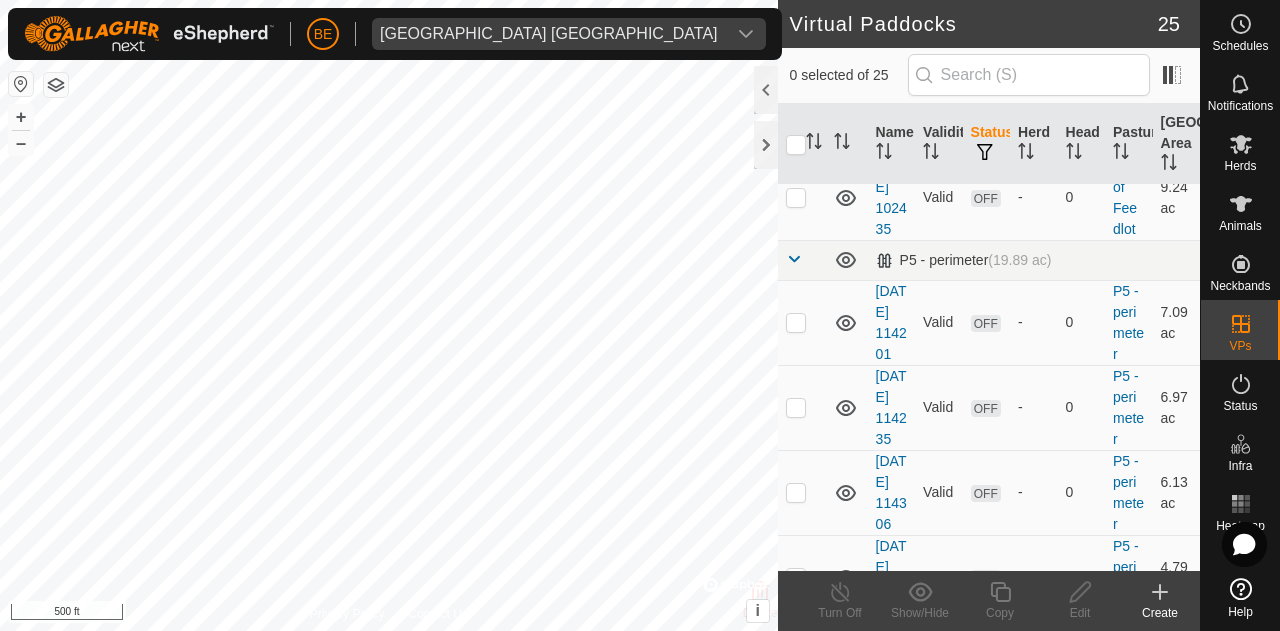 scroll, scrollTop: 0, scrollLeft: 0, axis: both 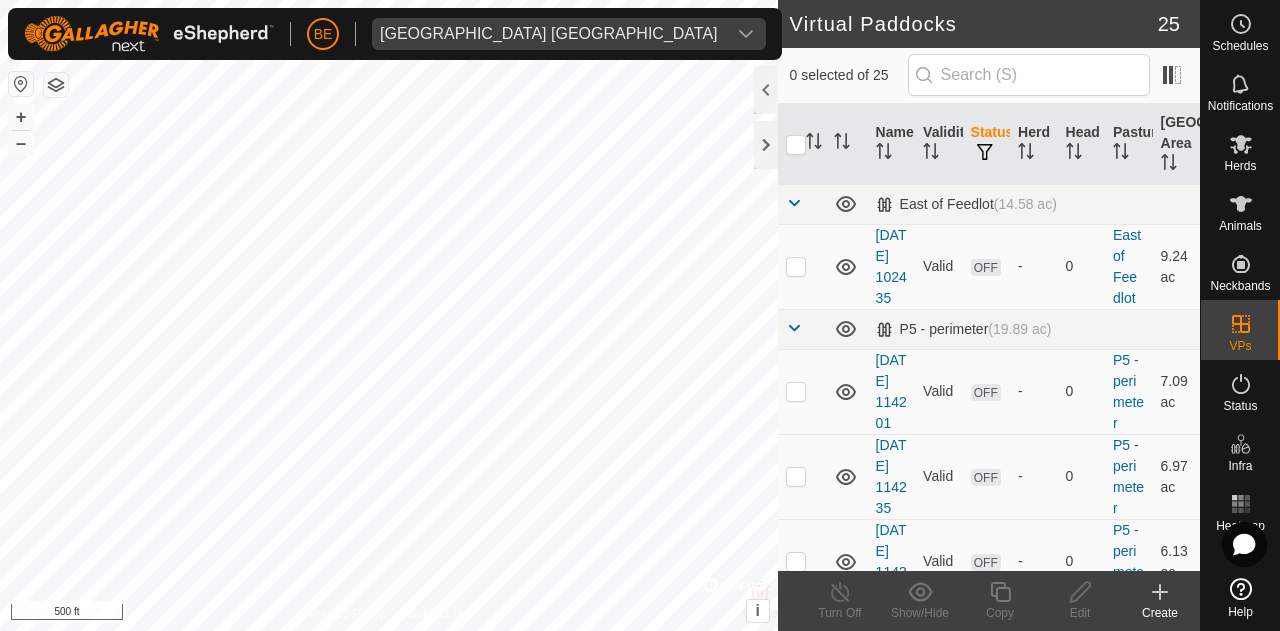 click at bounding box center [794, 328] 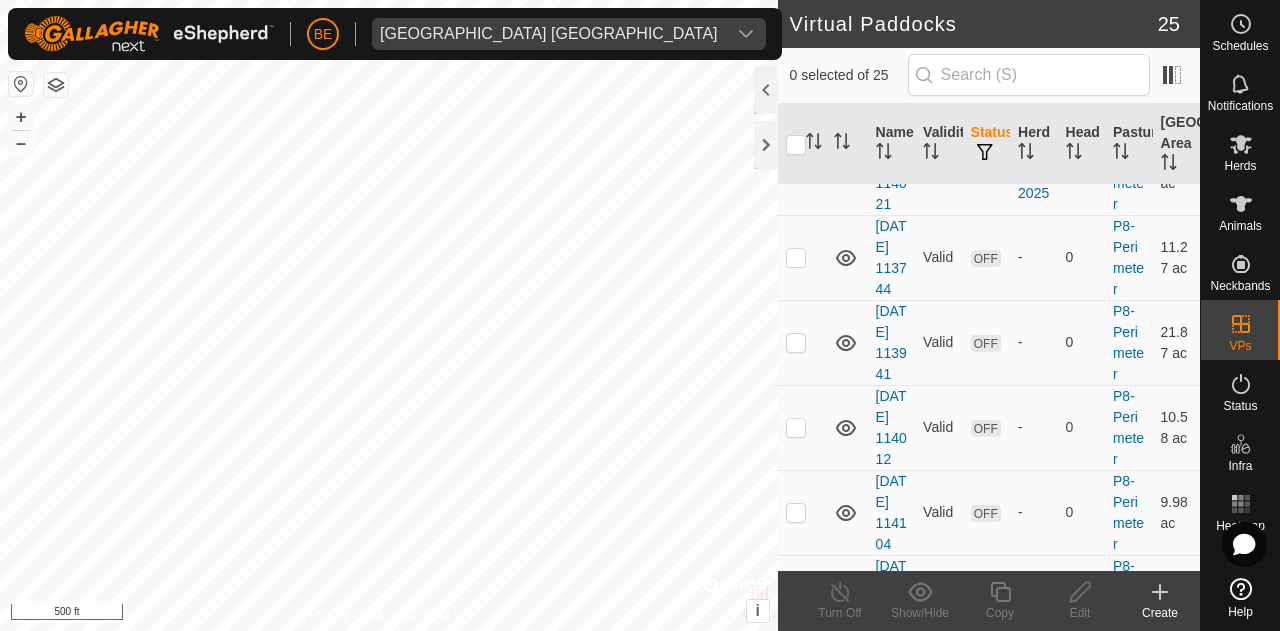 scroll, scrollTop: 300, scrollLeft: 0, axis: vertical 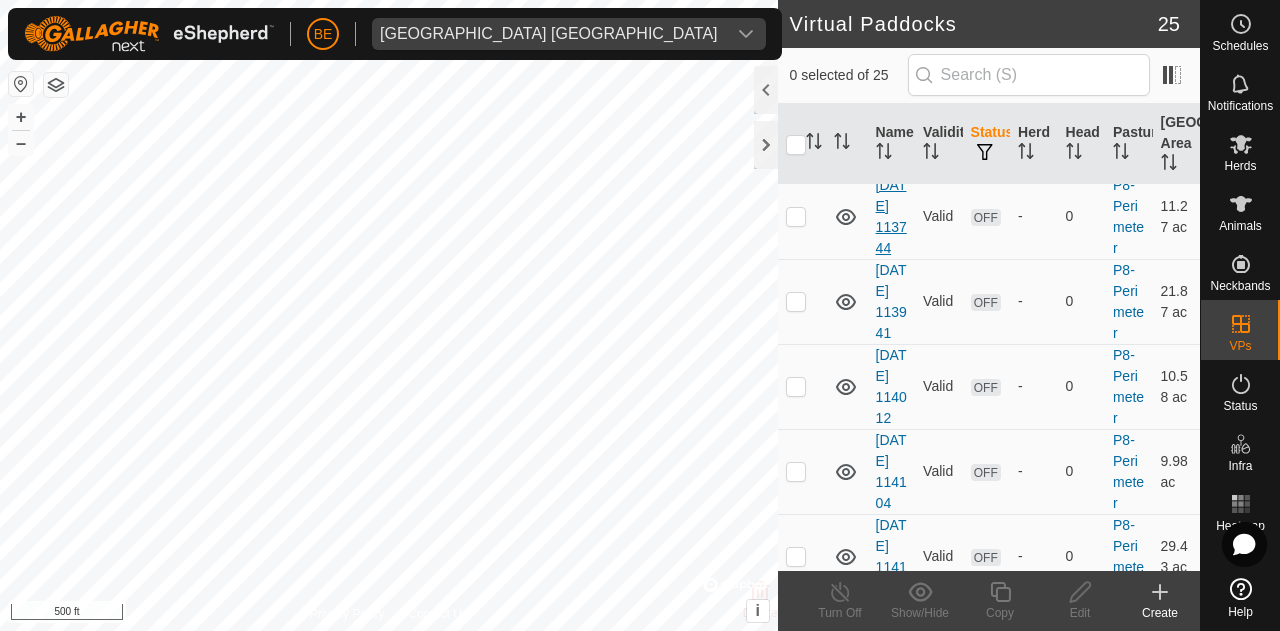 click on "[DATE] 113744" at bounding box center [891, 216] 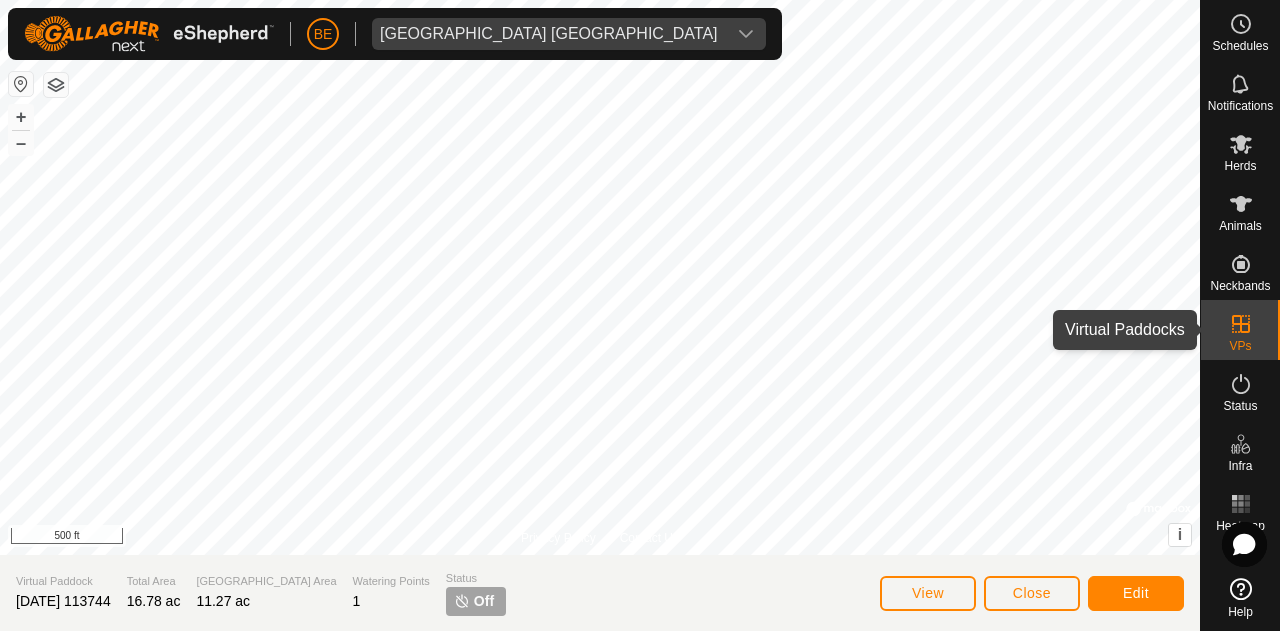 click 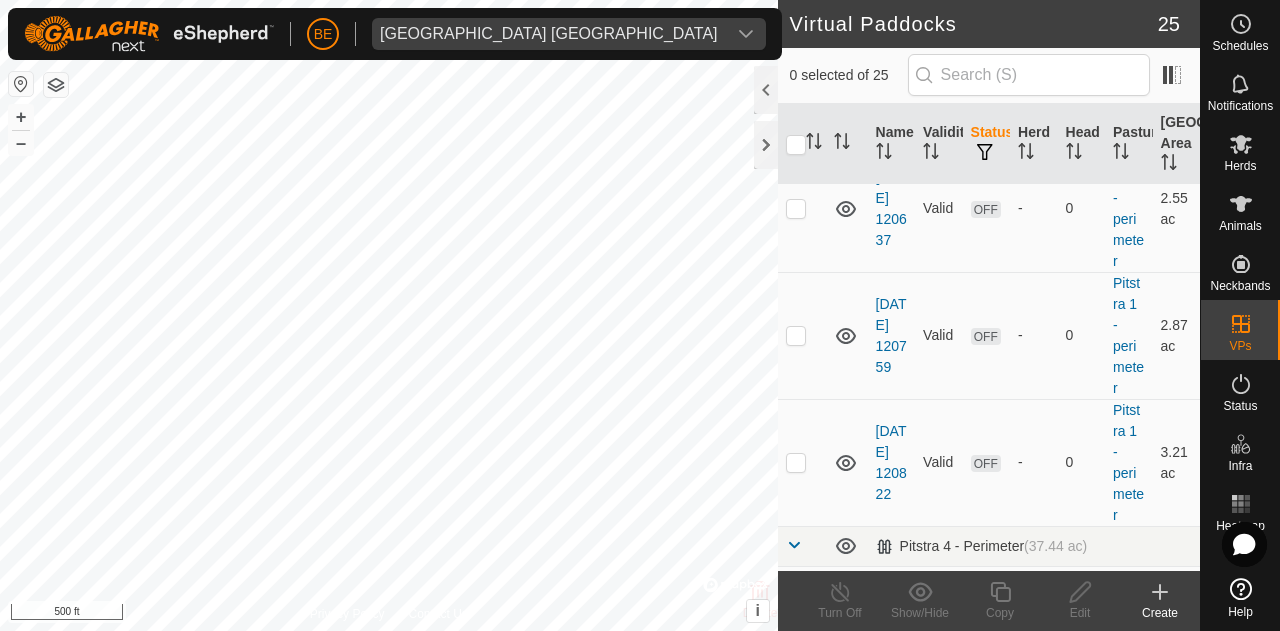scroll, scrollTop: 1400, scrollLeft: 0, axis: vertical 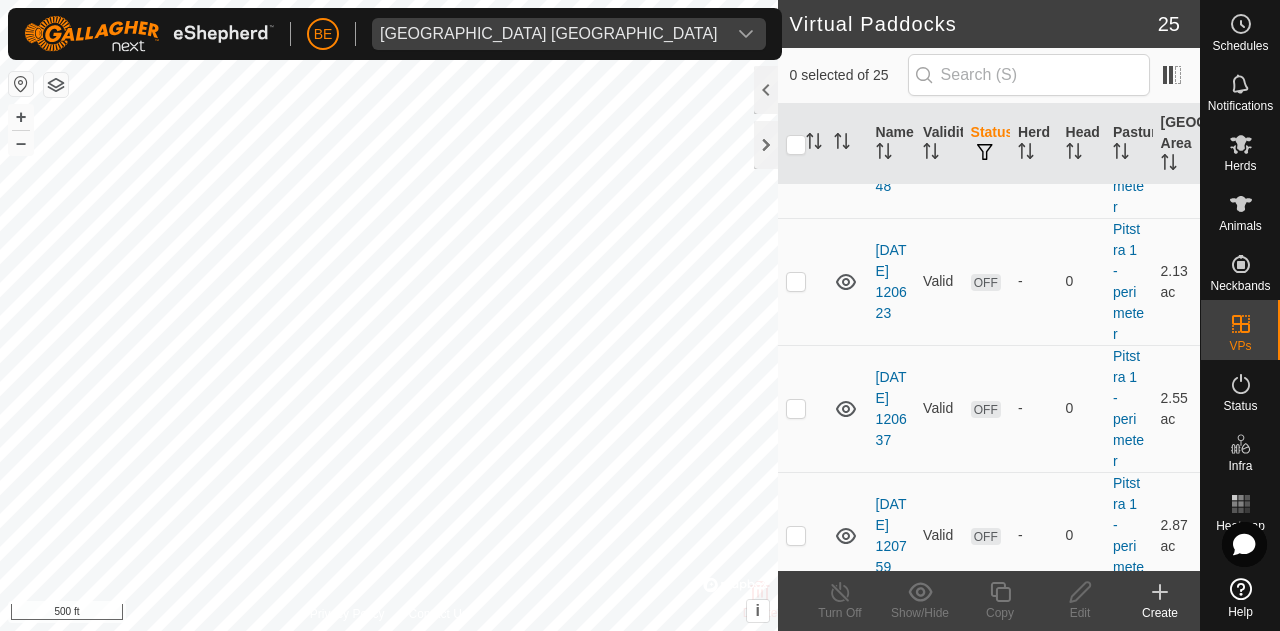 click on "[DATE] 080854" at bounding box center [891, -119] 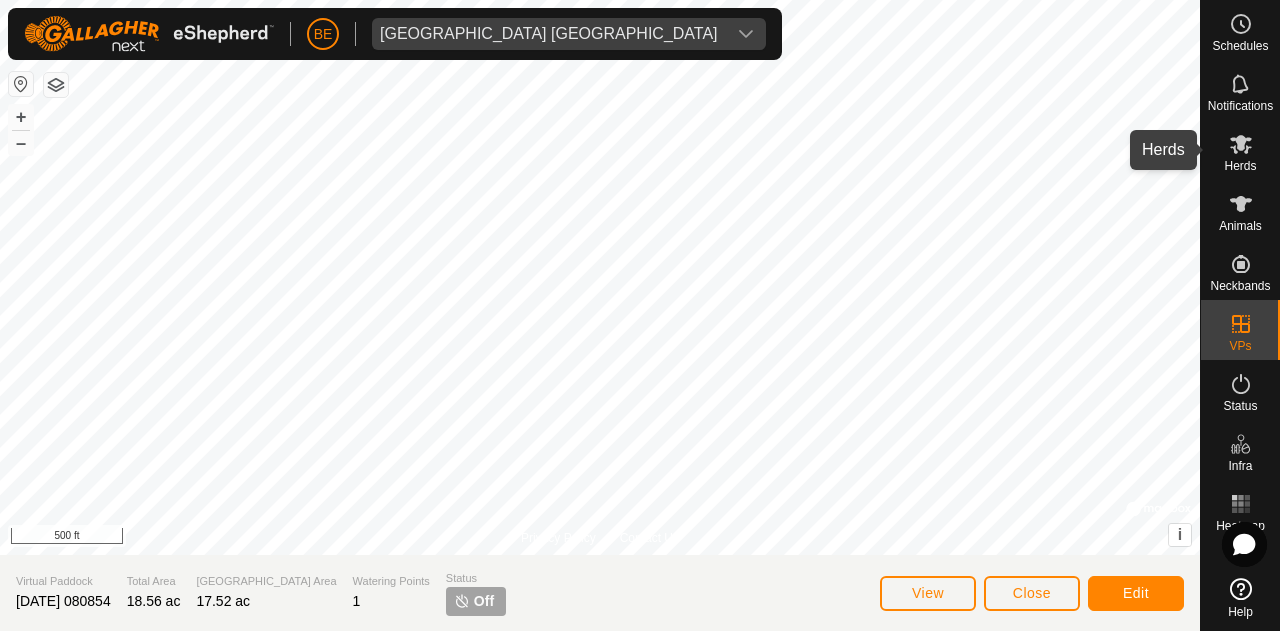 click 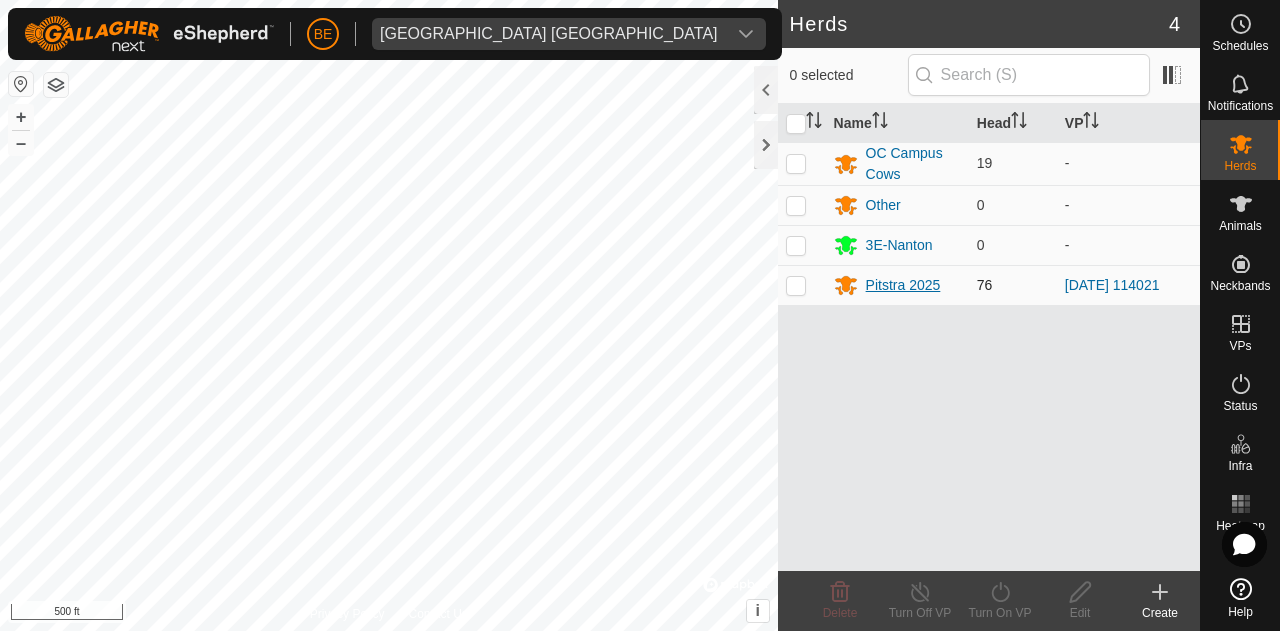 click on "Pitstra 2025" at bounding box center [903, 285] 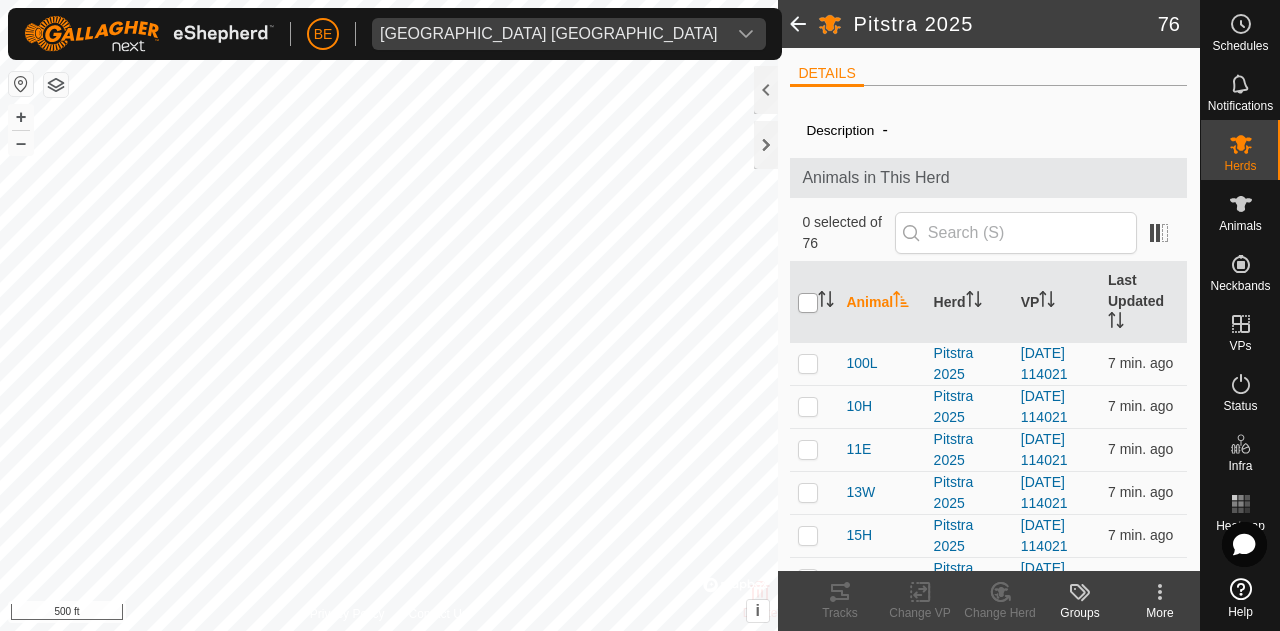 click at bounding box center (808, 303) 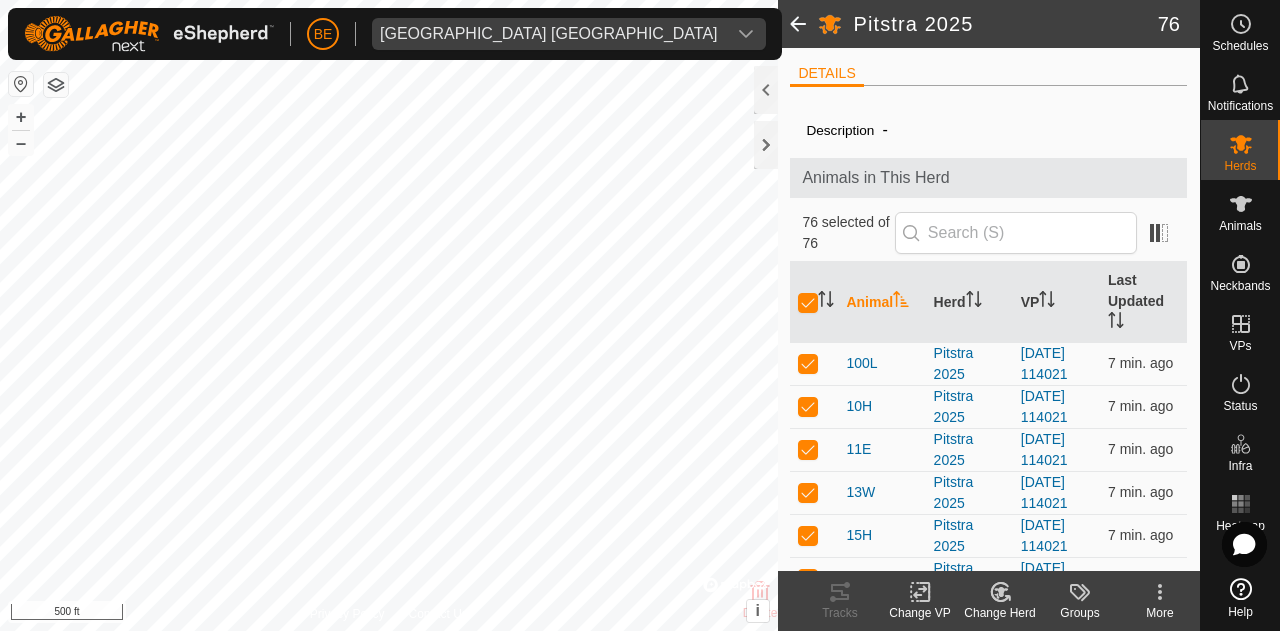 click 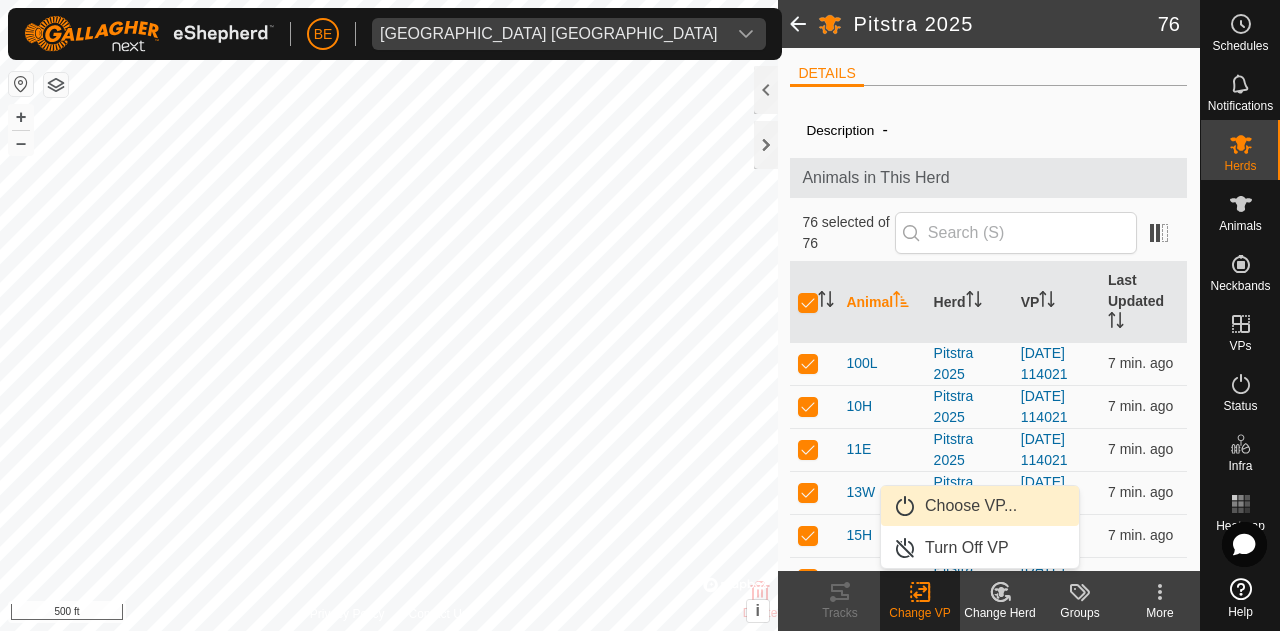 click on "Choose VP..." at bounding box center (980, 506) 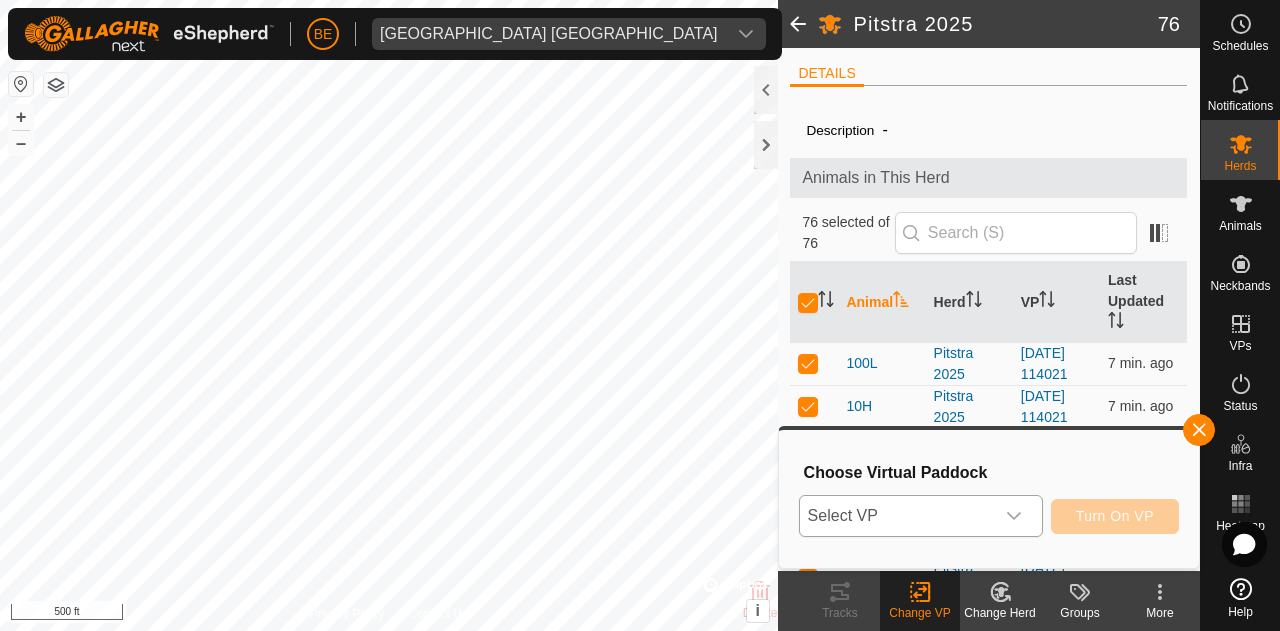 click at bounding box center (1014, 516) 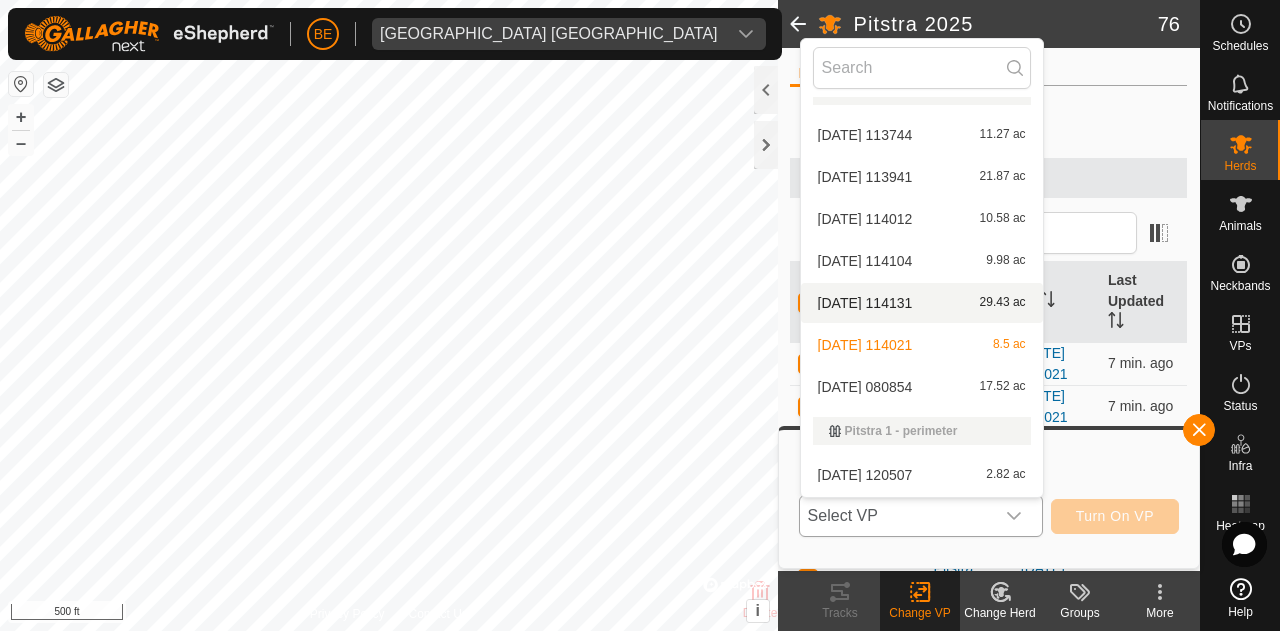 scroll, scrollTop: 430, scrollLeft: 0, axis: vertical 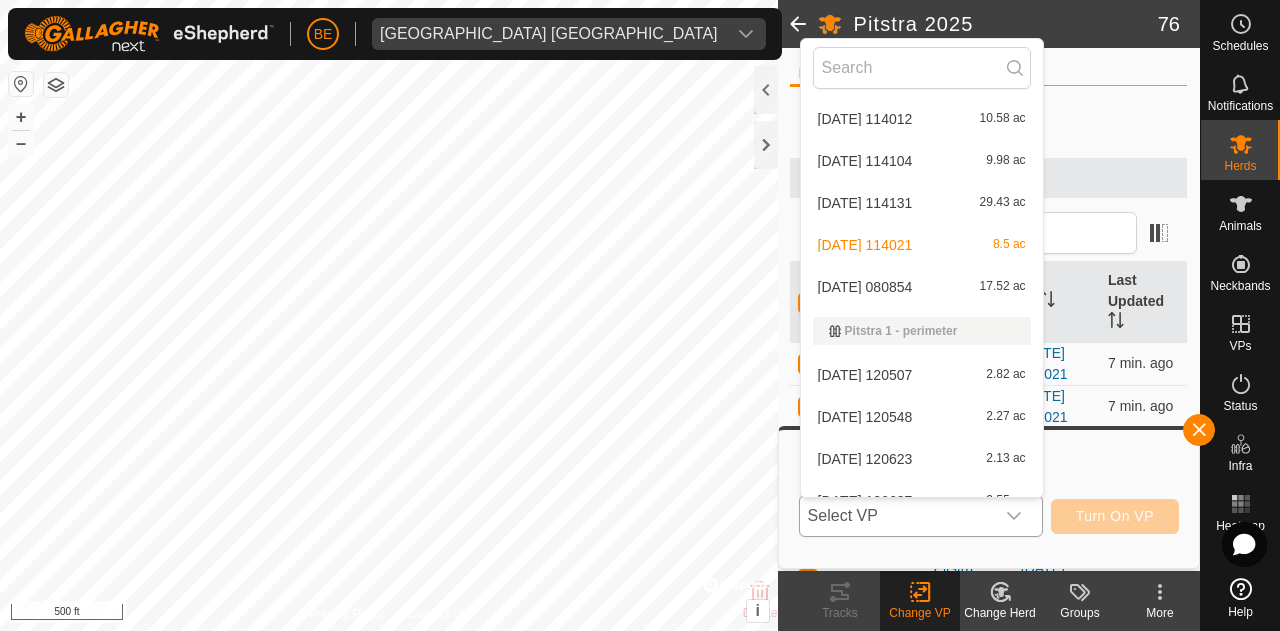 click on "2025-07-17 080854  17.52 ac" at bounding box center (922, 287) 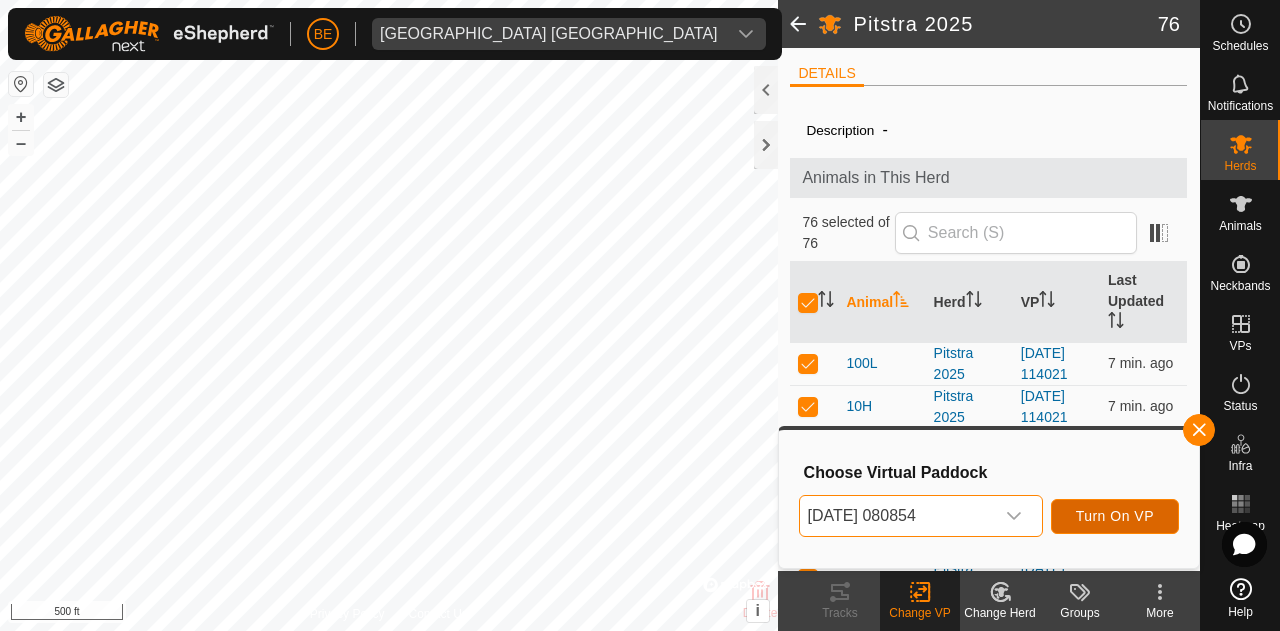 click on "Turn On VP" at bounding box center (1115, 516) 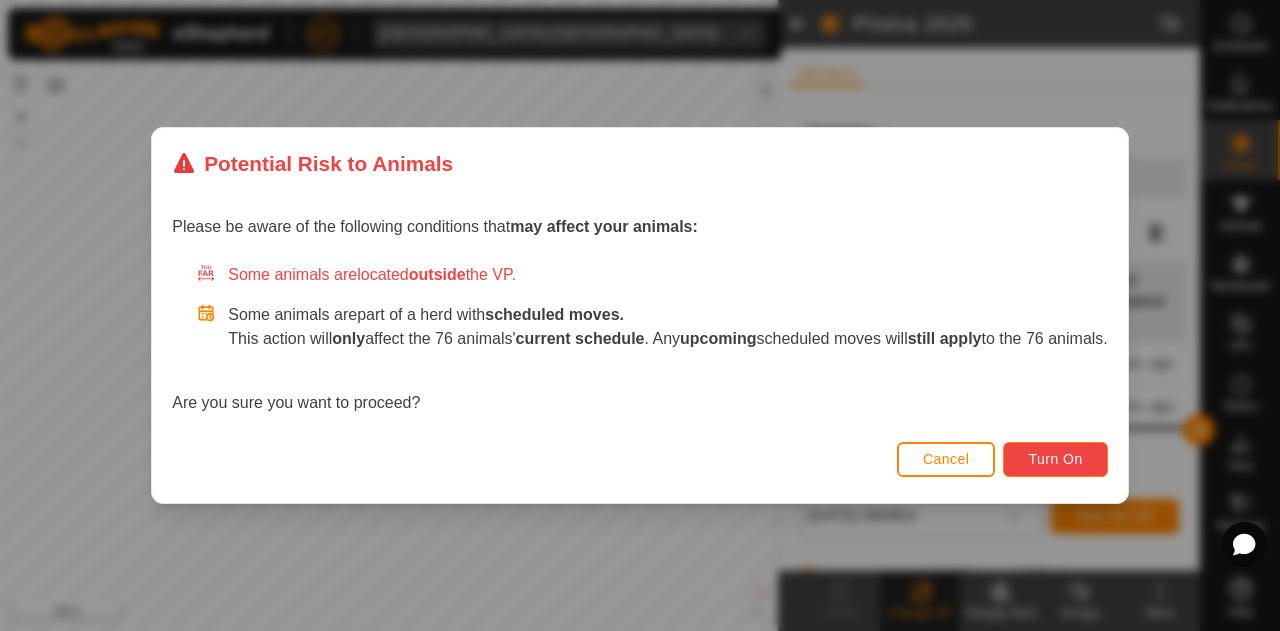 click on "Turn On" at bounding box center [1055, 459] 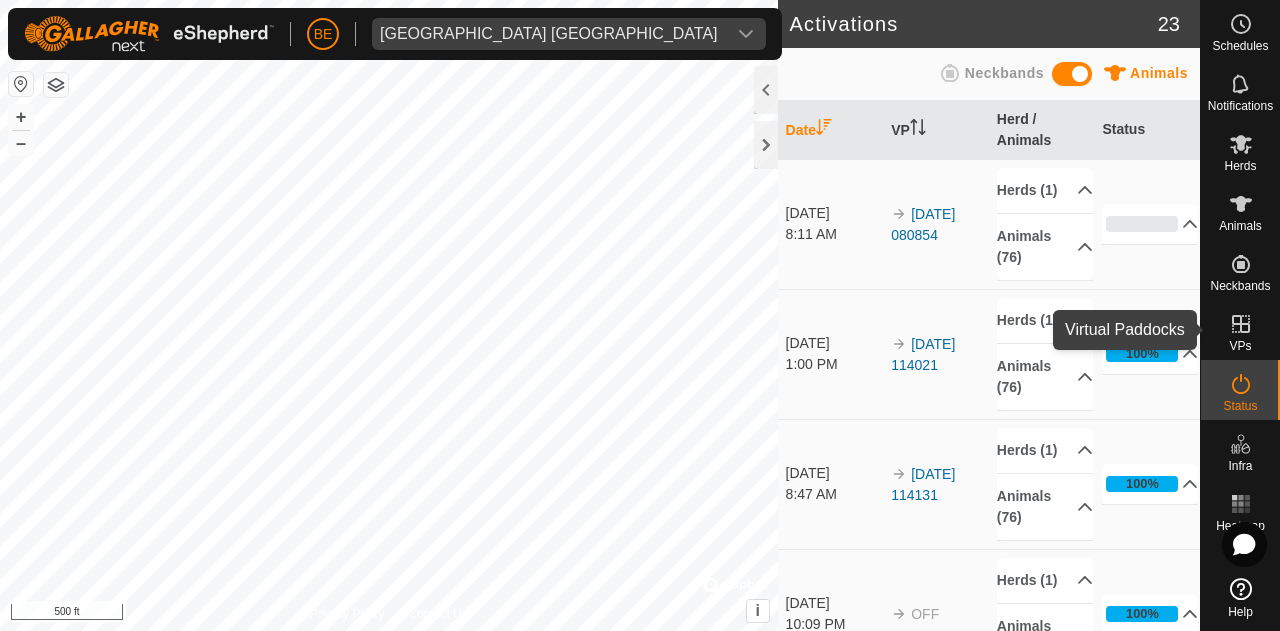 click 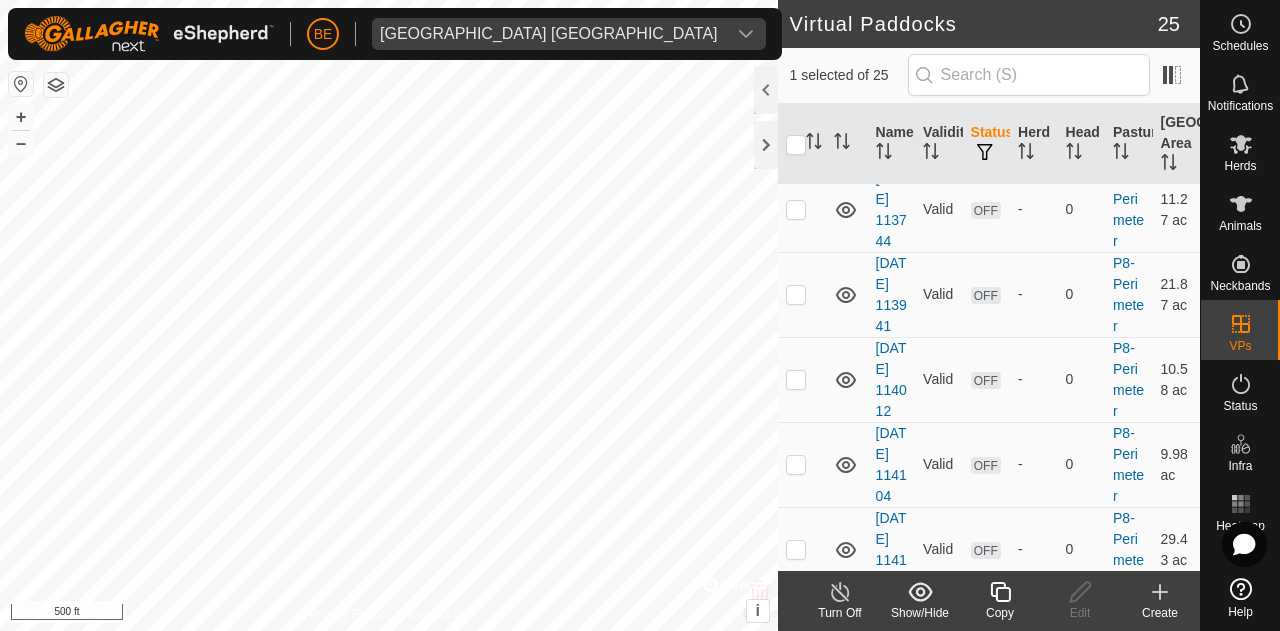 scroll, scrollTop: 700, scrollLeft: 0, axis: vertical 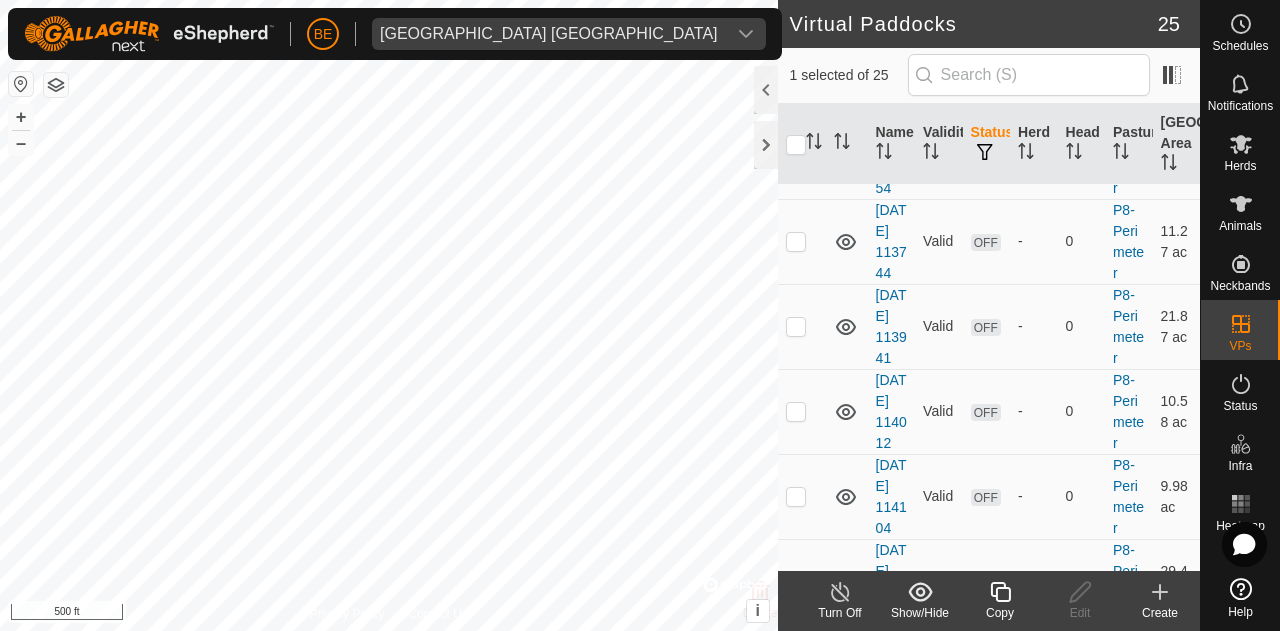 click on "[DATE] 114021" at bounding box center (891, 71) 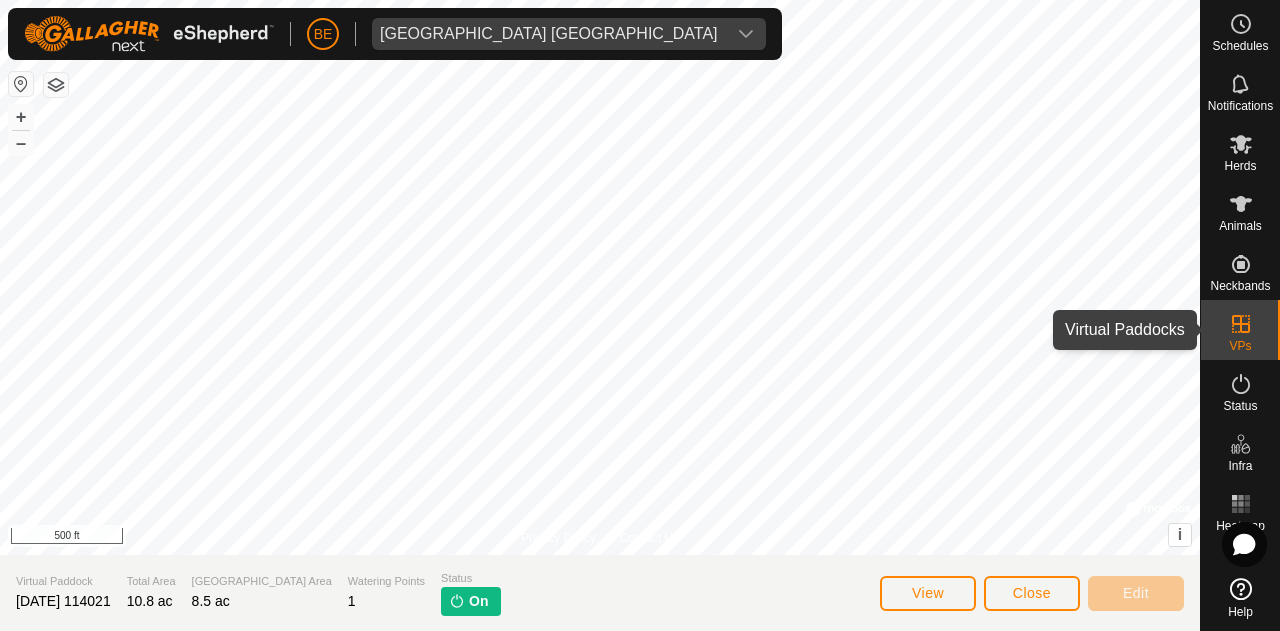 click 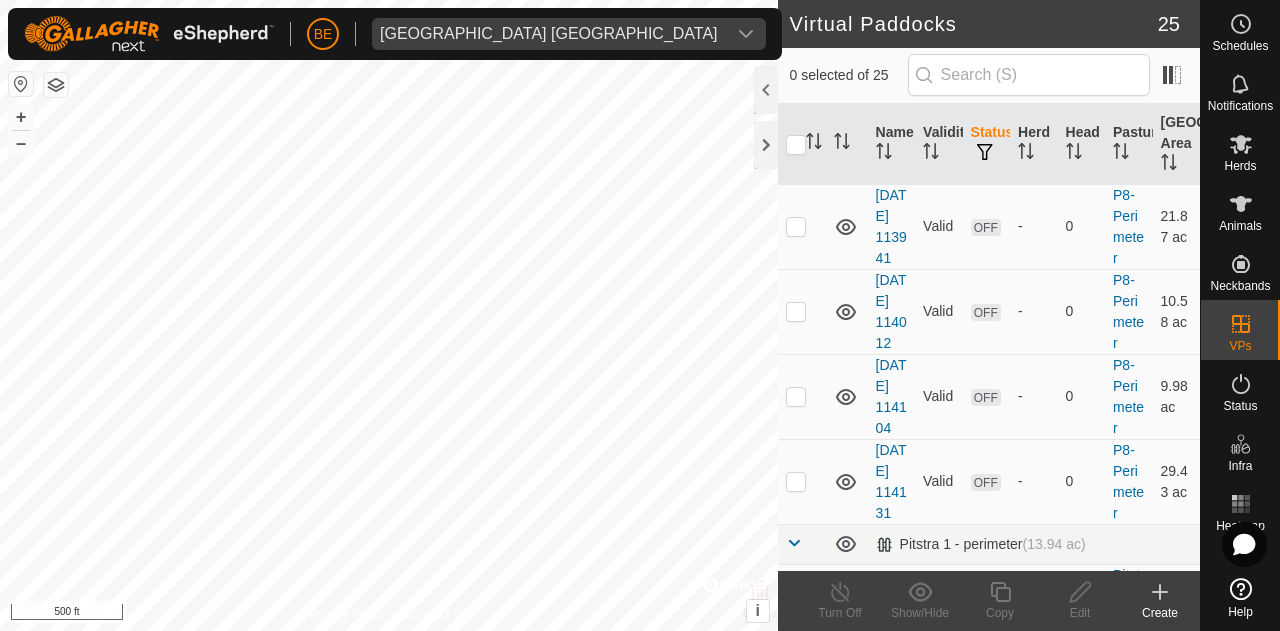 scroll, scrollTop: 600, scrollLeft: 0, axis: vertical 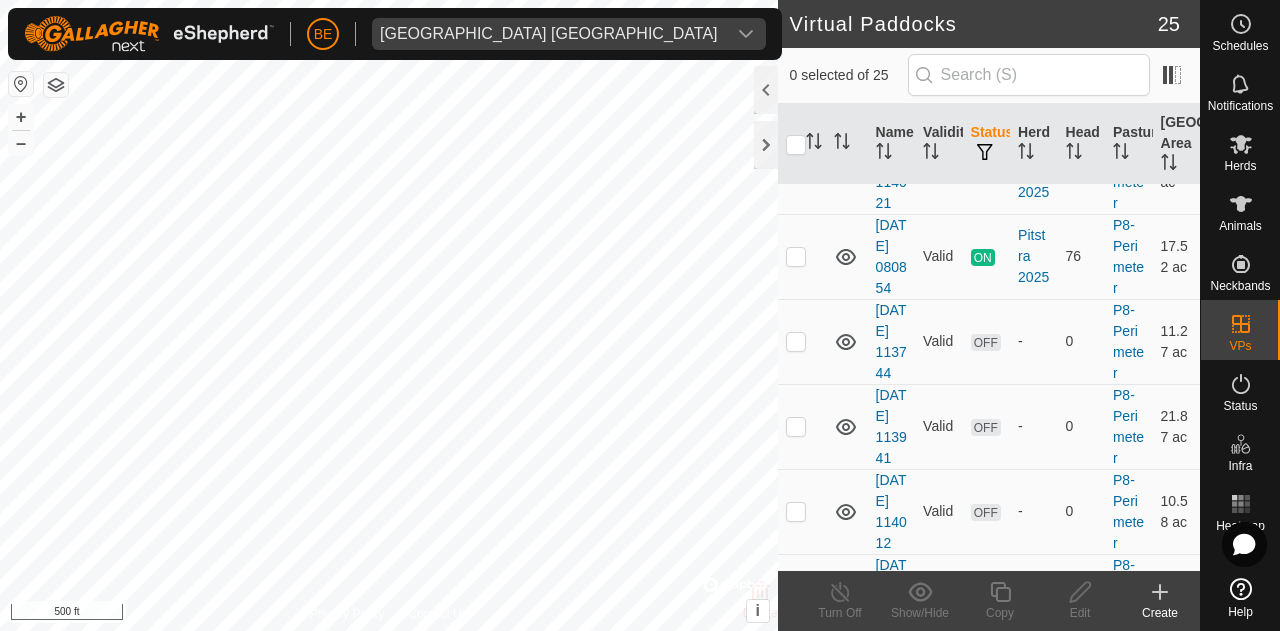 click at bounding box center (796, 172) 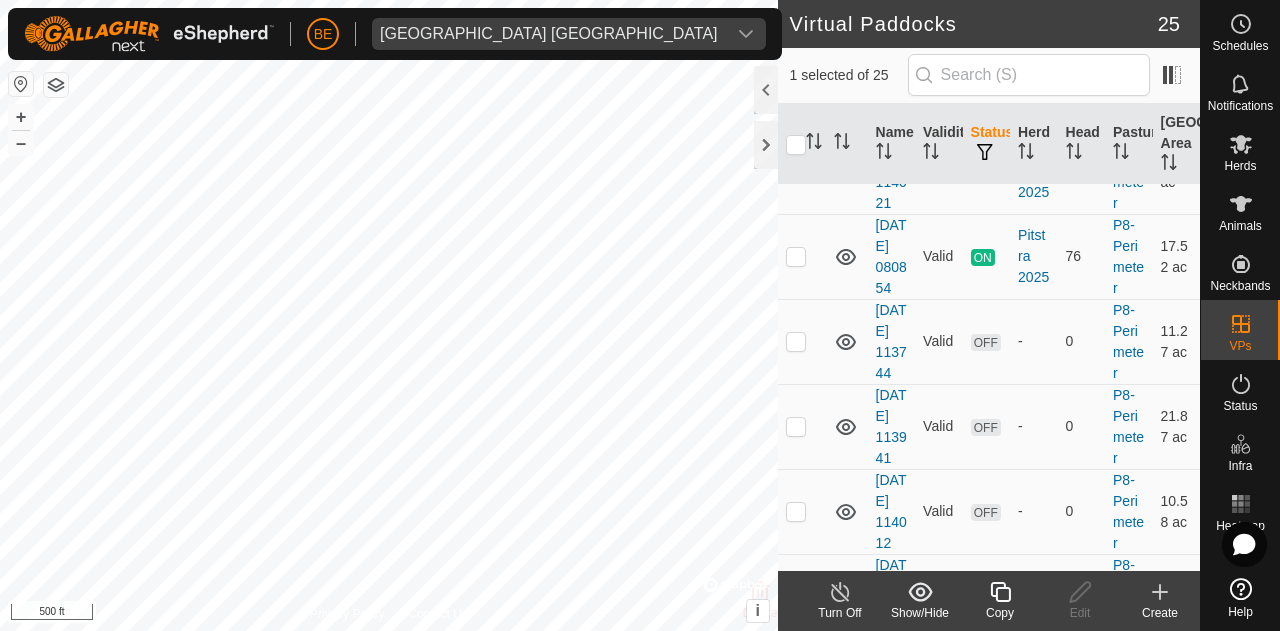 click 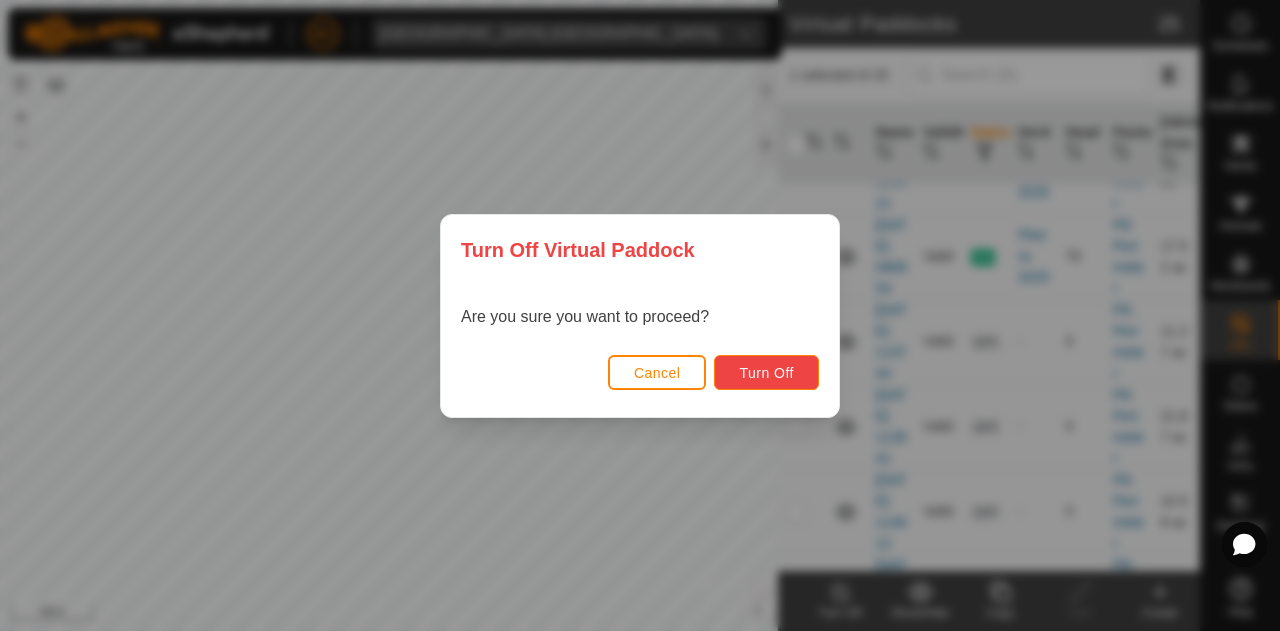click on "Turn Off" at bounding box center (766, 373) 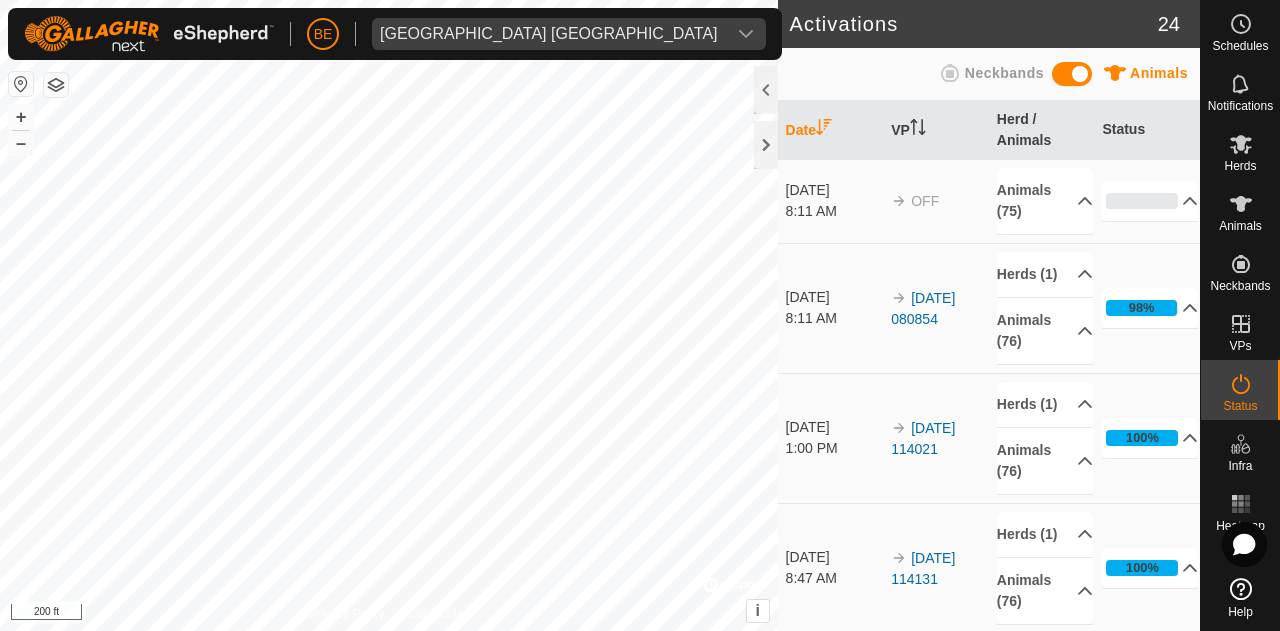 click on "BE Olds College Alberta Schedules Notifications Herds Animals Neckbands VPs Status Infra Heatmap Help Activations 24 Animals Neckbands   Date   VP   Herd / Animals   Status  Jul 17, 2025 8:11 AM OFF Animals (75)  15H   76J   40F   10H   44L   276K   280L   272K   84J   26F   220F   90J   269K   474K   34F   477K   468J   86J   7H   79J   95K   74J   73J   13W   66G   41L   21H   412H   252G   274K   99L   480L   83J   472K   92J   271K   273K   464J   264K   62G   466J   267K   473K   22H   77J   282L   465J   11E   8H   87J   212D   476K   420H   268K   462J   478L   100L   71J   82J   72J   7E   81J   281L   47L   278L   98L   40L   484L   88J   94J   265K   456G   483L   48L   42L  0% In Progress Pending  75  Sent   0  Completed Confirmed   0  Overridden  0  Cancelled   0  Jul 17, 2025 8:11 AM 2025-07-17 080854 Herds (1)  Pitstra 2025  Animals (76)  15H   76J   40F   10H   44L   276K   280L   272K   84J   26F   220F   90J   269K   474K   34F   477K   468J   86J   7H   79J   95K   74J   73J   8H" at bounding box center [640, 315] 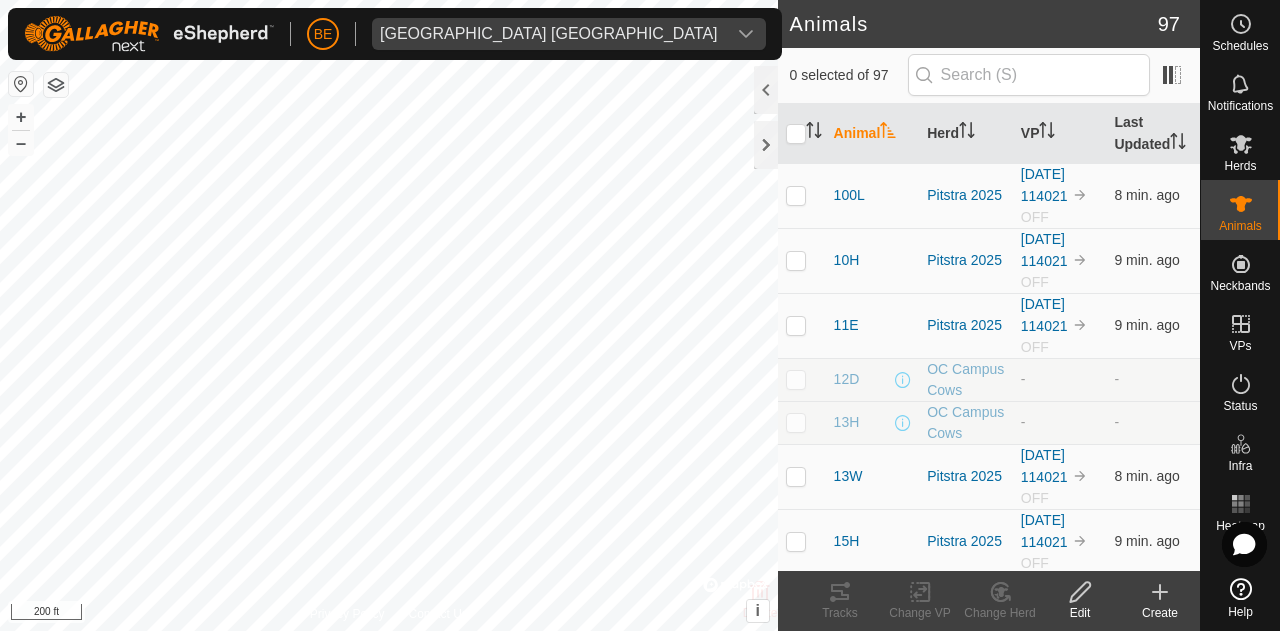 checkbox on "true" 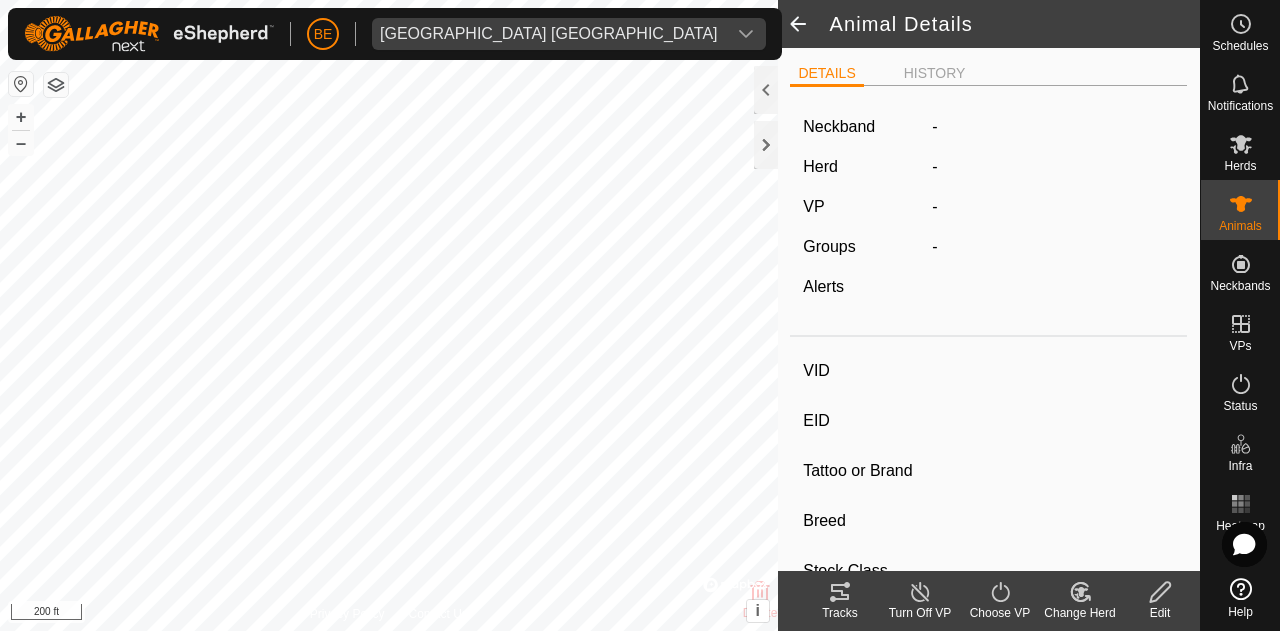 type on "89J" 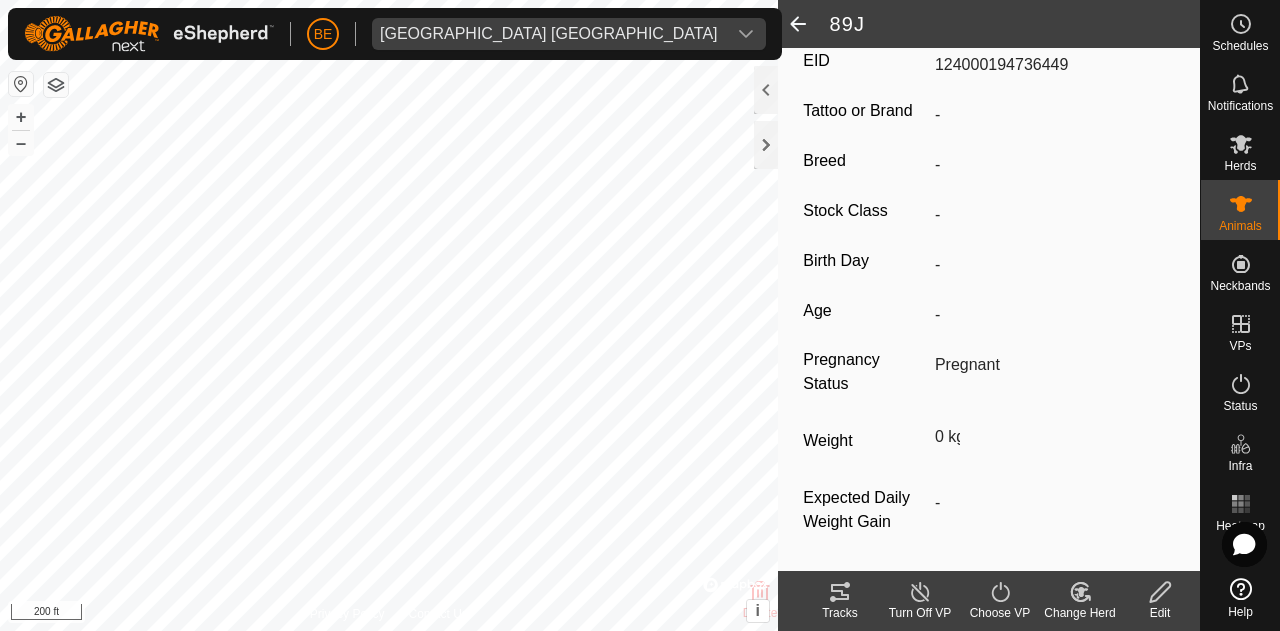 scroll, scrollTop: 371, scrollLeft: 0, axis: vertical 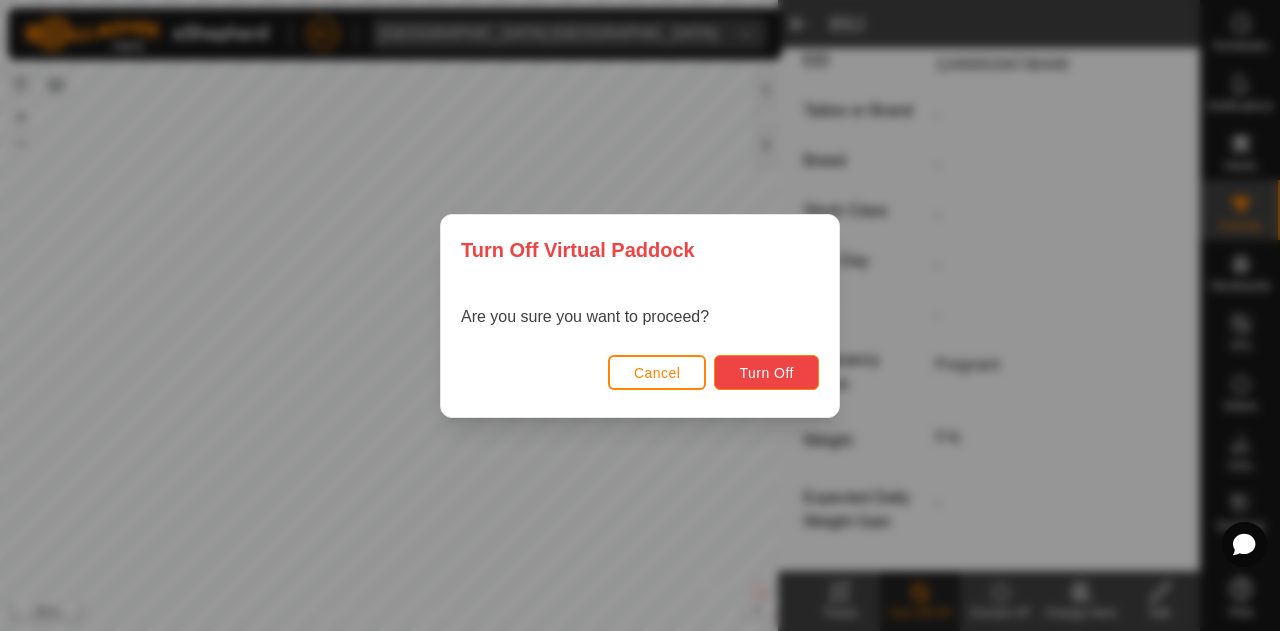 click on "Turn Off" at bounding box center (766, 372) 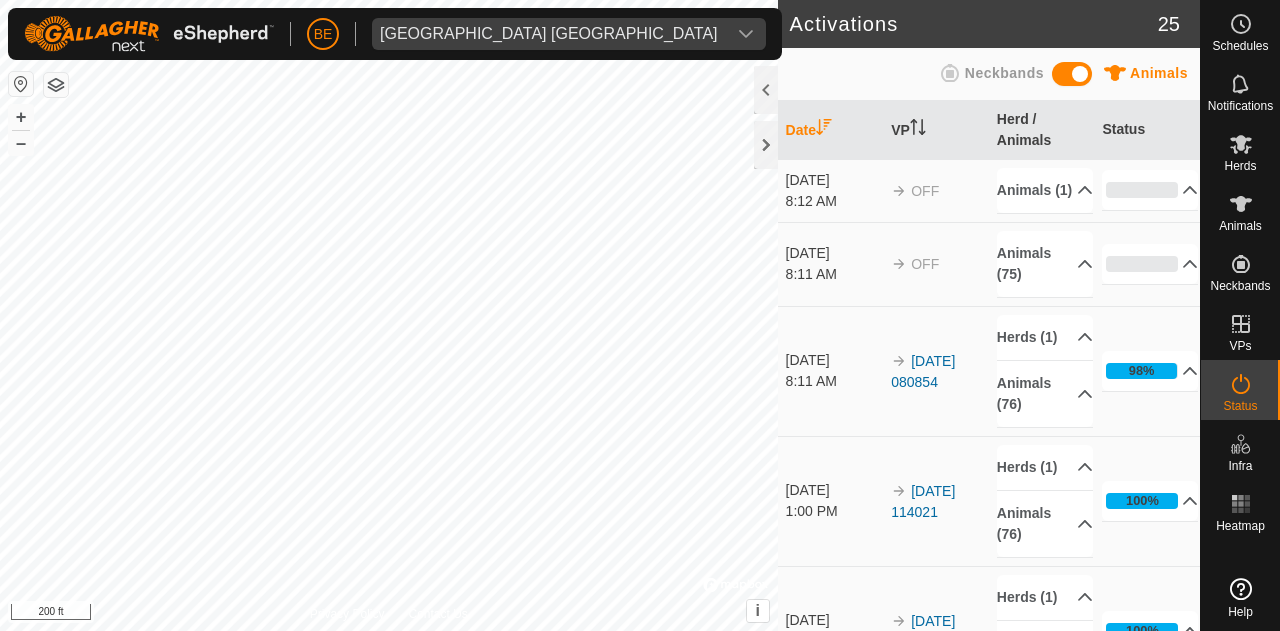 scroll, scrollTop: 0, scrollLeft: 0, axis: both 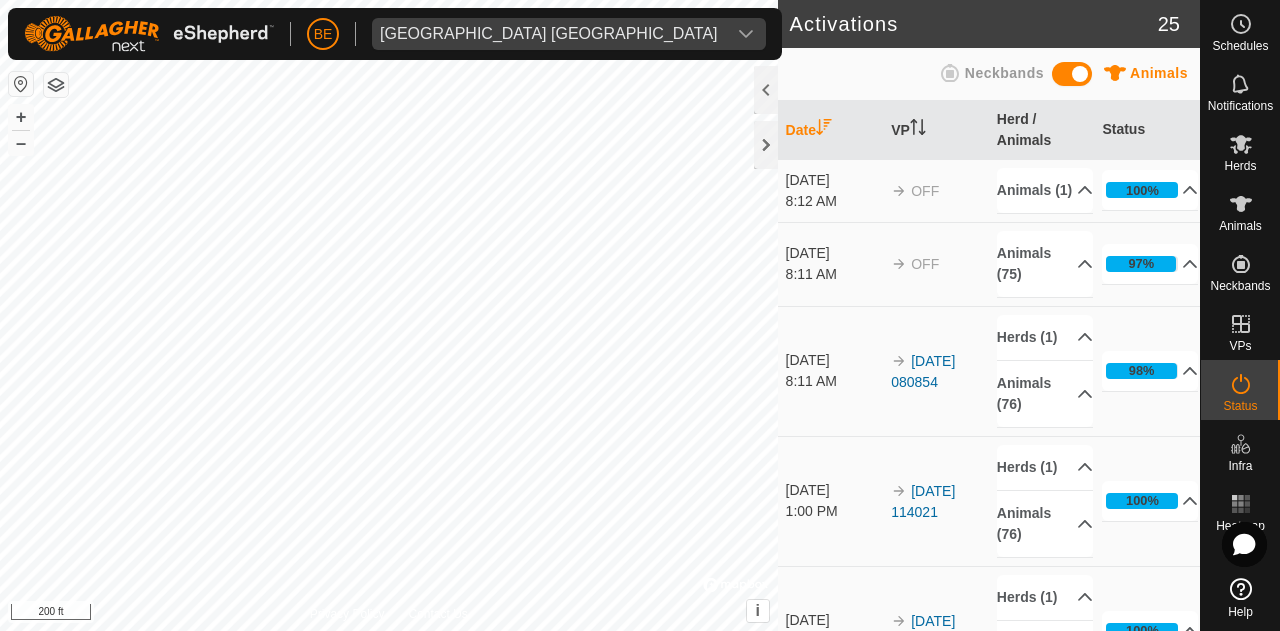 click on "[DATE] 080854" at bounding box center [936, 371] 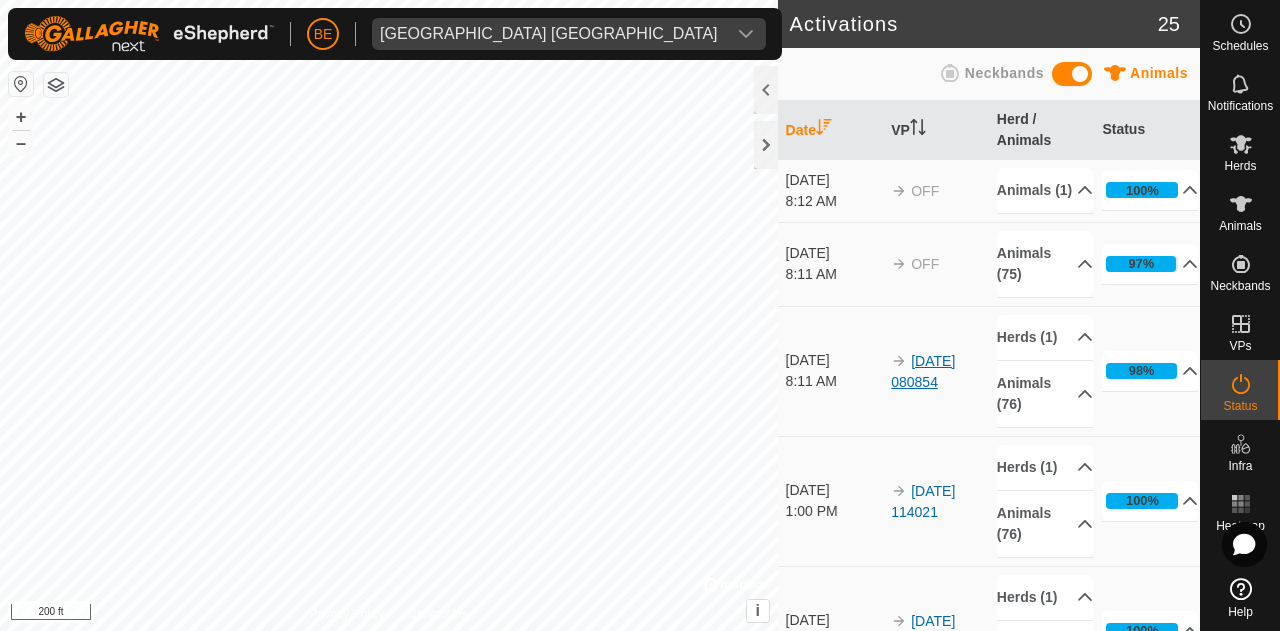 click on "[DATE] 080854" at bounding box center [923, 371] 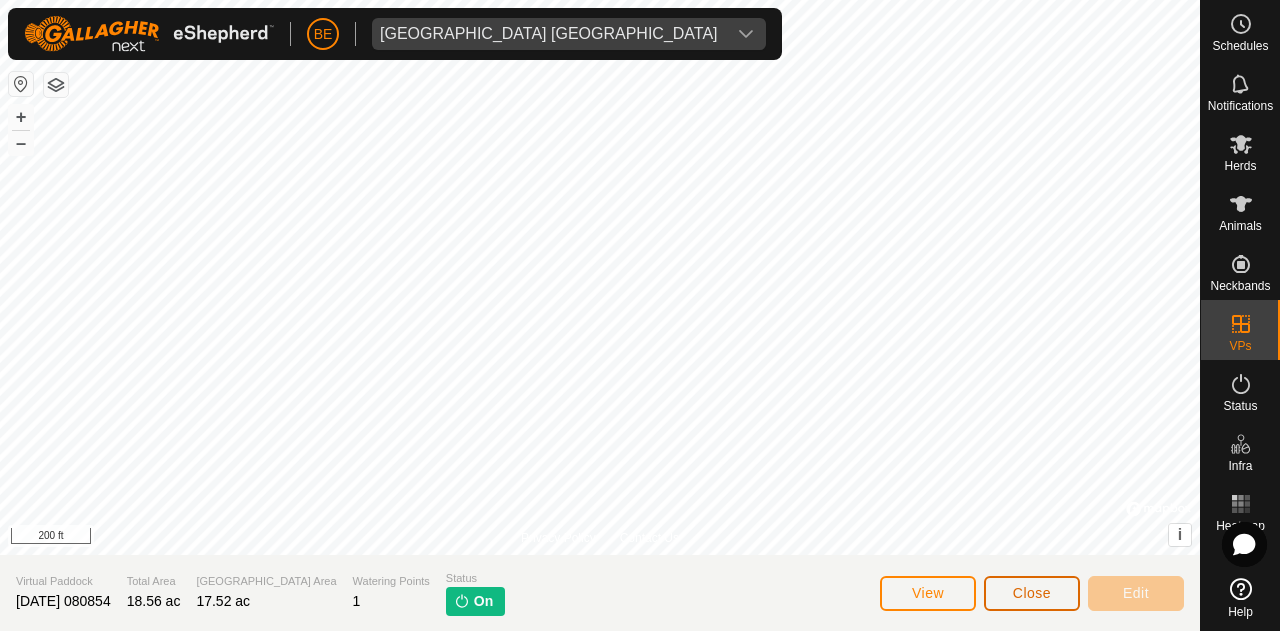 click on "Close" 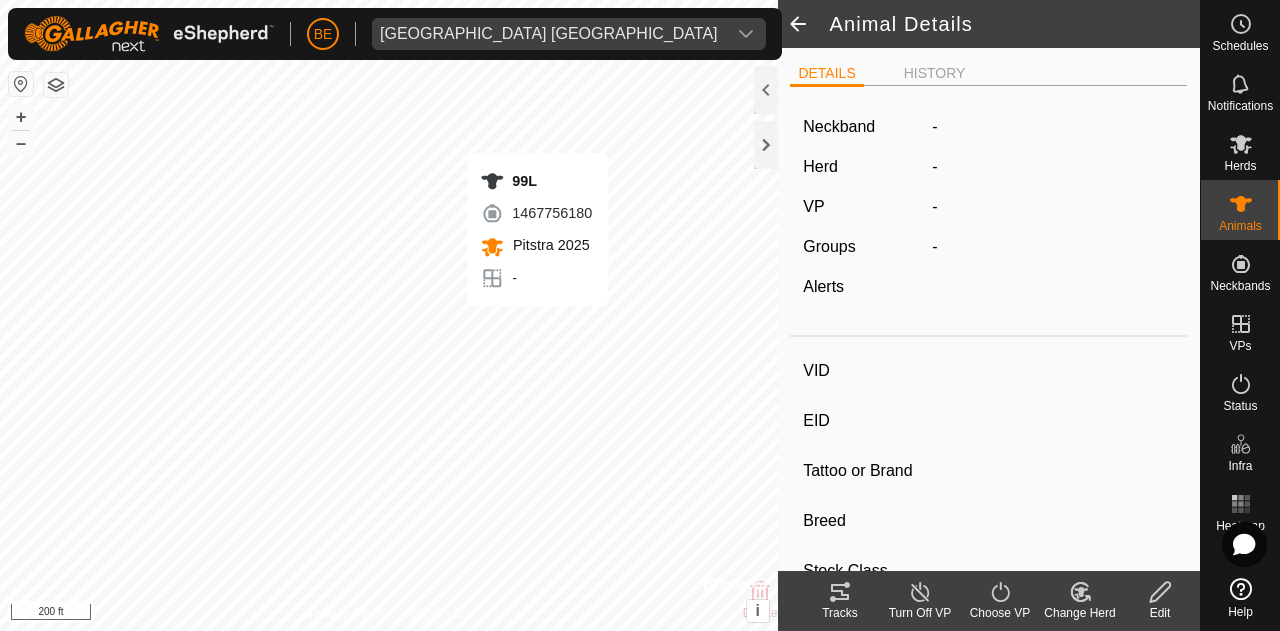 type on "99L" 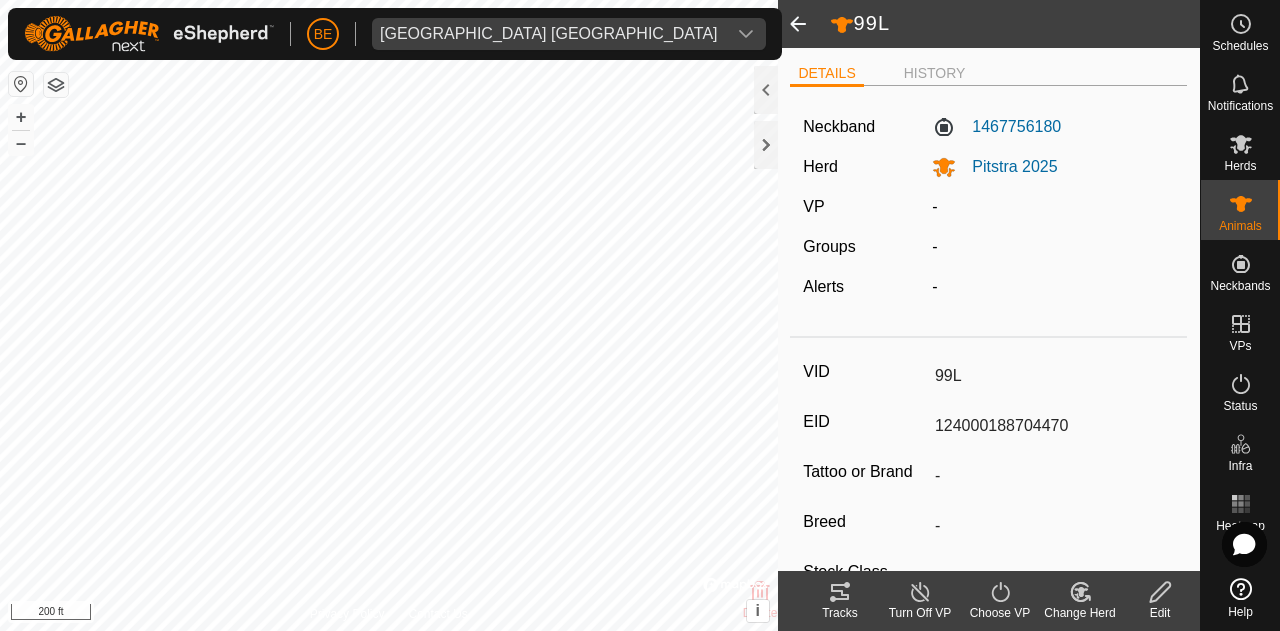 click on "Choose VP" 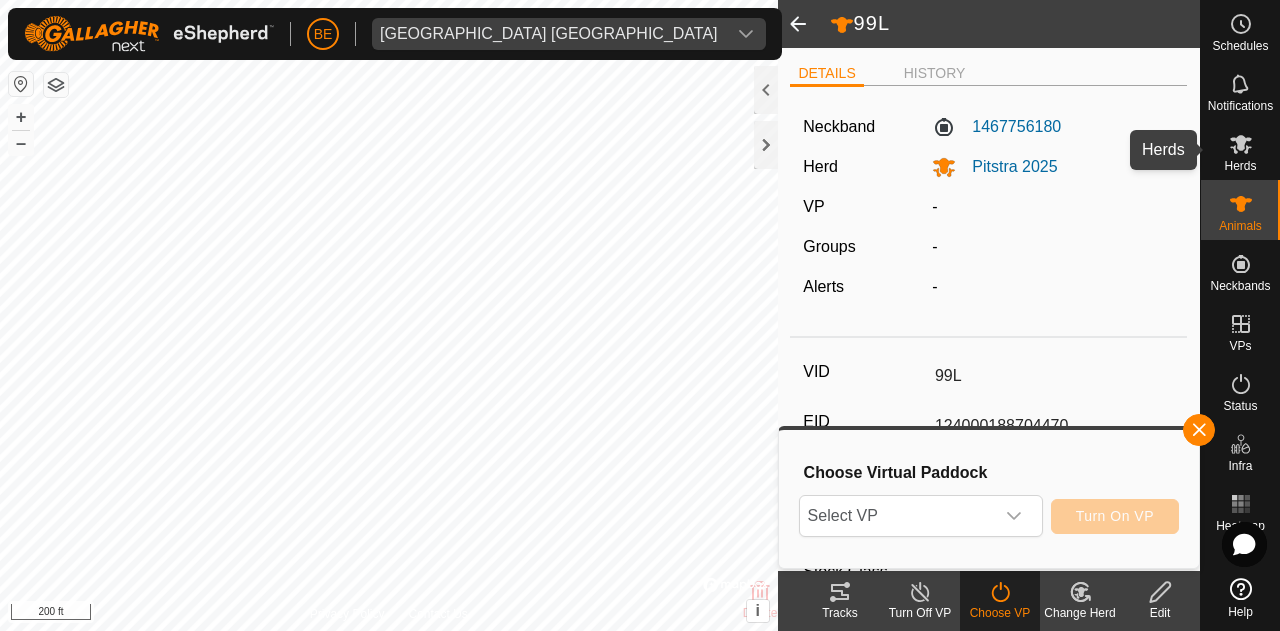 click at bounding box center (1241, 144) 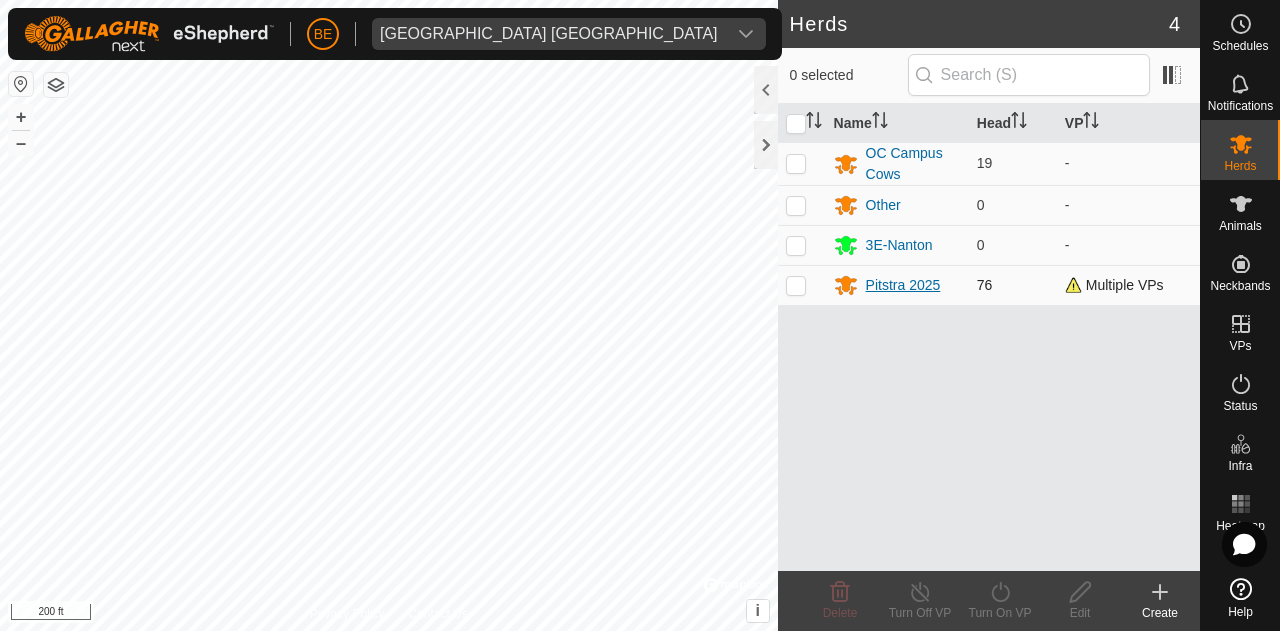 click on "Pitstra 2025" at bounding box center [903, 285] 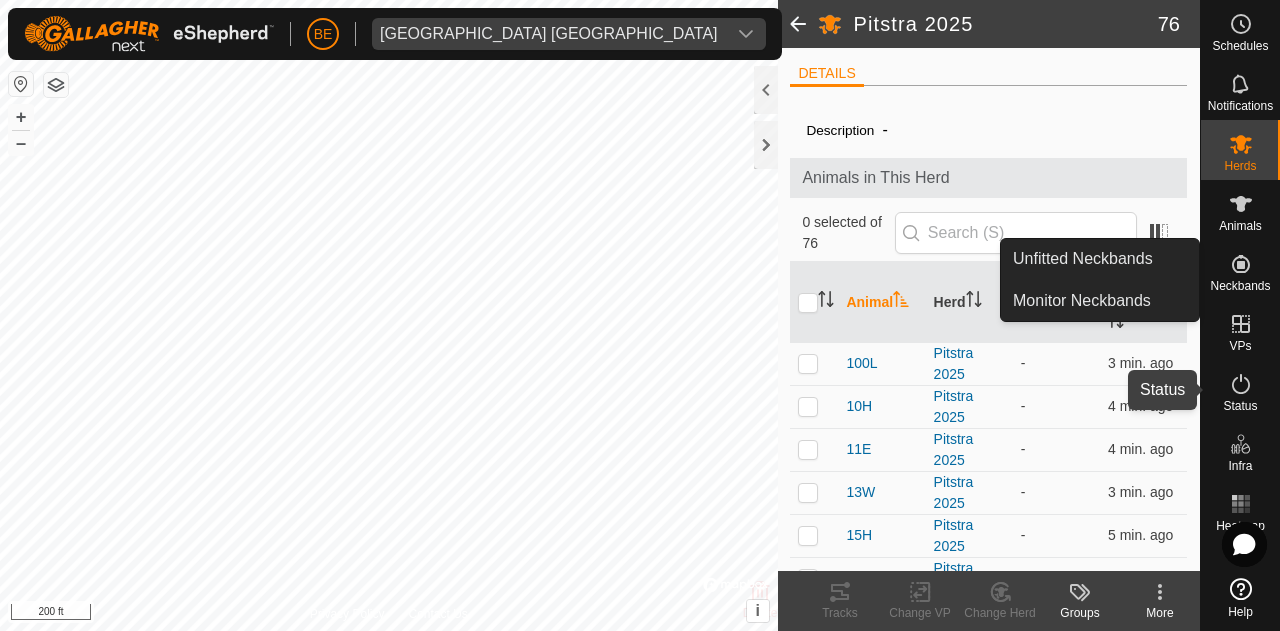click 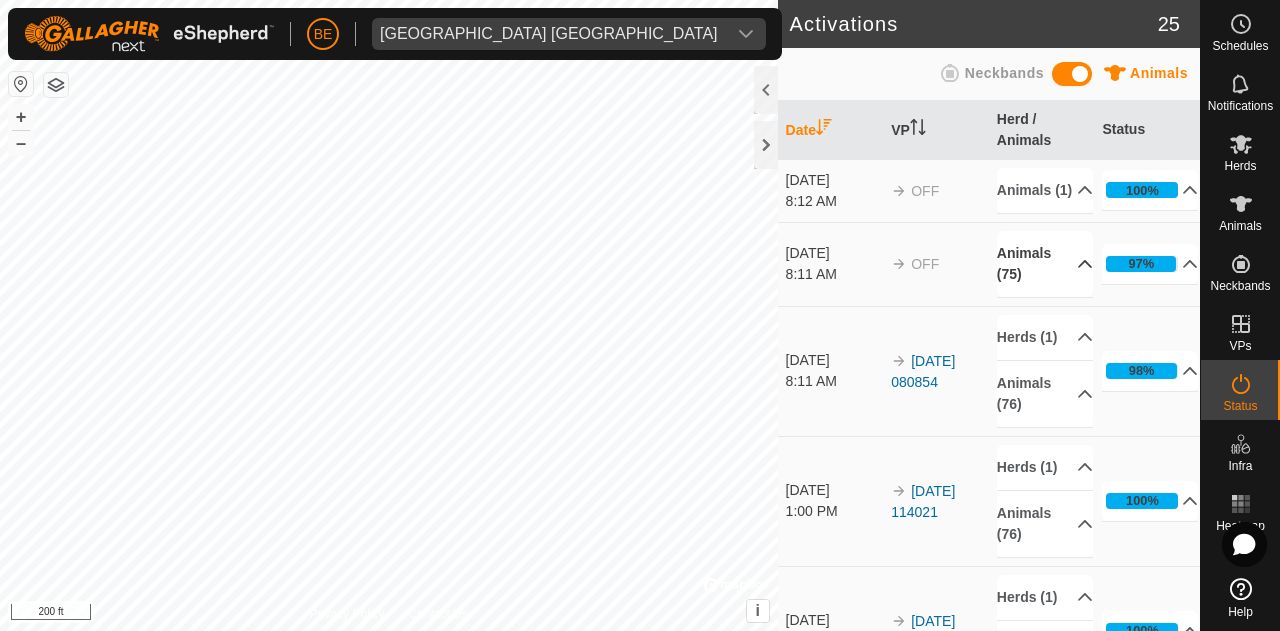 click on "Animals (75)" at bounding box center (1045, 264) 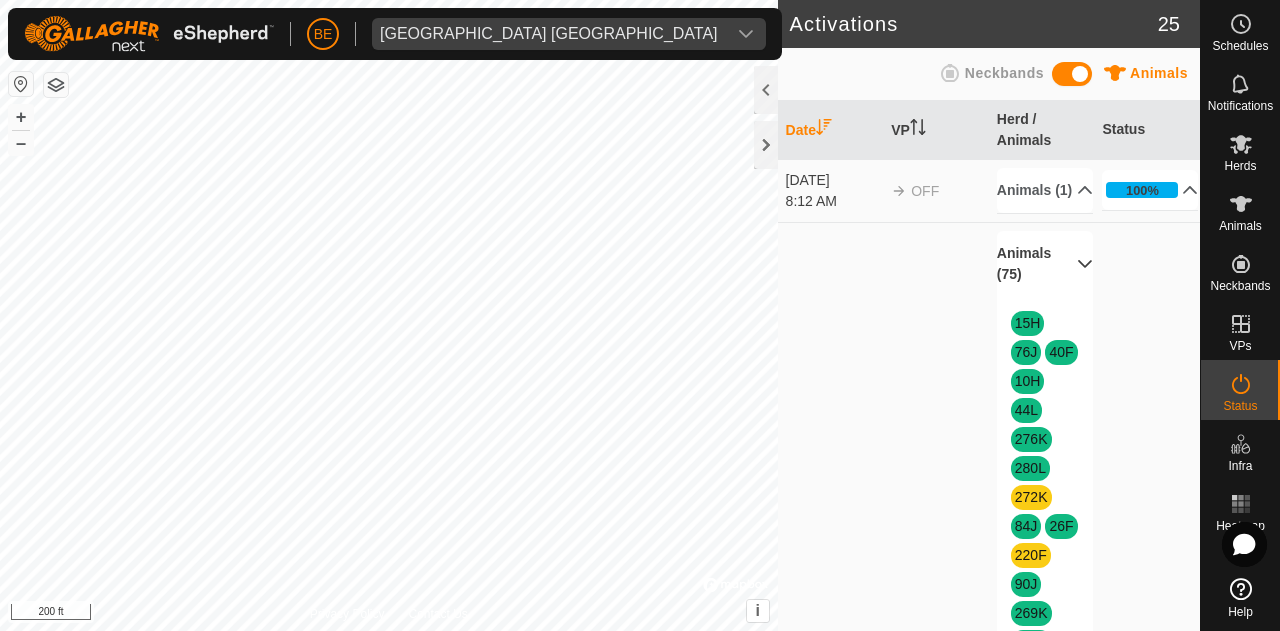 click on "Animals (75)" at bounding box center [1045, 264] 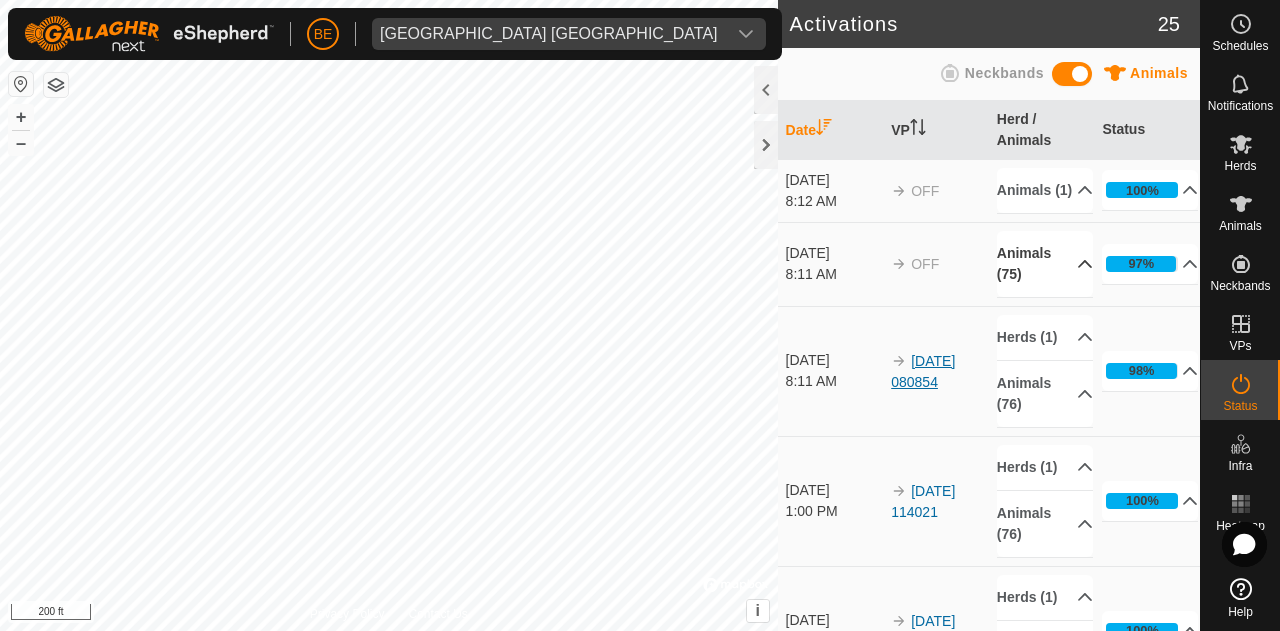 click on "[DATE] 080854" at bounding box center (923, 371) 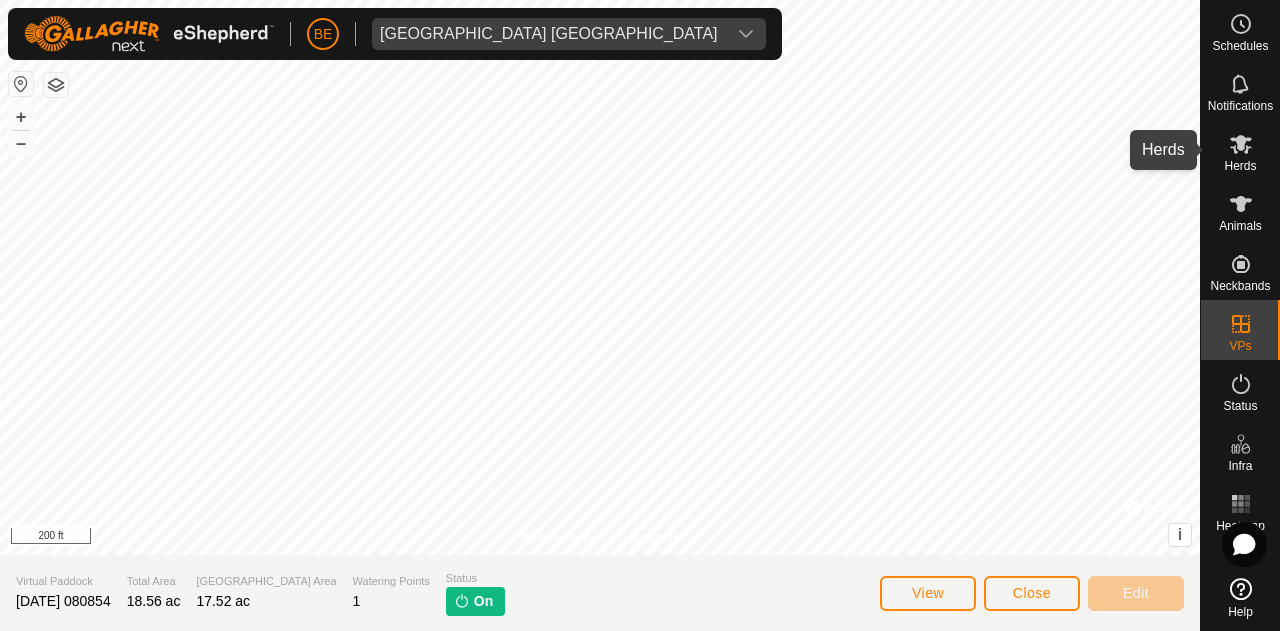 click 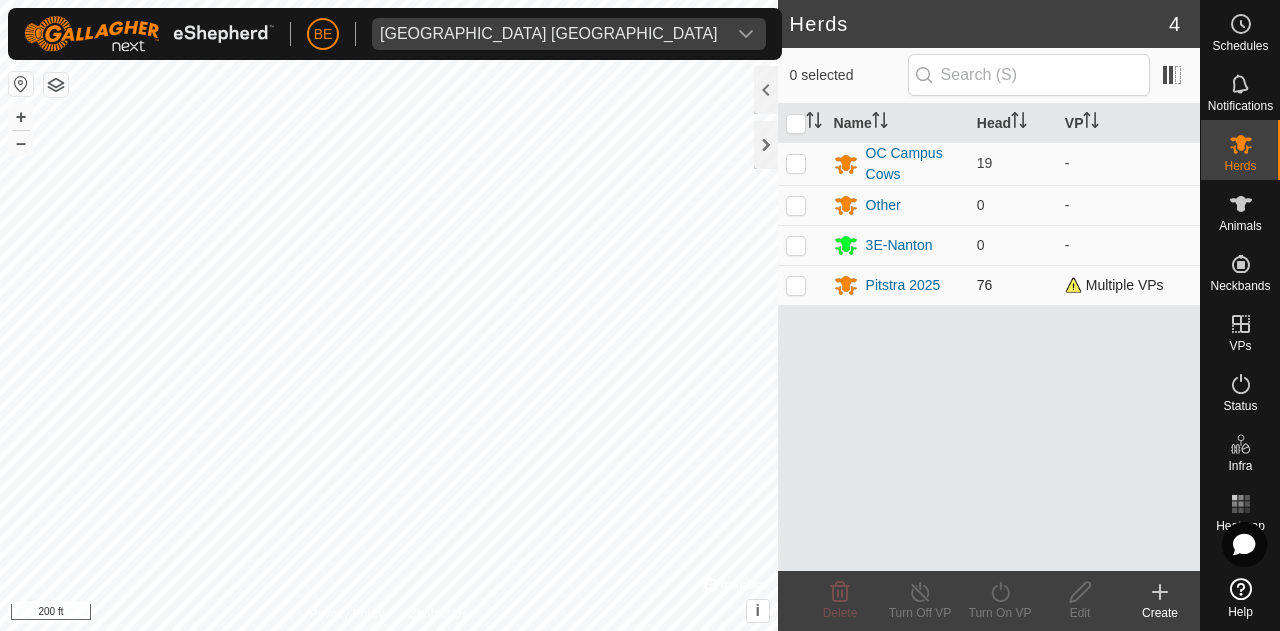 click at bounding box center (796, 285) 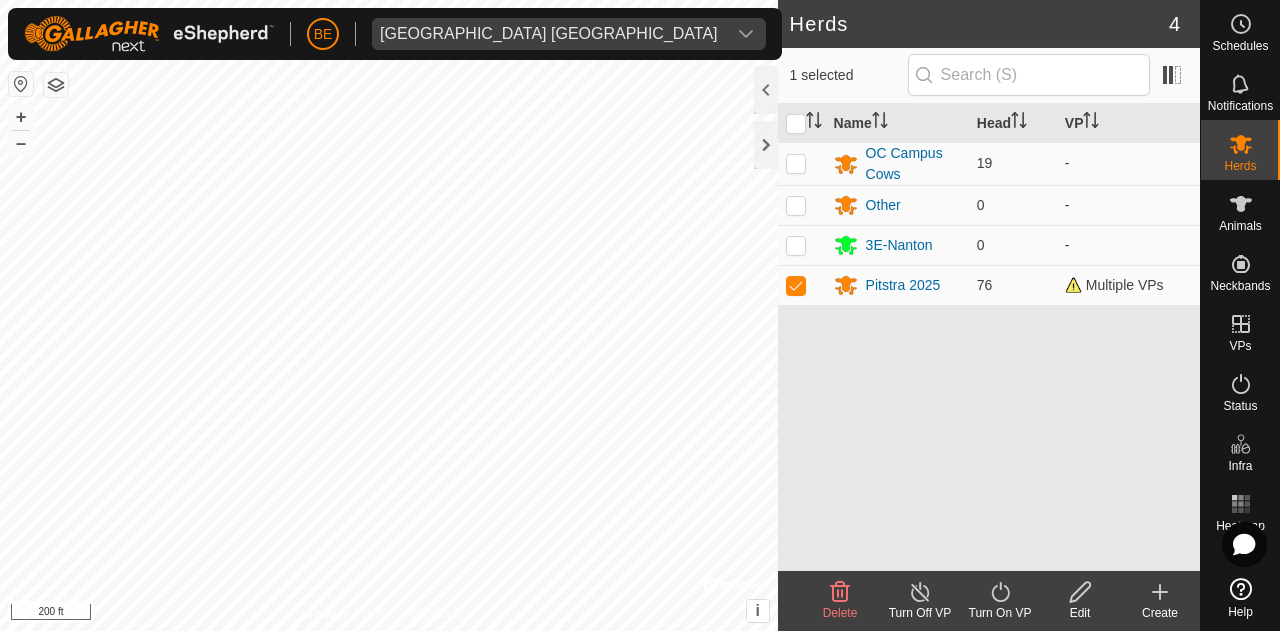 click on "Turn On VP" 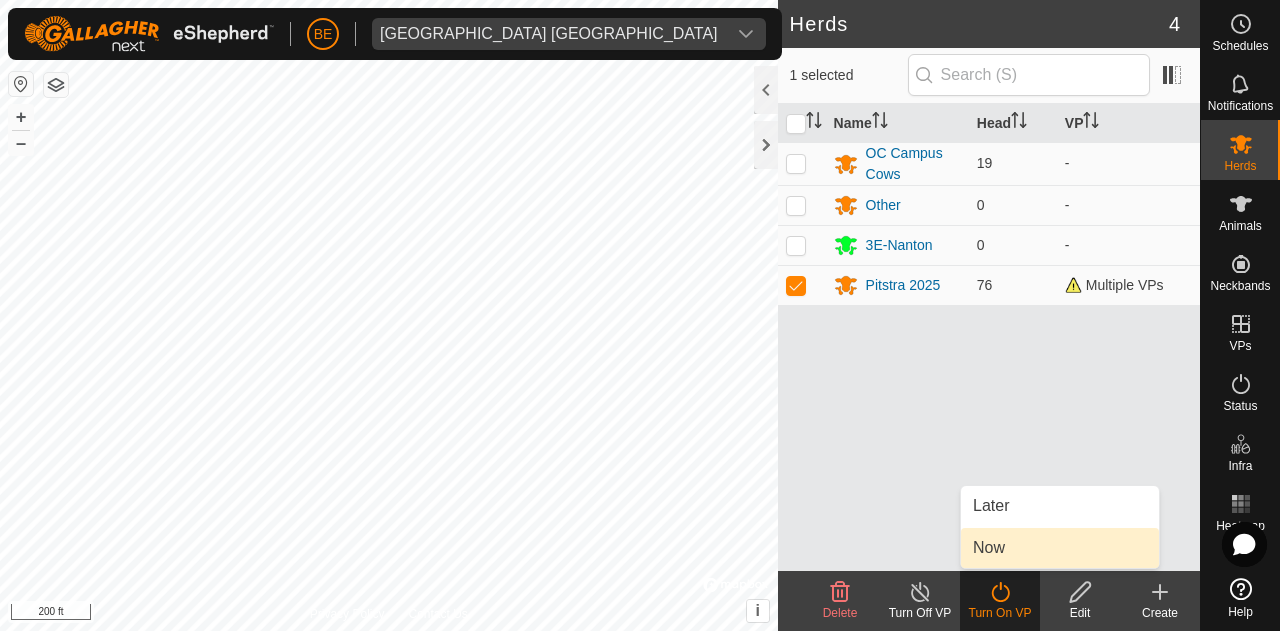 click on "Now" at bounding box center (1060, 548) 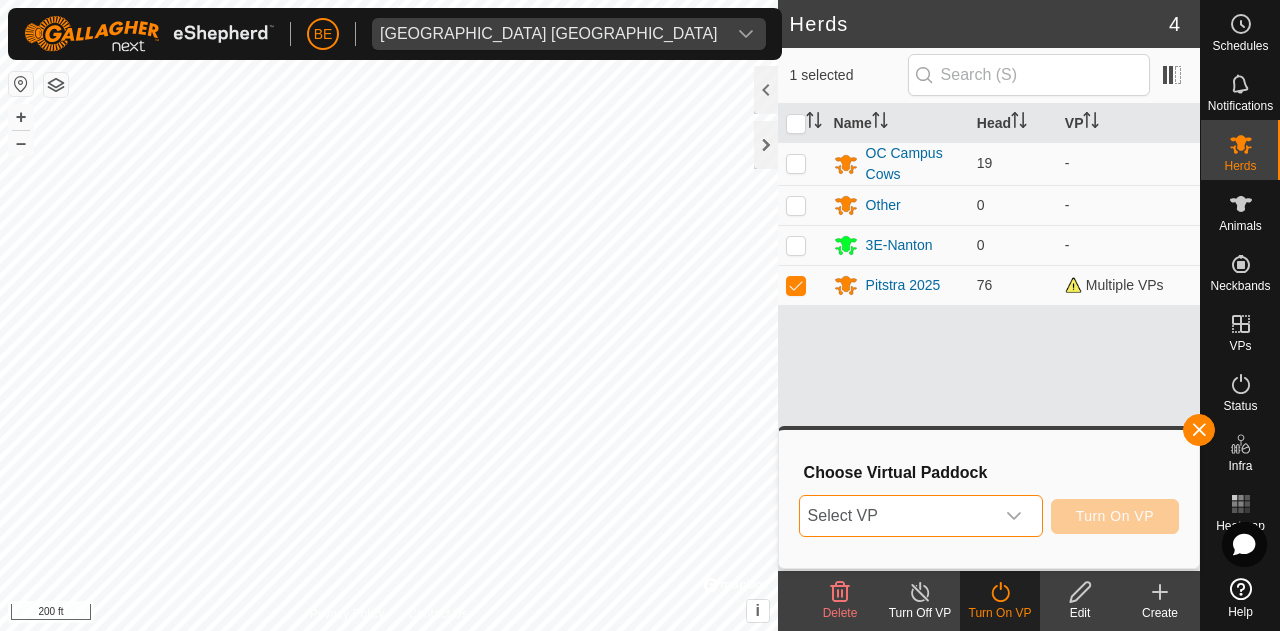 click on "Select VP" at bounding box center (897, 516) 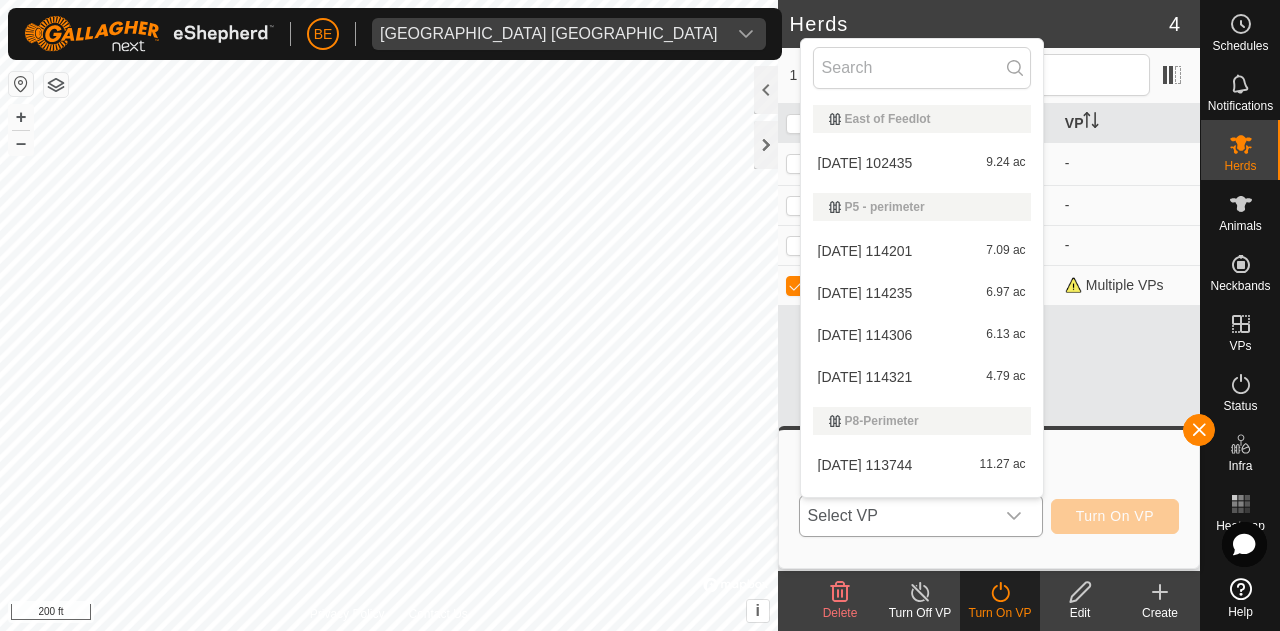 scroll, scrollTop: 30, scrollLeft: 0, axis: vertical 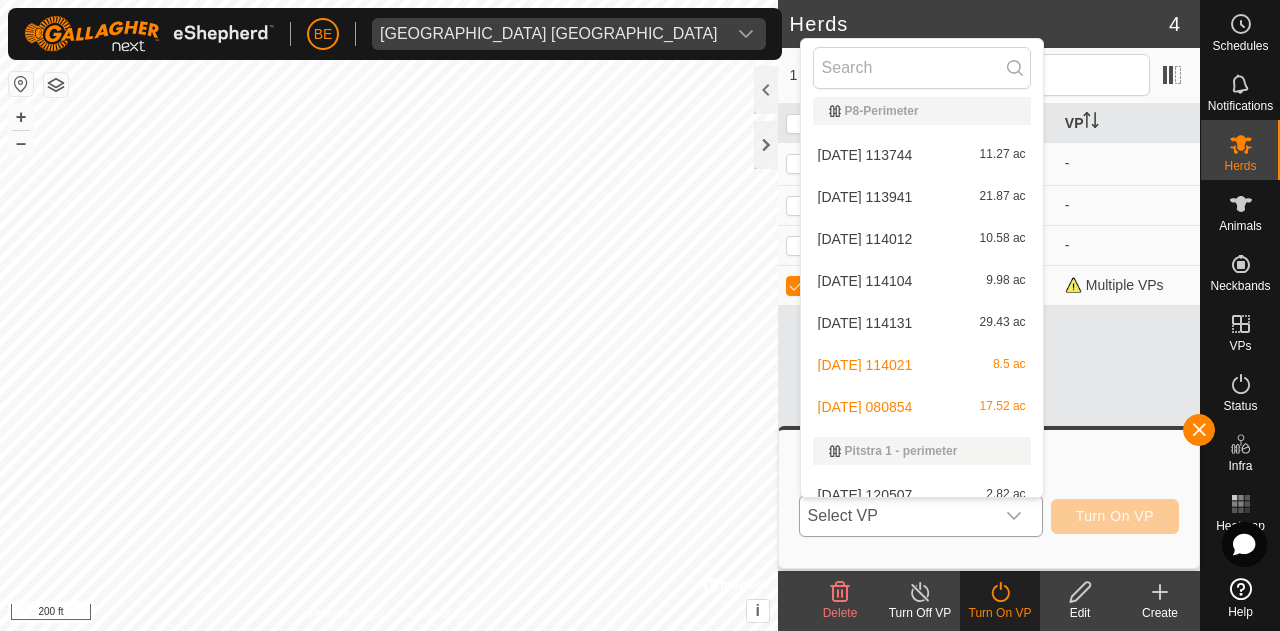 click on "2025-07-17 080854  17.52 ac" at bounding box center (922, 407) 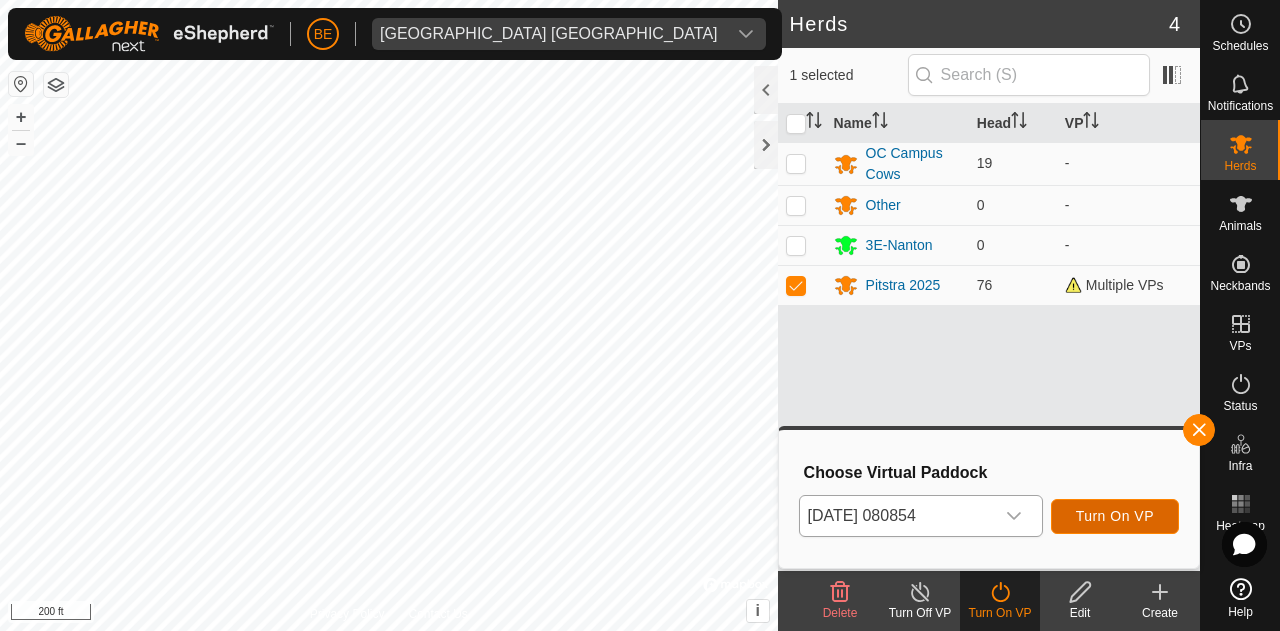 click on "Turn On VP" at bounding box center (1115, 516) 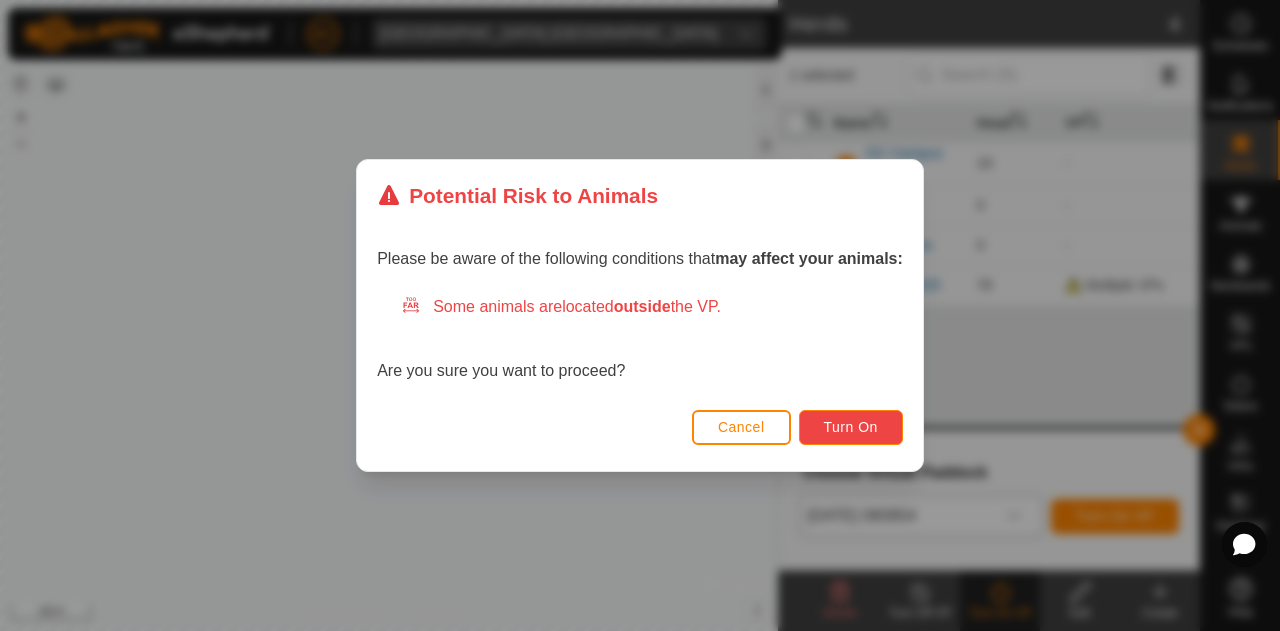 click on "Turn On" at bounding box center [851, 427] 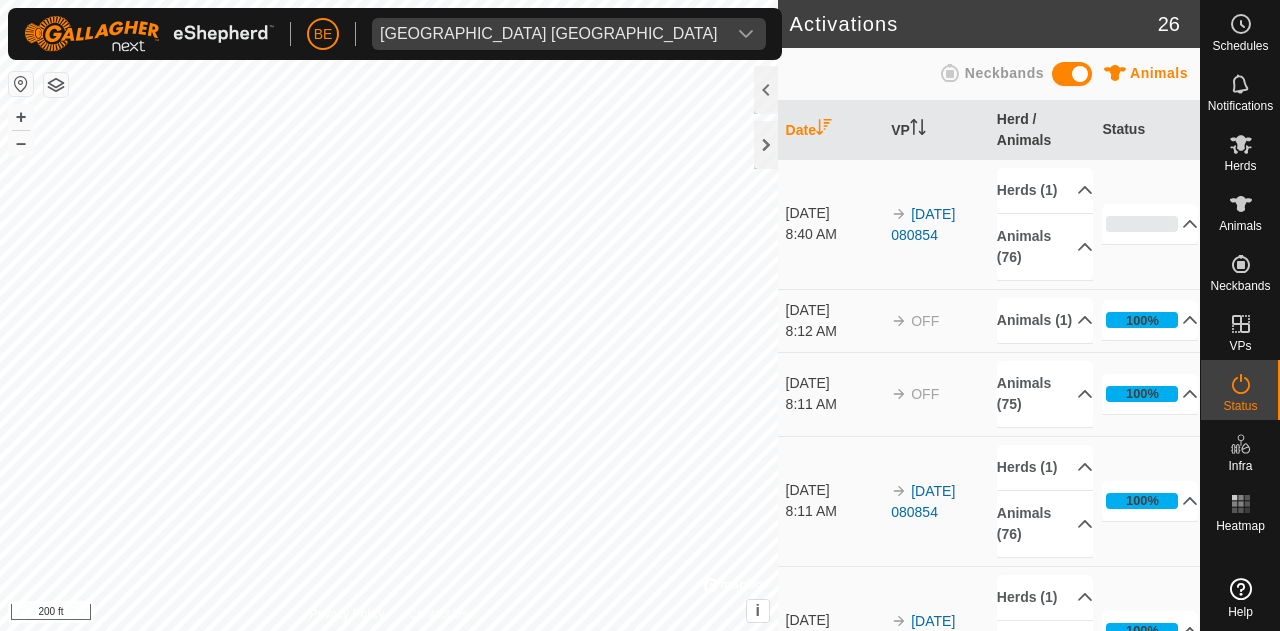 scroll, scrollTop: 0, scrollLeft: 0, axis: both 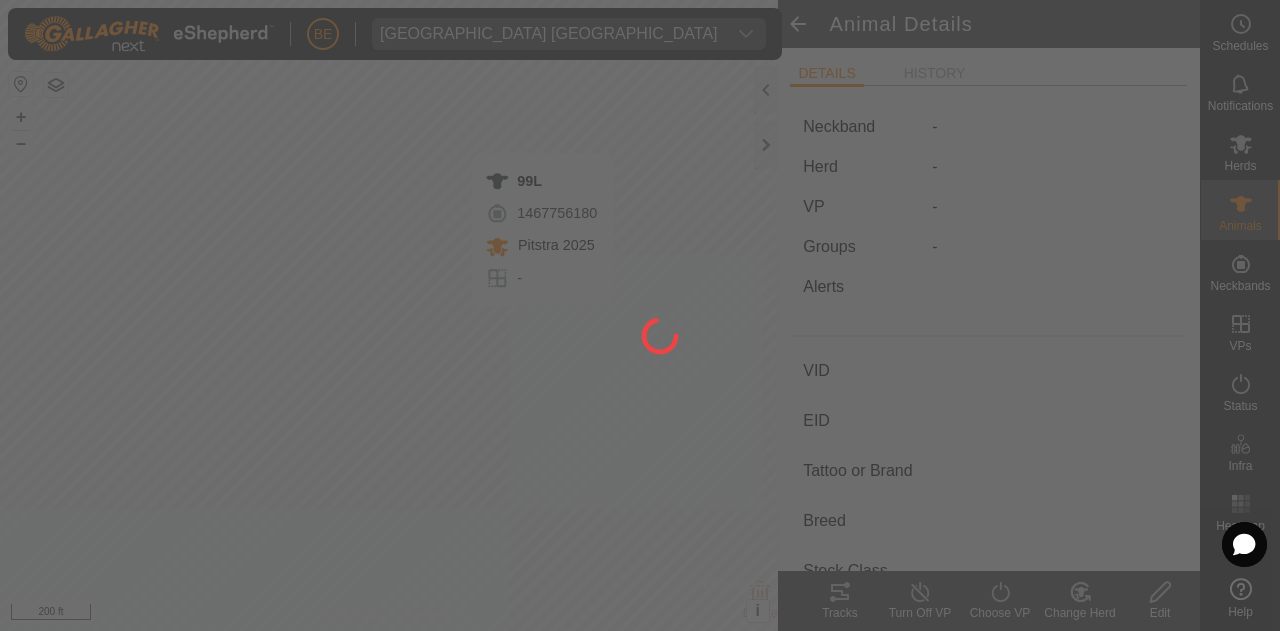 type on "99L" 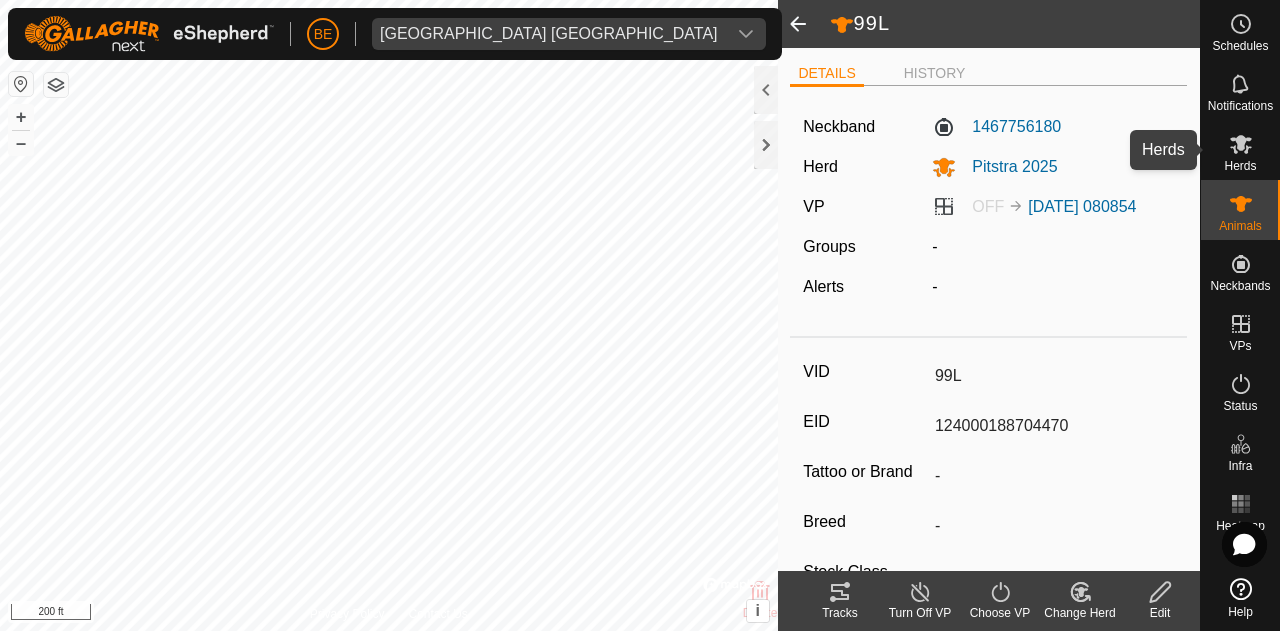 click 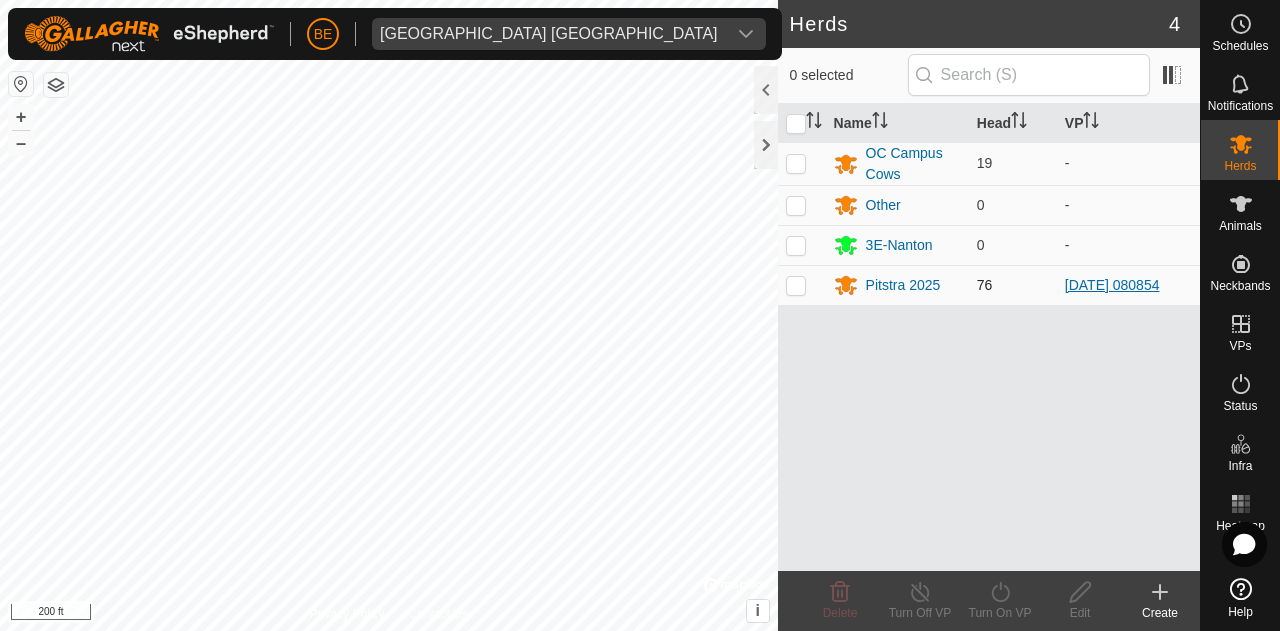 click on "[DATE] 080854" at bounding box center (1112, 285) 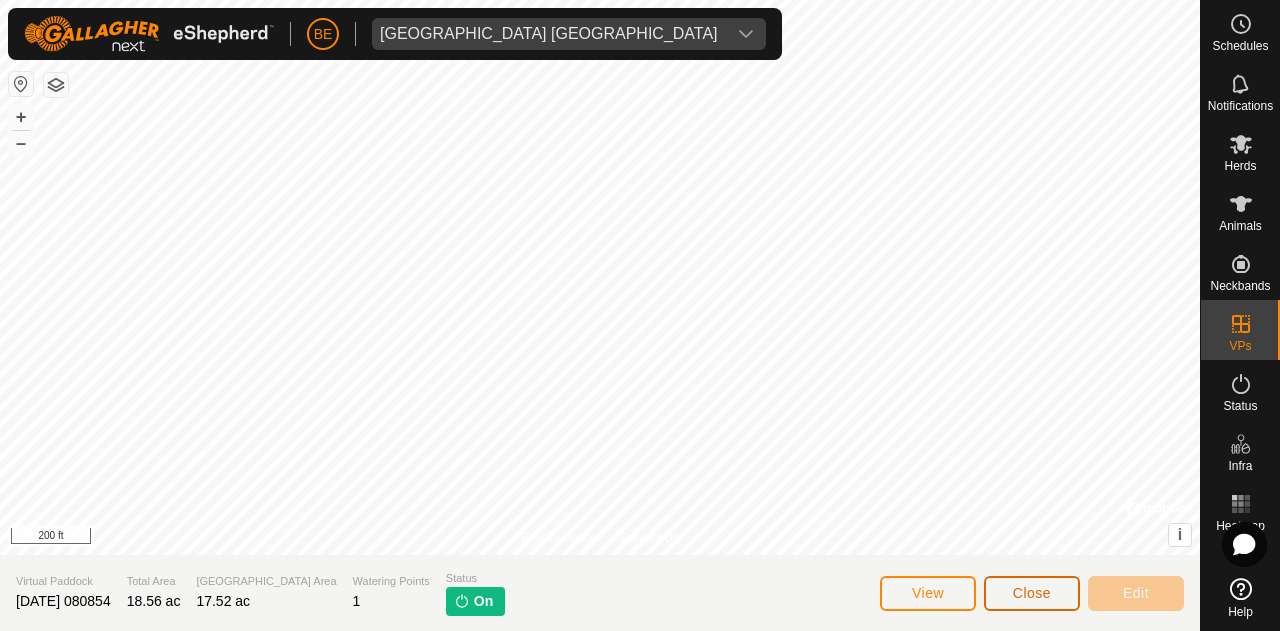 click on "Close" 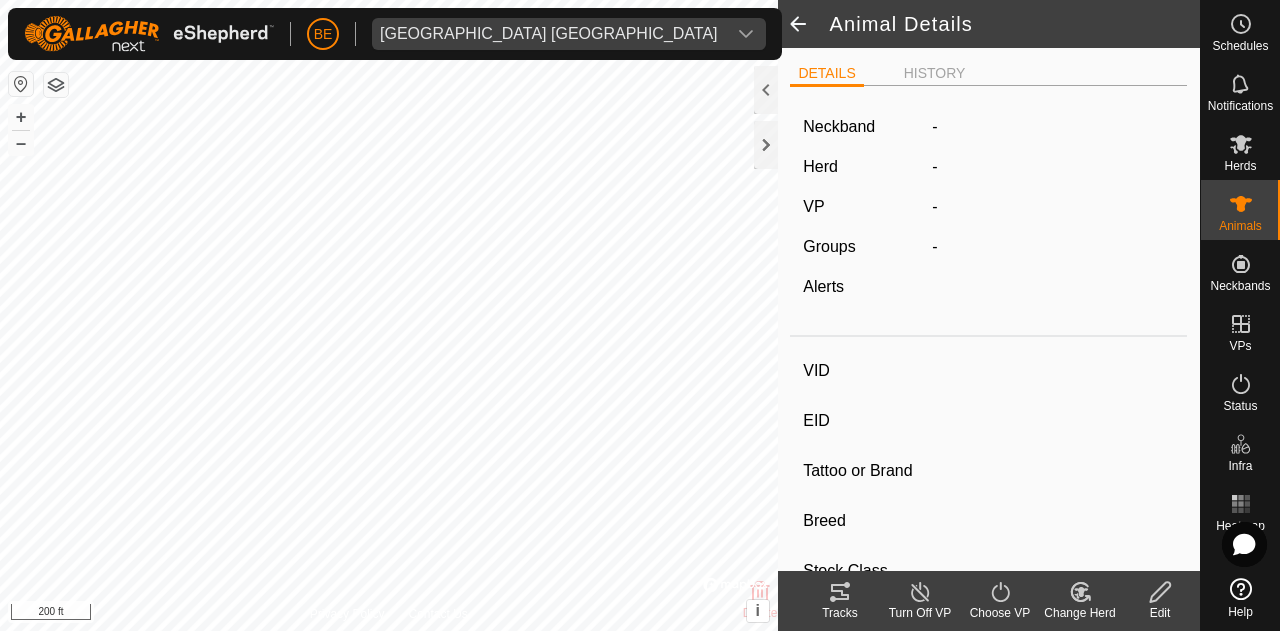 type on "272K" 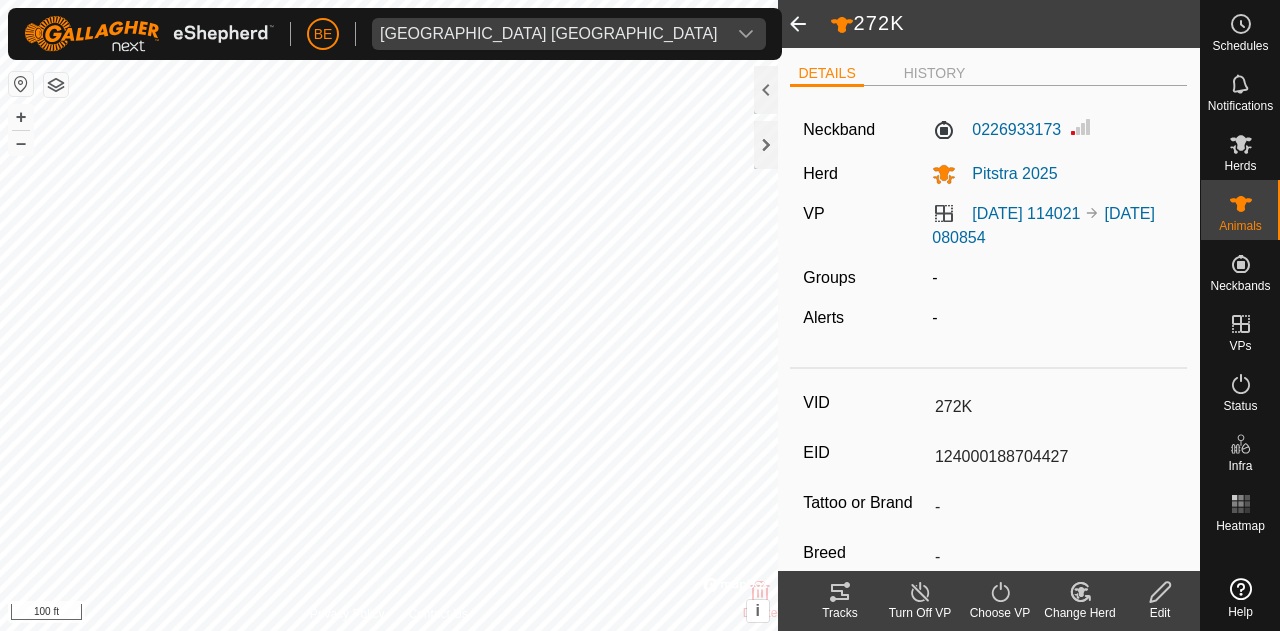 scroll, scrollTop: 0, scrollLeft: 0, axis: both 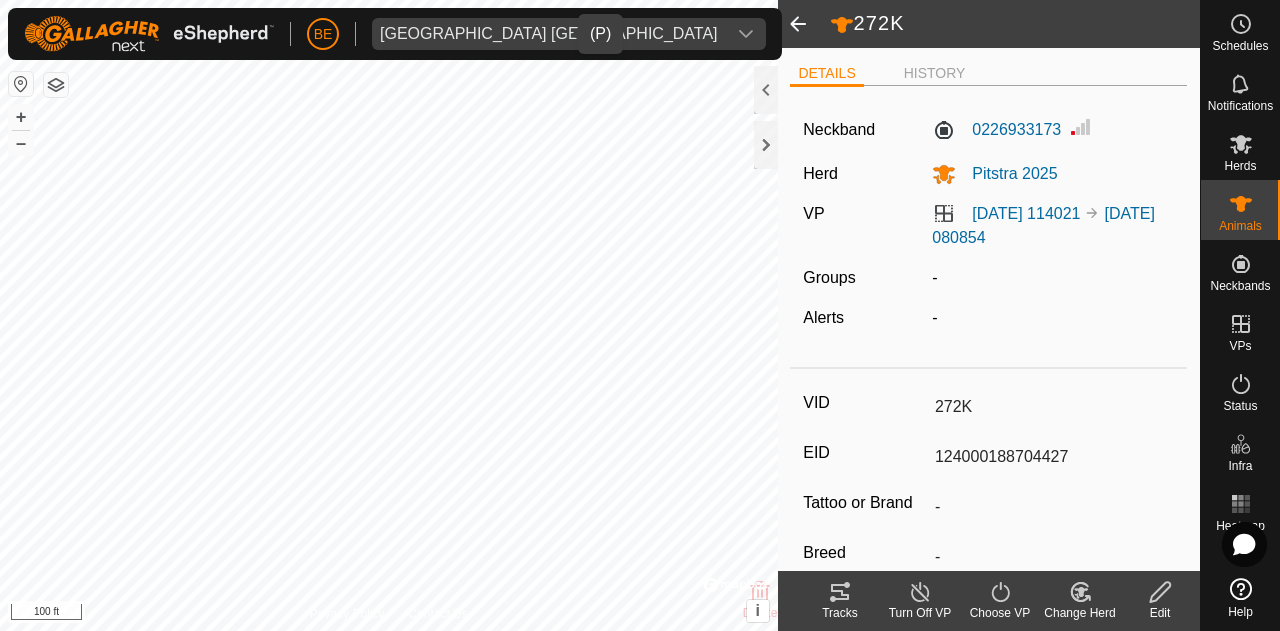 click on "[GEOGRAPHIC_DATA] [GEOGRAPHIC_DATA]" at bounding box center [549, 34] 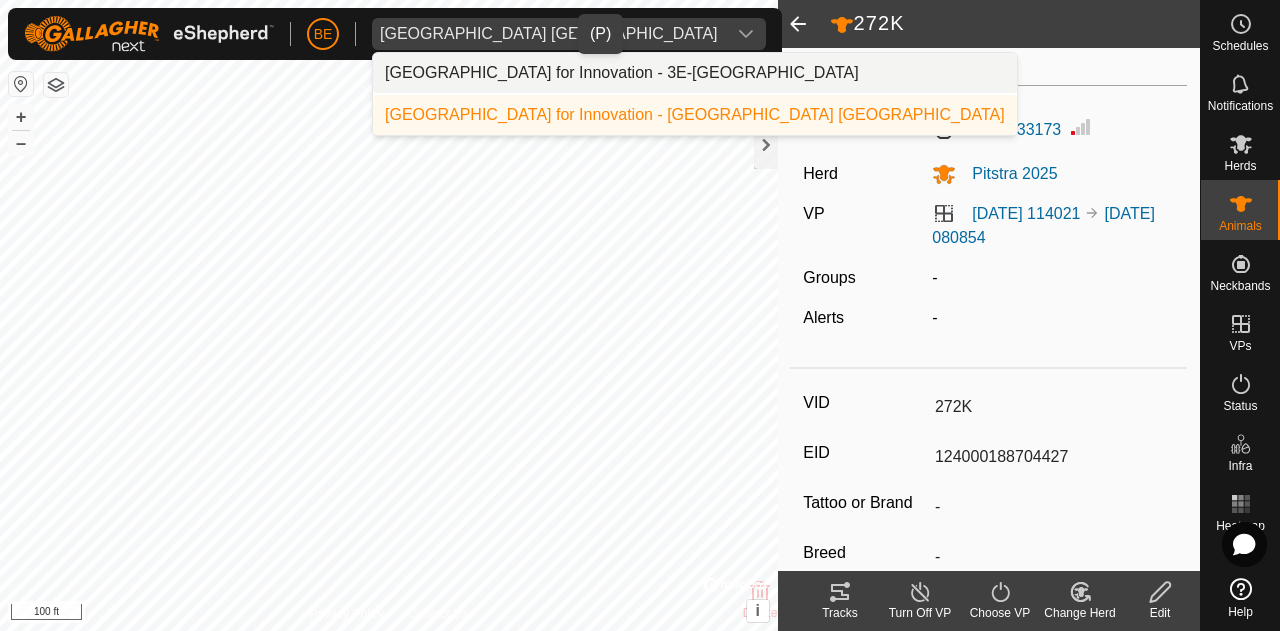 click on "[GEOGRAPHIC_DATA] for Innovation - 3E-[GEOGRAPHIC_DATA]" at bounding box center [695, 73] 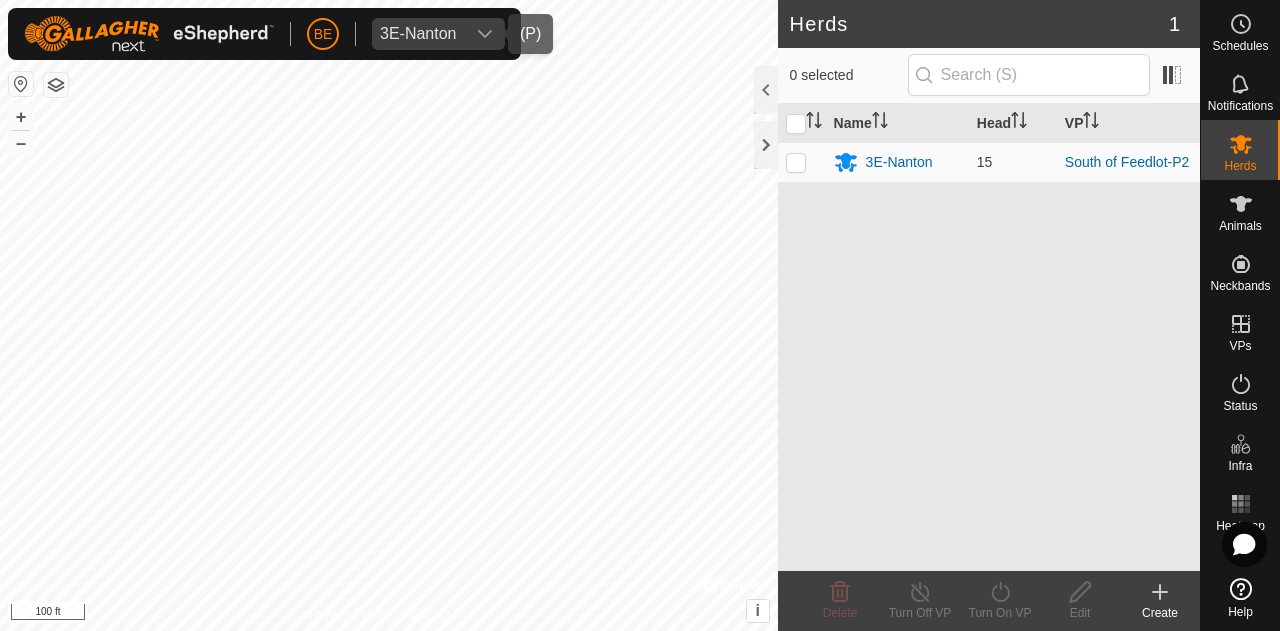 click at bounding box center [485, 34] 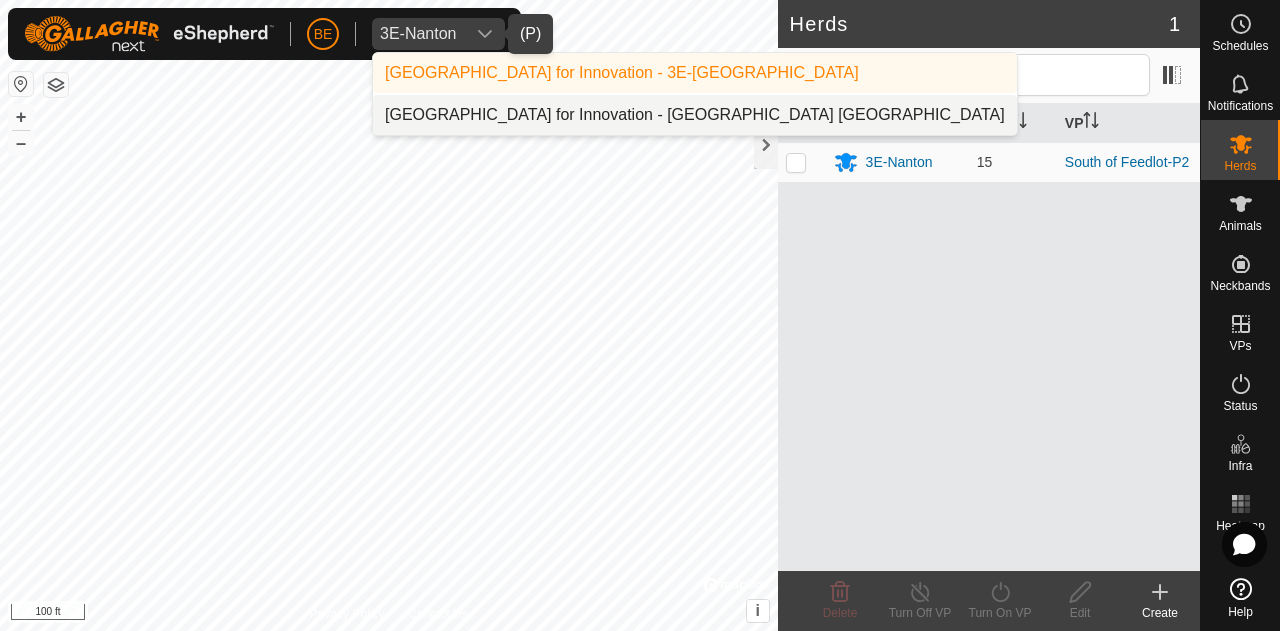 click on "[GEOGRAPHIC_DATA] for Innovation - [GEOGRAPHIC_DATA] [GEOGRAPHIC_DATA]" at bounding box center [695, 115] 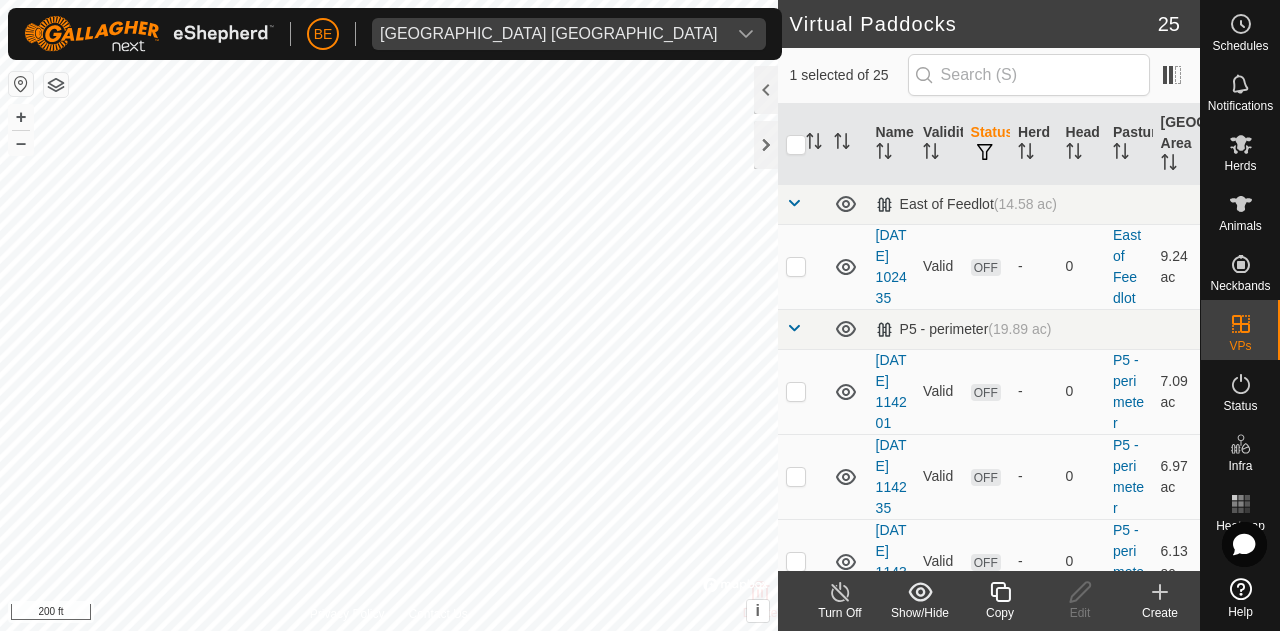 checkbox on "true" 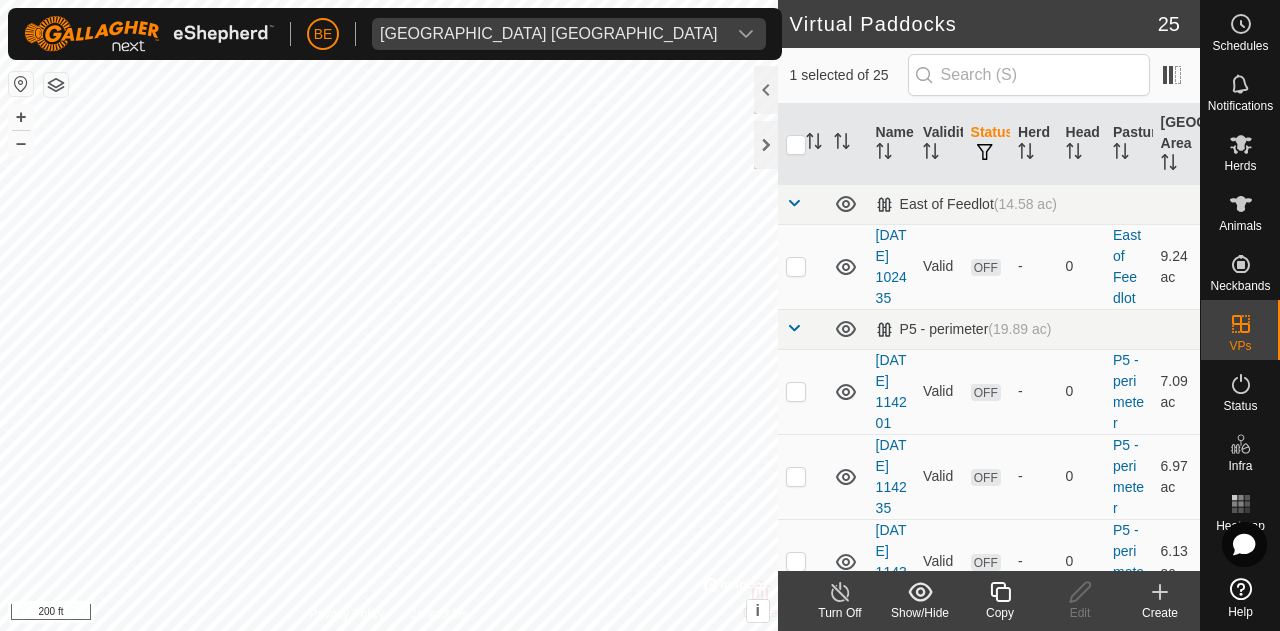 checkbox on "false" 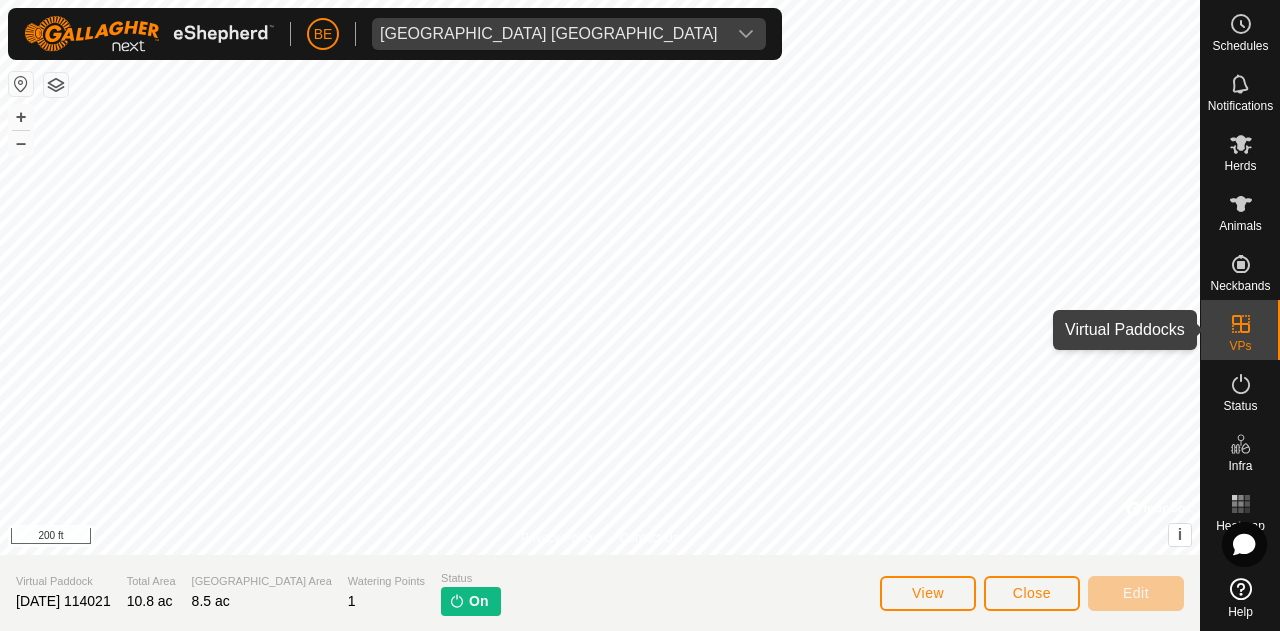 click at bounding box center [1241, 324] 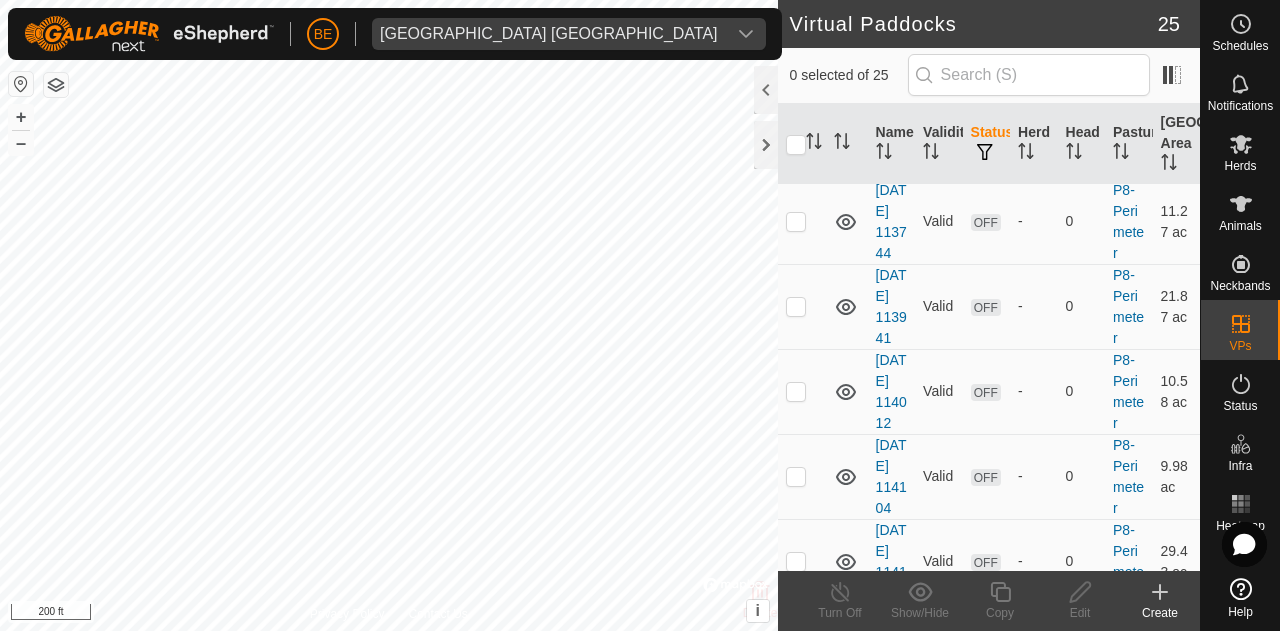 scroll, scrollTop: 700, scrollLeft: 0, axis: vertical 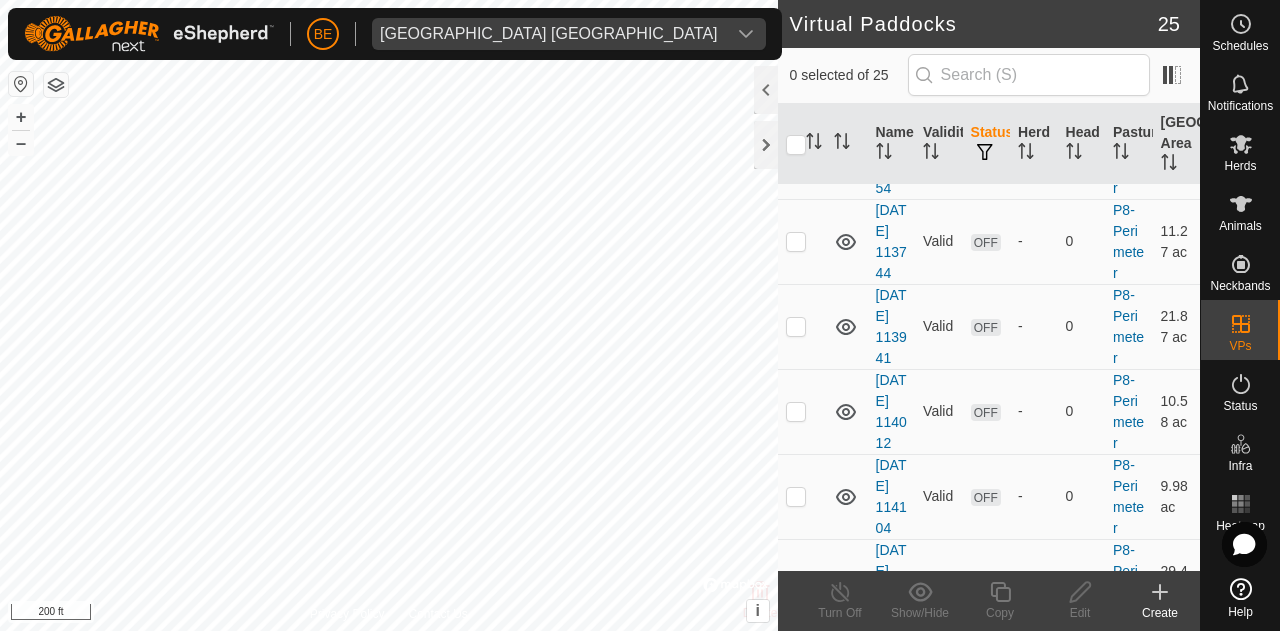 click on "[DATE] 114021" at bounding box center (891, 71) 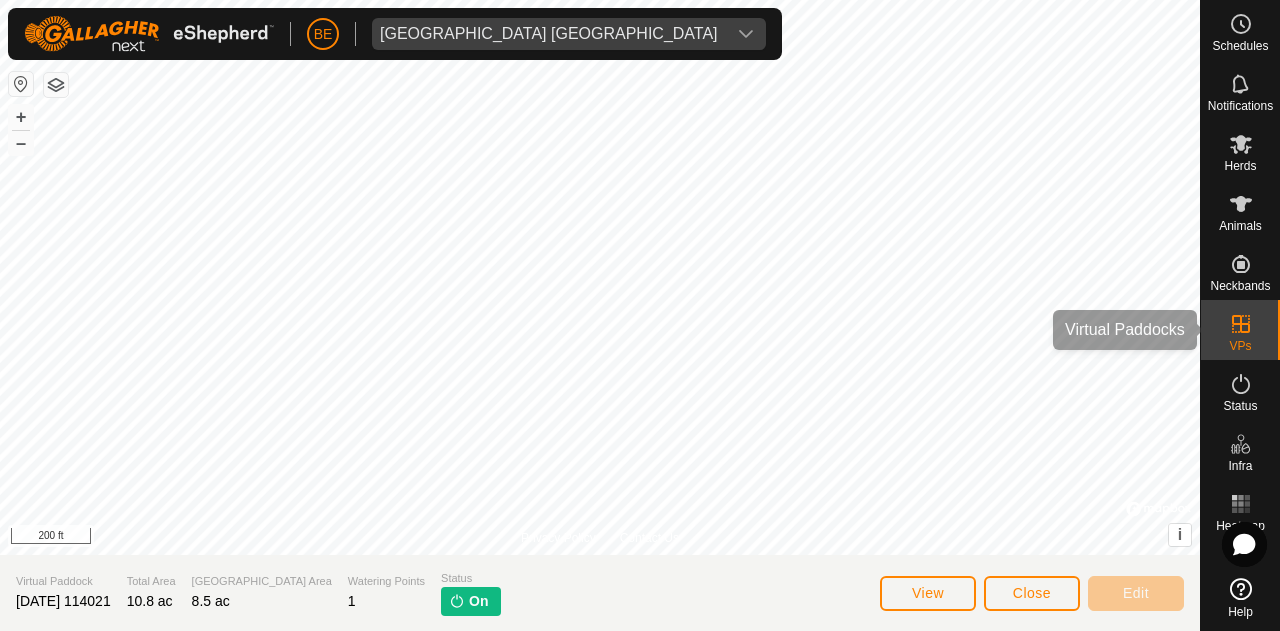 click on "VPs" at bounding box center (1240, 330) 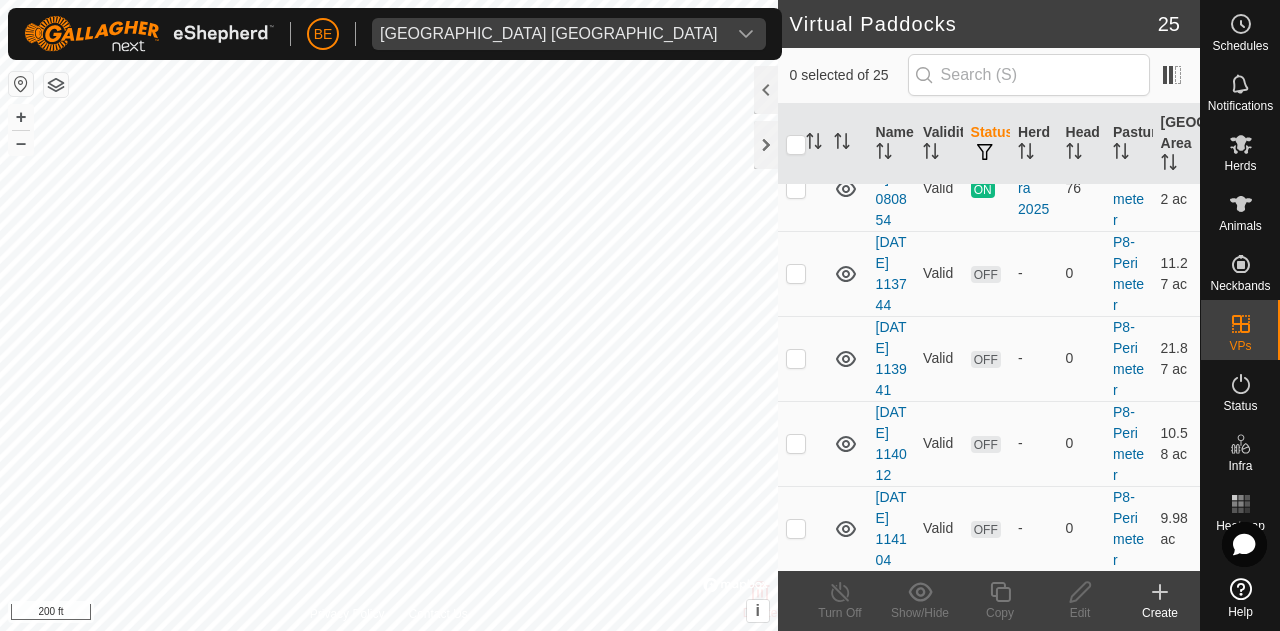 scroll, scrollTop: 700, scrollLeft: 0, axis: vertical 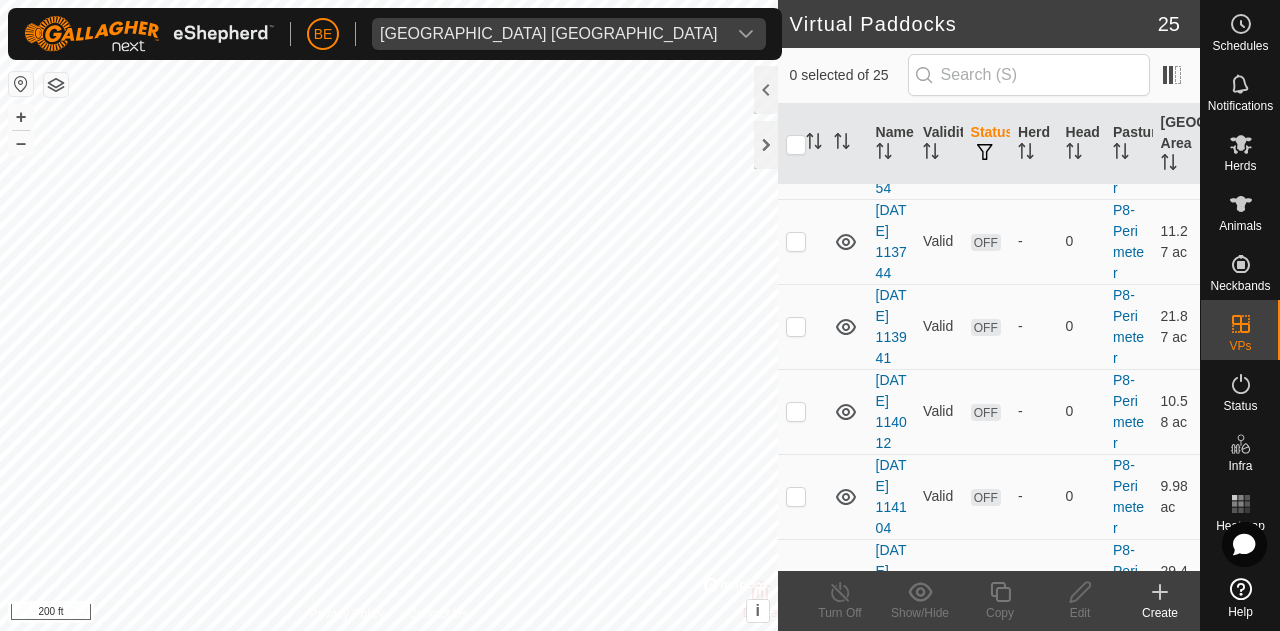 click at bounding box center [796, 72] 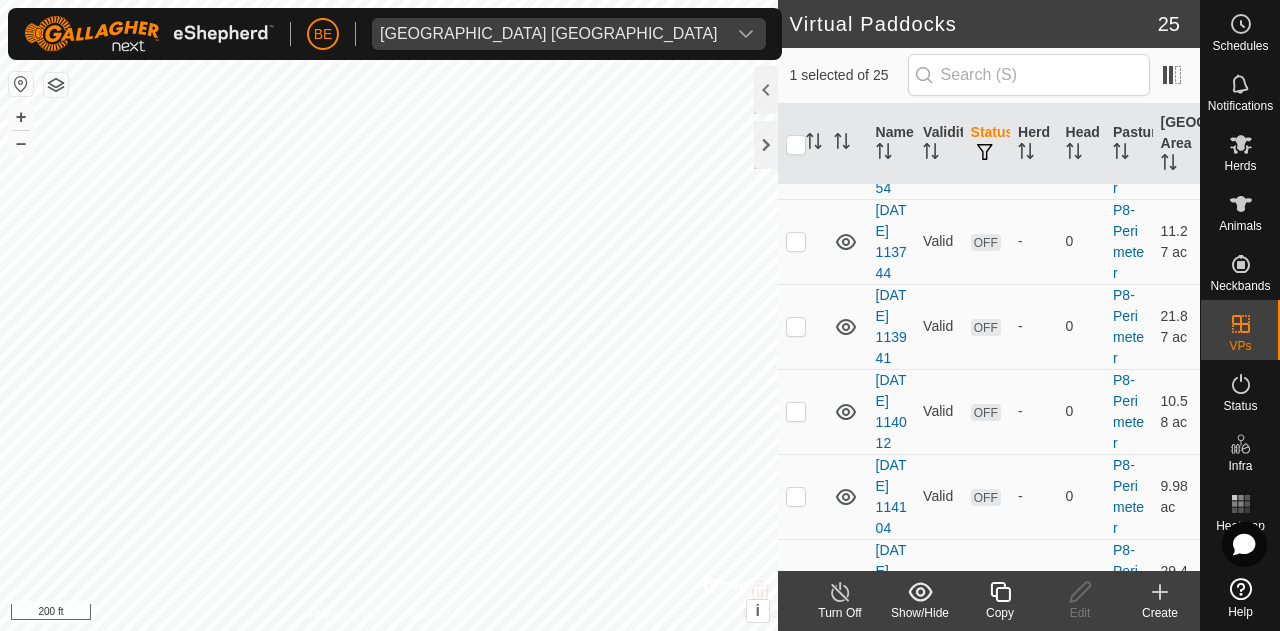 click 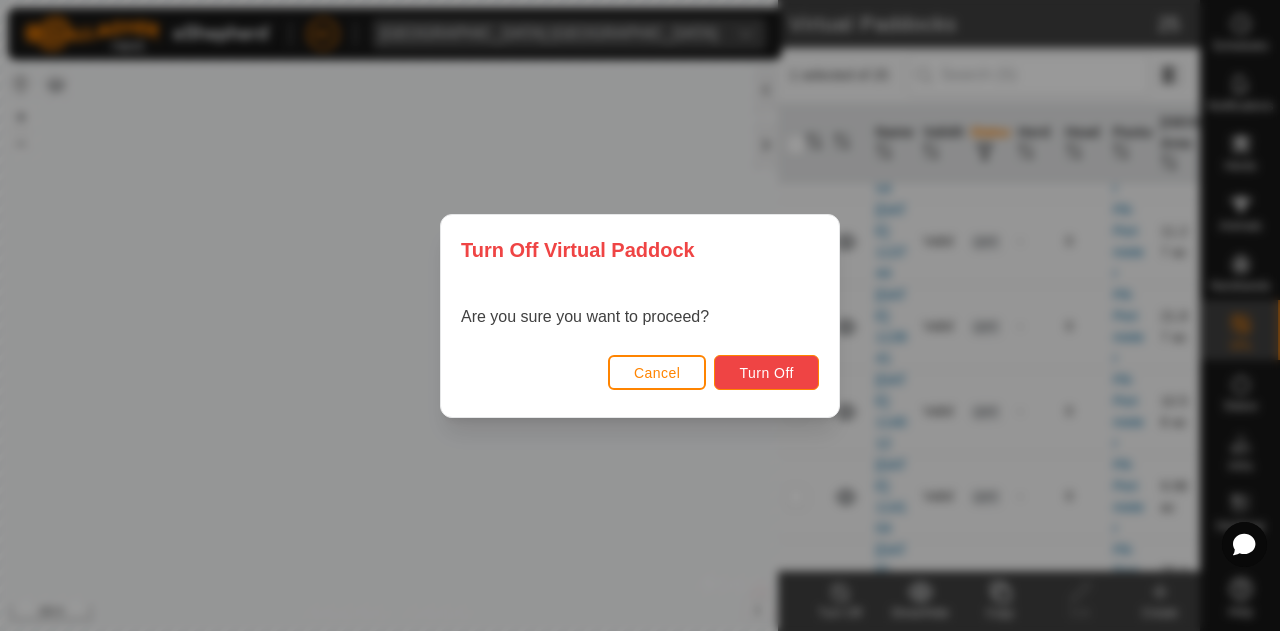 click on "Turn Off" at bounding box center (766, 373) 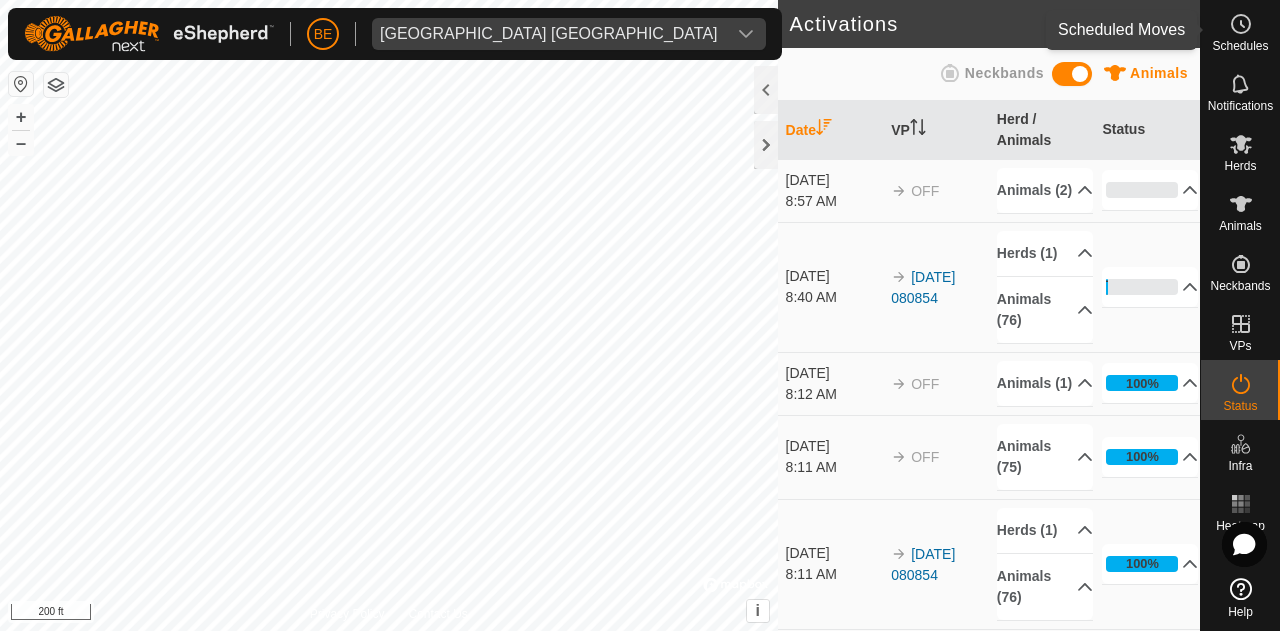 click 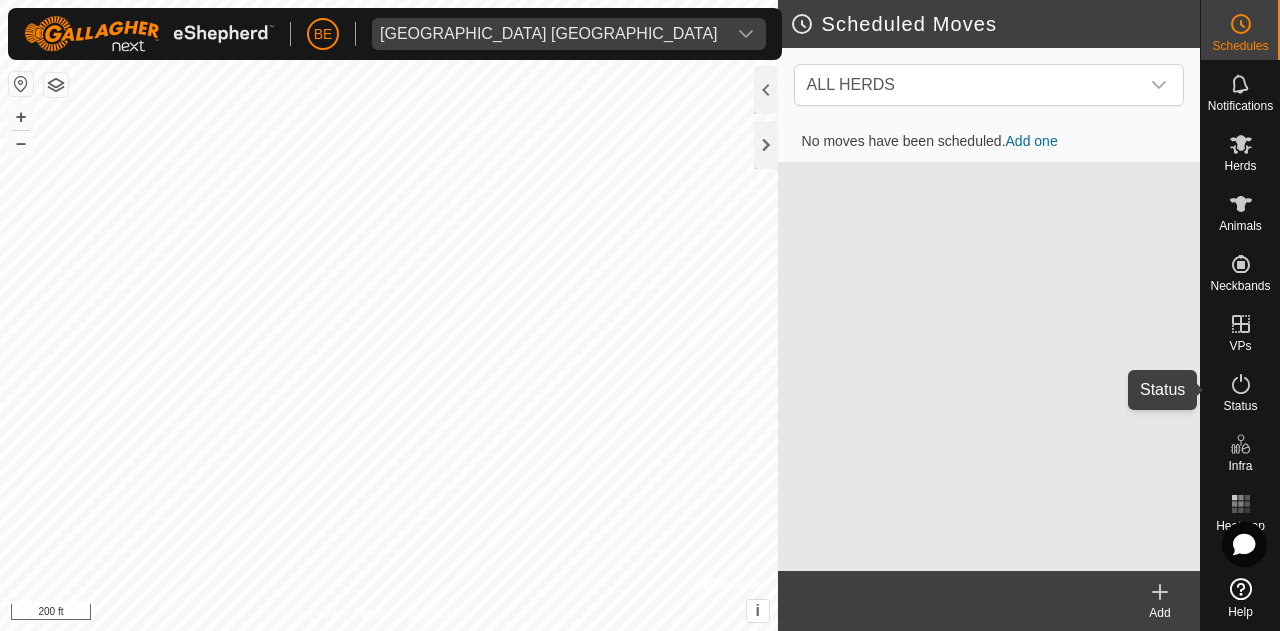 click 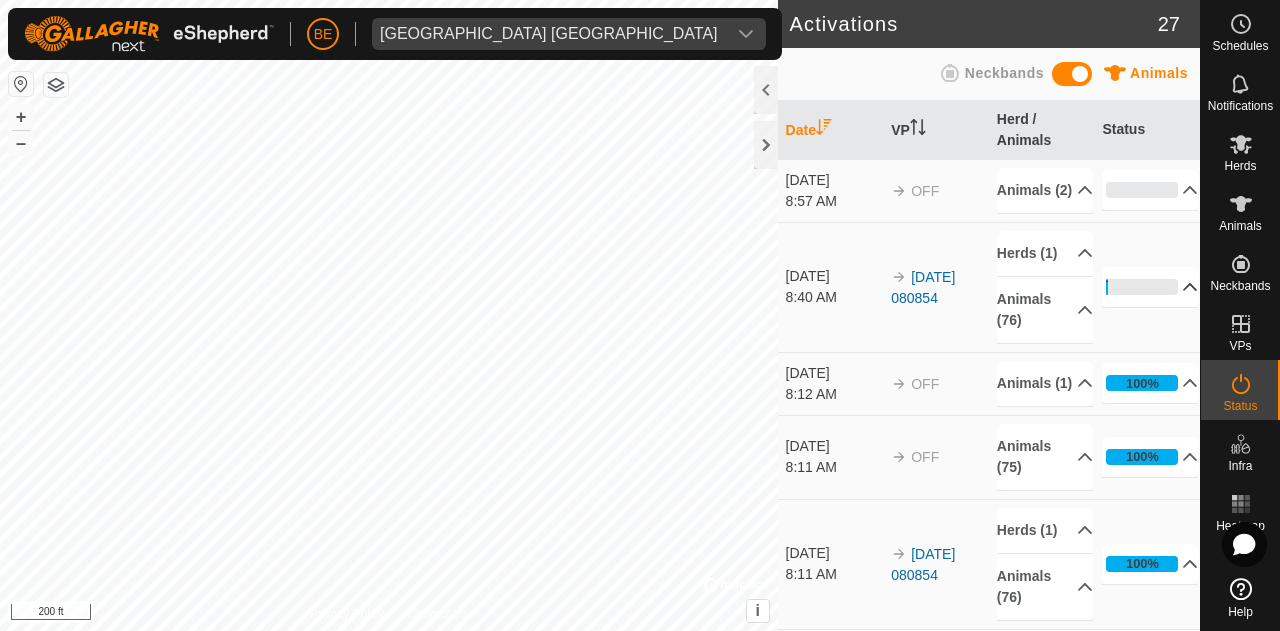 click on "2%" at bounding box center (1150, 287) 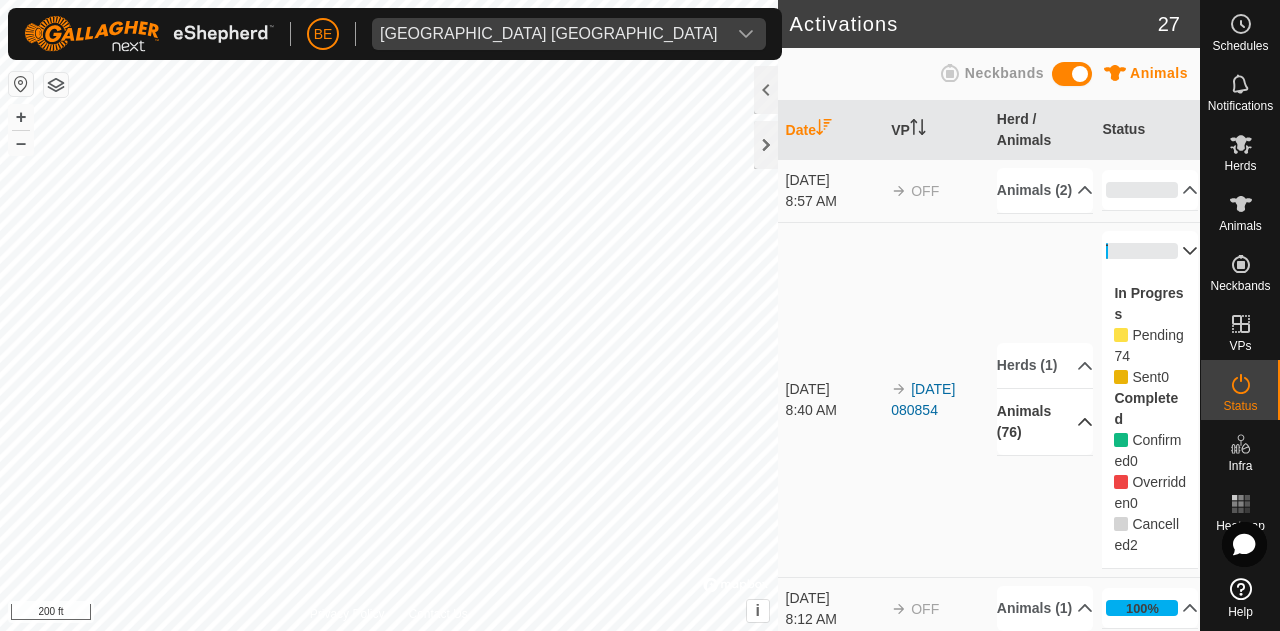 click on "Animals (76)" at bounding box center [1045, 422] 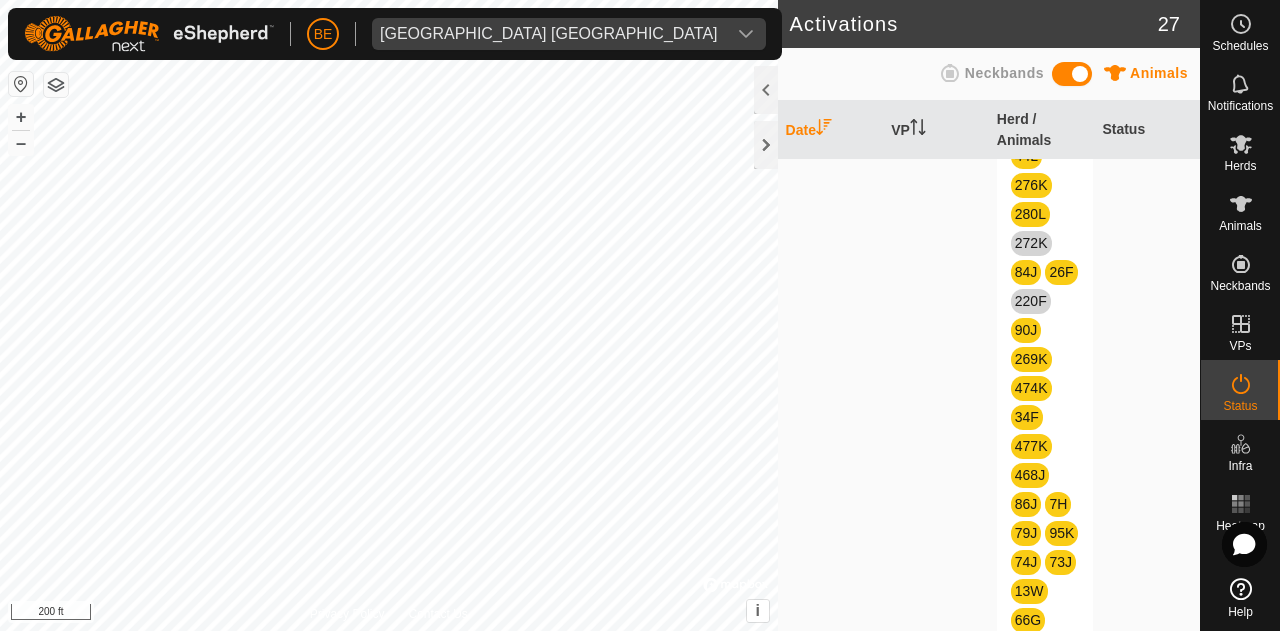 scroll, scrollTop: 0, scrollLeft: 0, axis: both 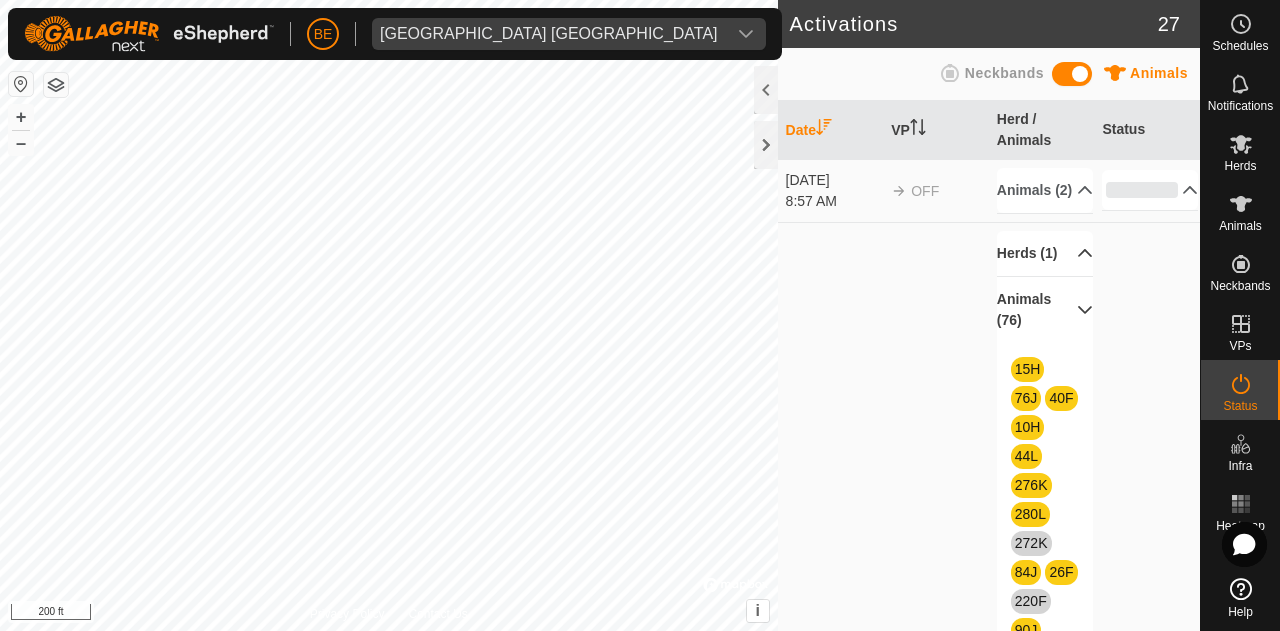 click on "Herds (1)" at bounding box center [1045, 253] 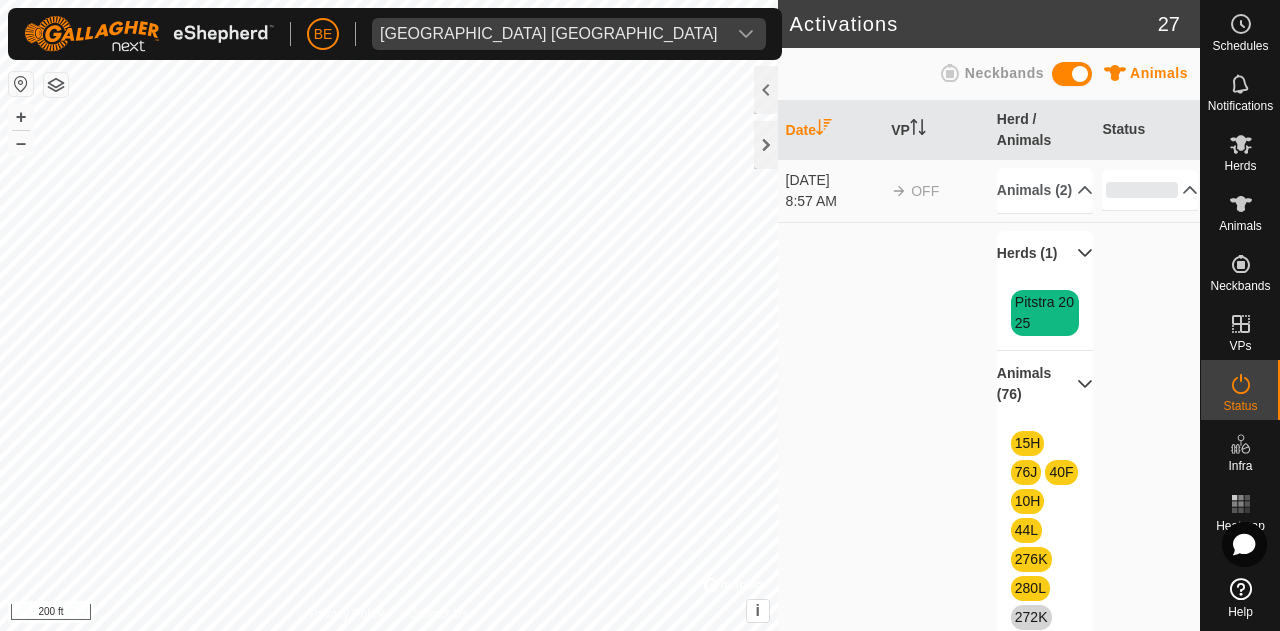 click on "Herds (1)" at bounding box center [1045, 253] 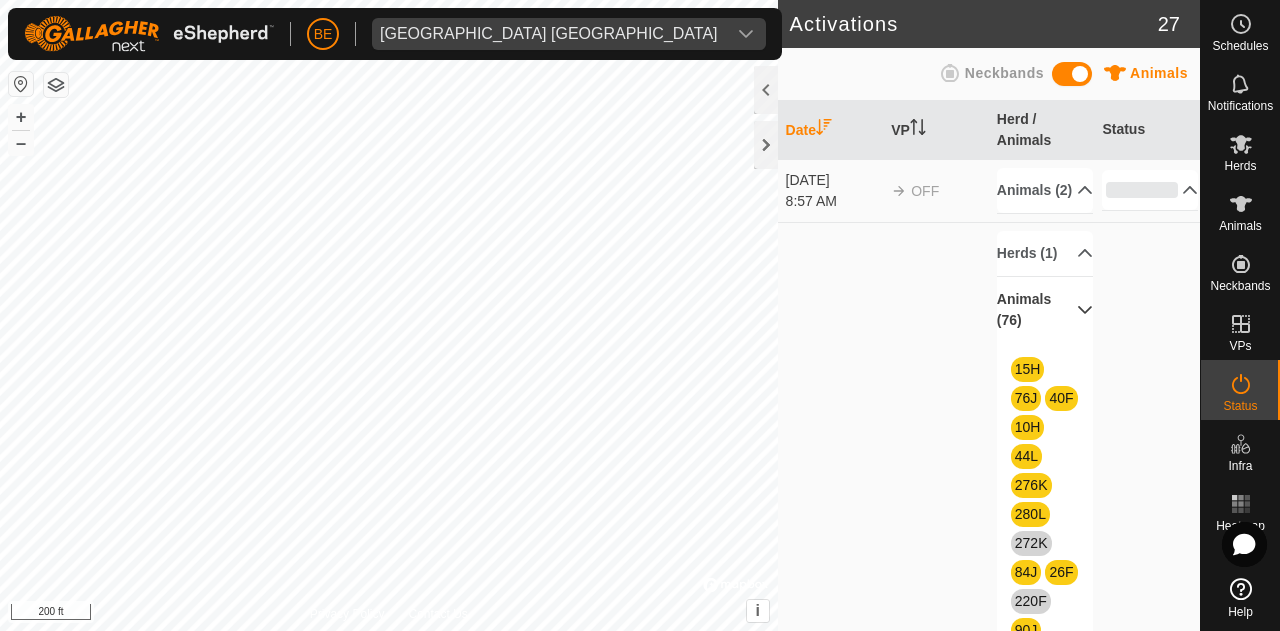 click on "Animals (76)" at bounding box center (1045, 310) 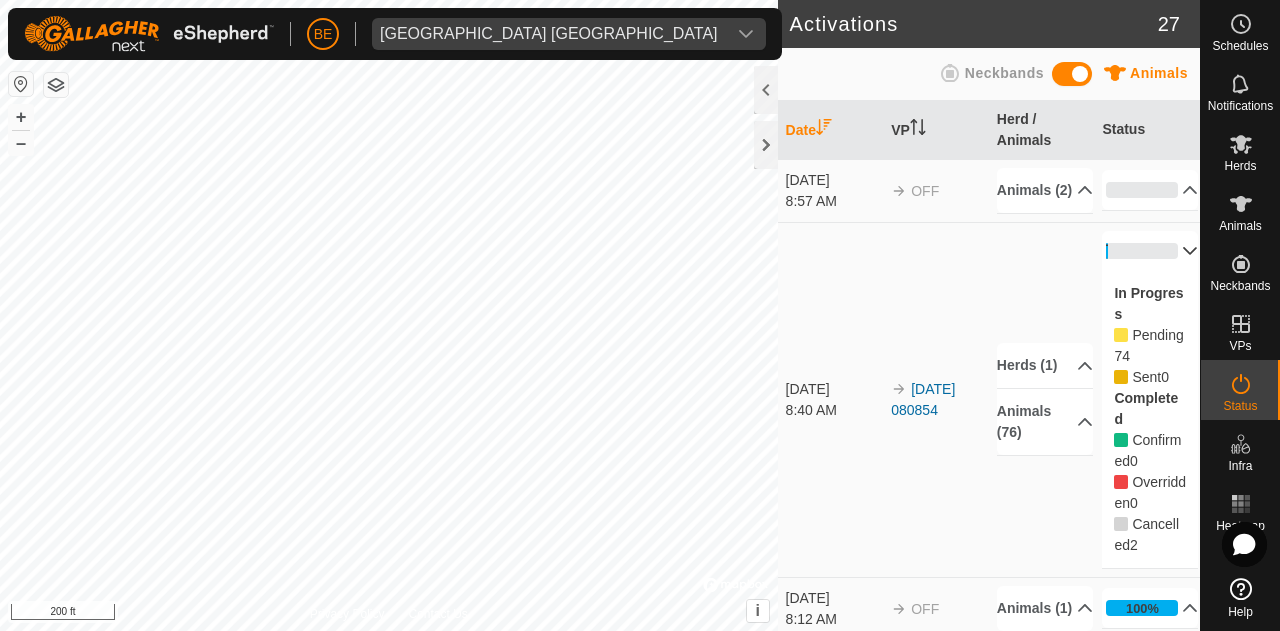 click on "2%" at bounding box center (1150, 251) 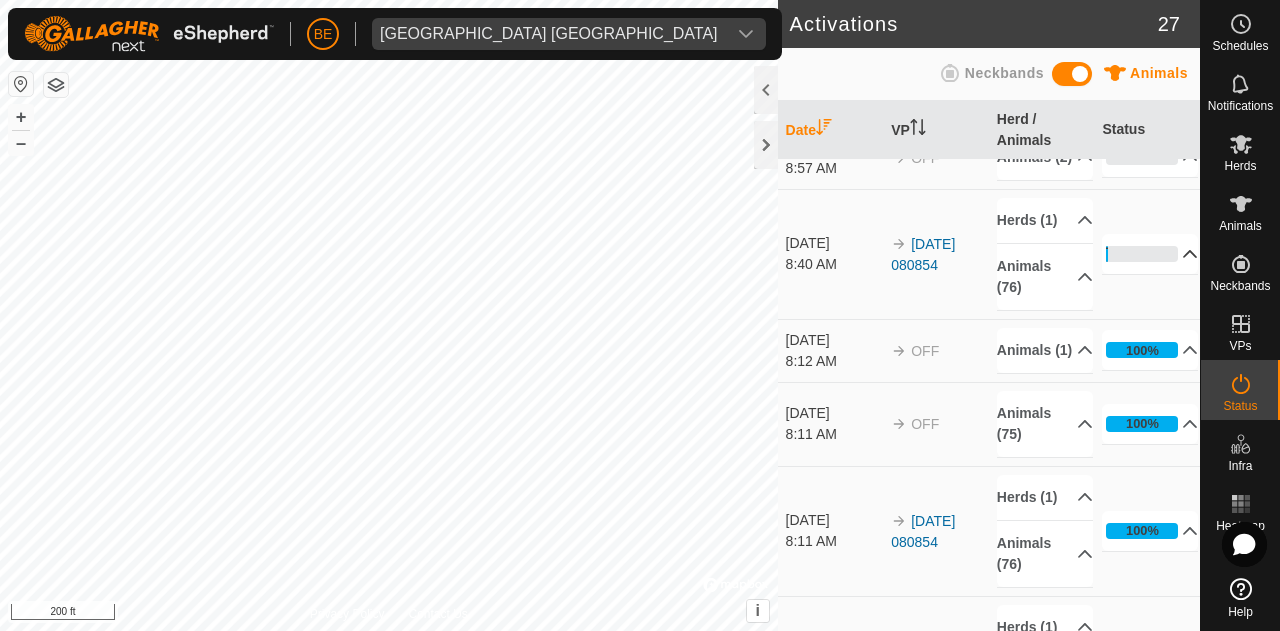 scroll, scrollTop: 0, scrollLeft: 0, axis: both 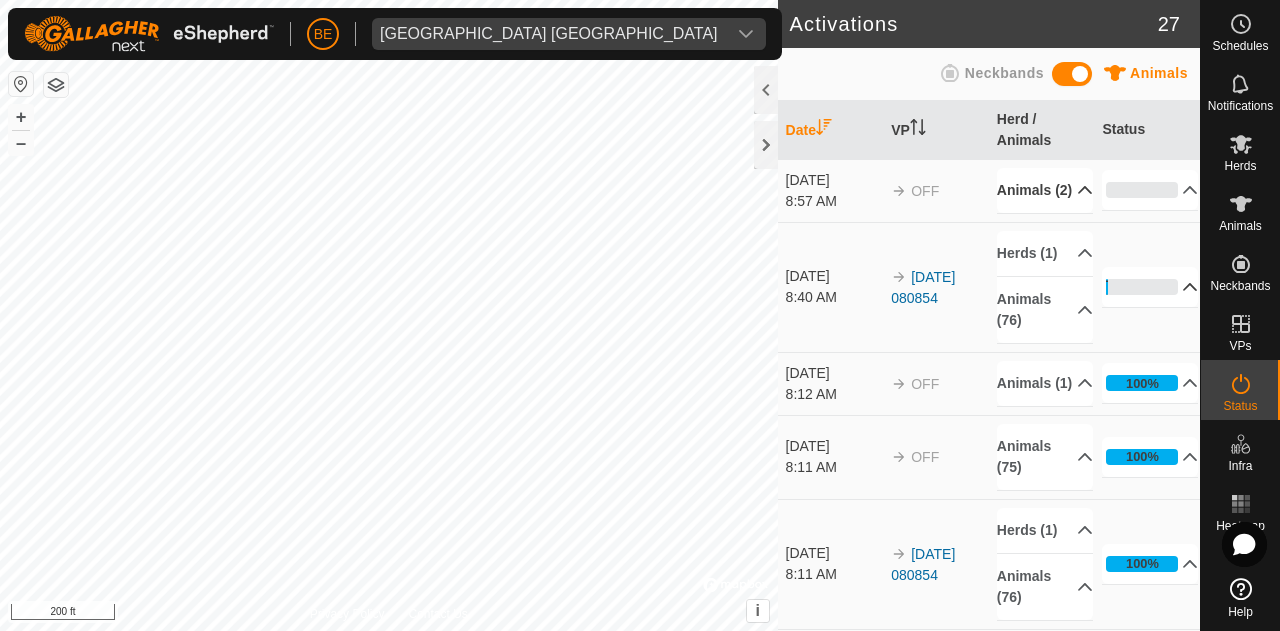click on "Animals (2)" at bounding box center (1045, 190) 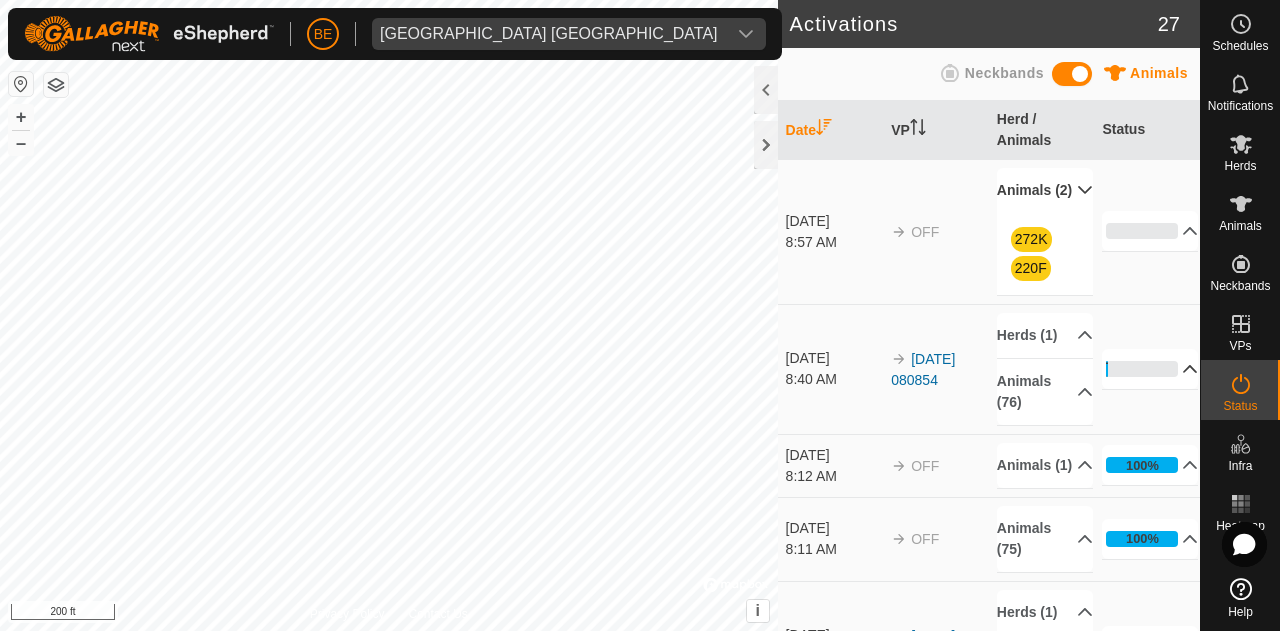 drag, startPoint x: 1053, startPoint y: 211, endPoint x: 1064, endPoint y: 216, distance: 12.083046 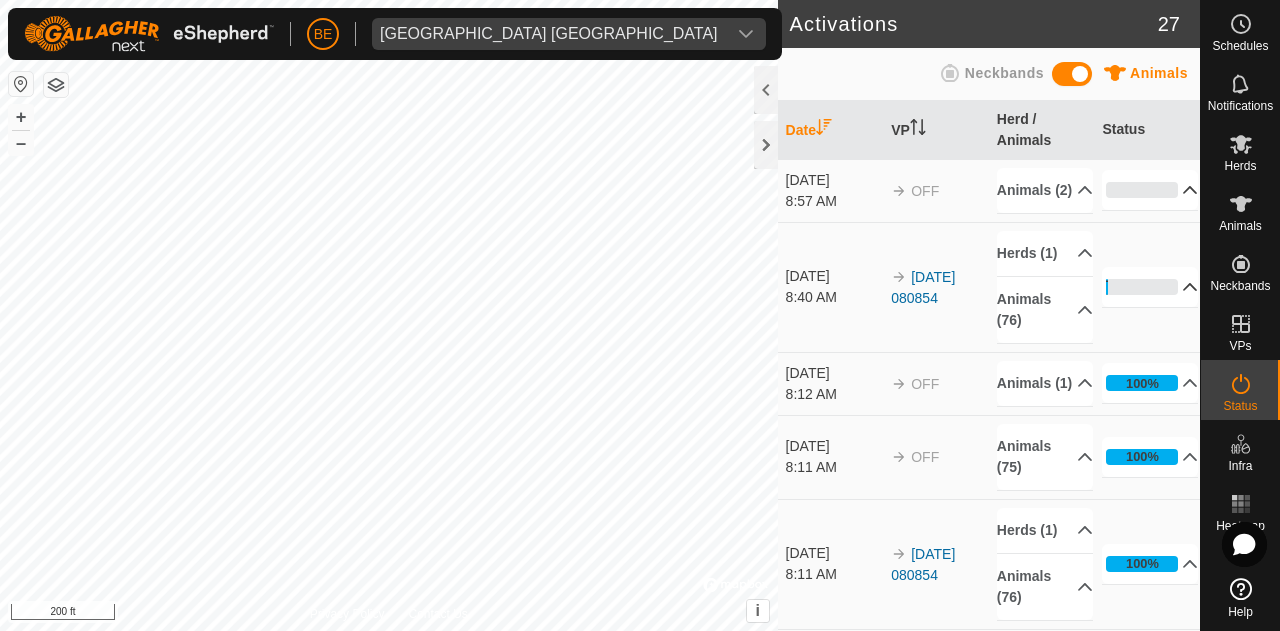 click on "0%" at bounding box center (1150, 190) 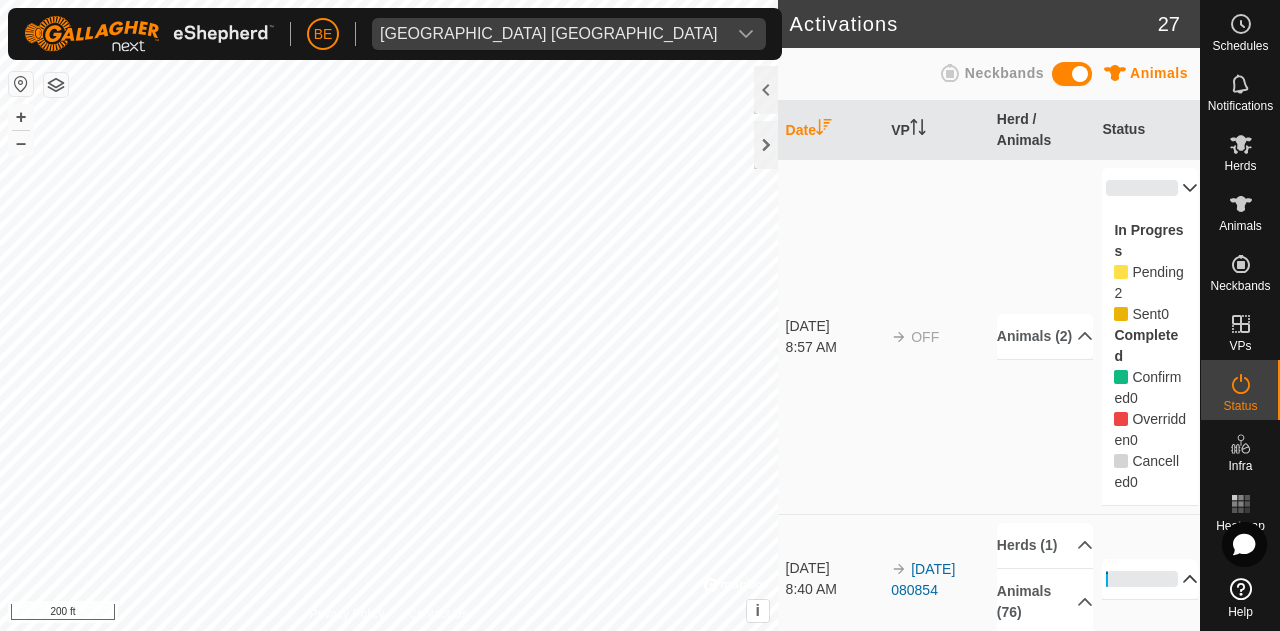 click on "0%" at bounding box center [1150, 188] 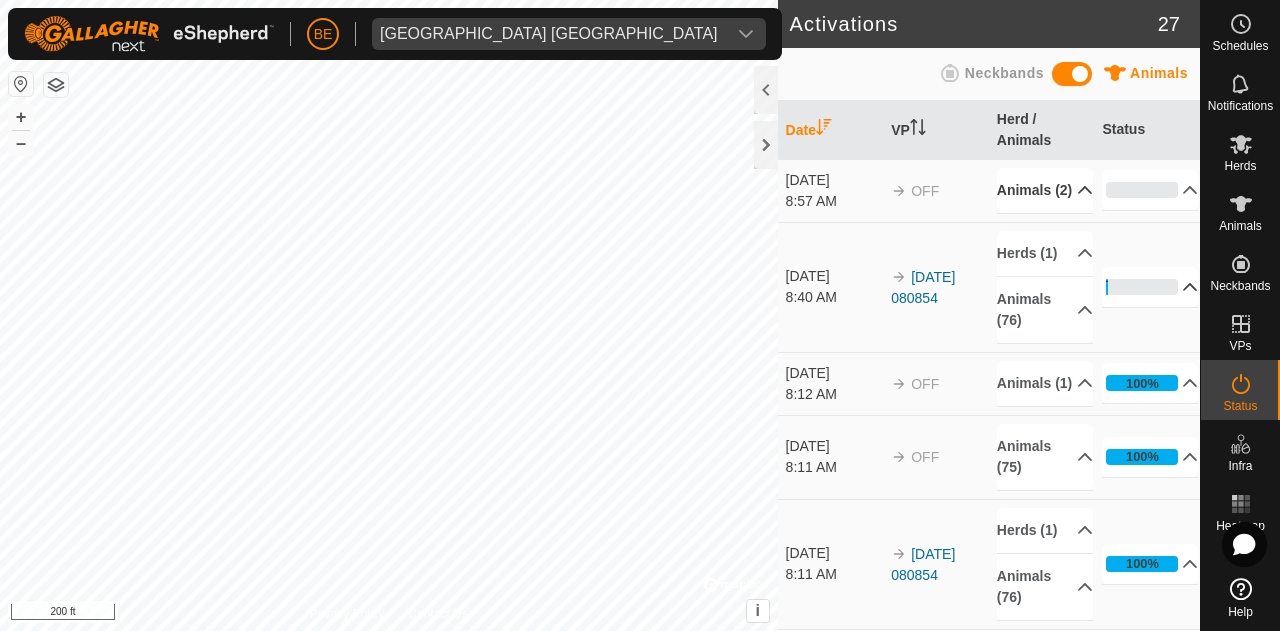 click on "Animals (2)" at bounding box center [1045, 190] 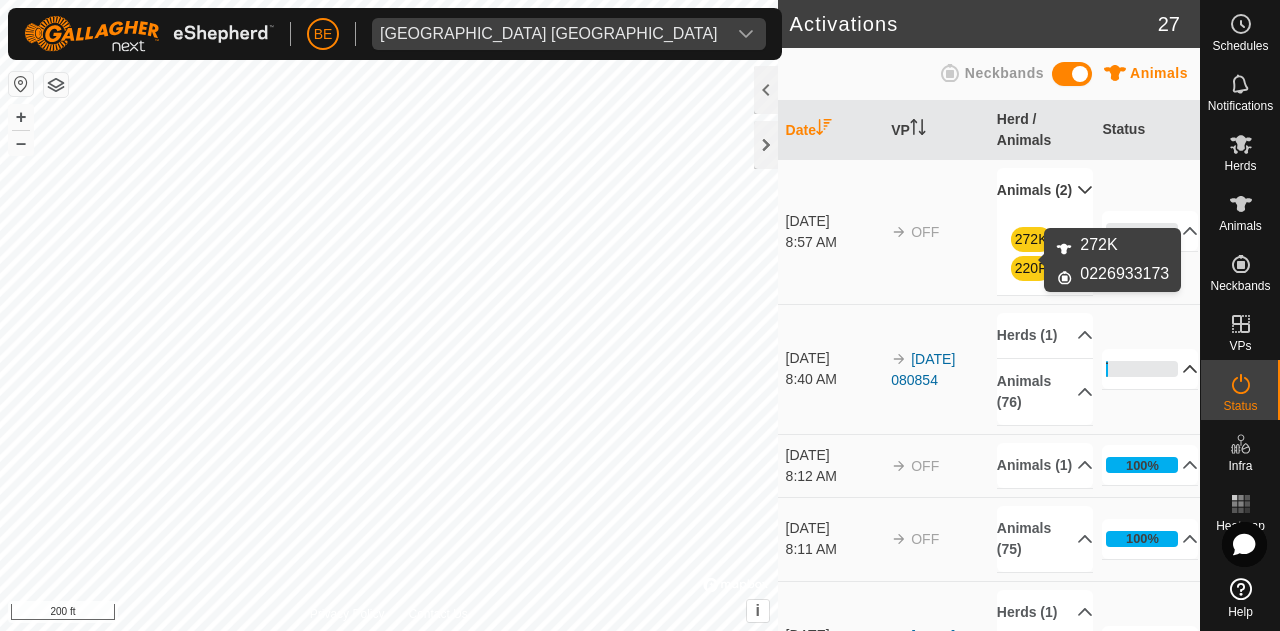 click on "272K" at bounding box center (1031, 239) 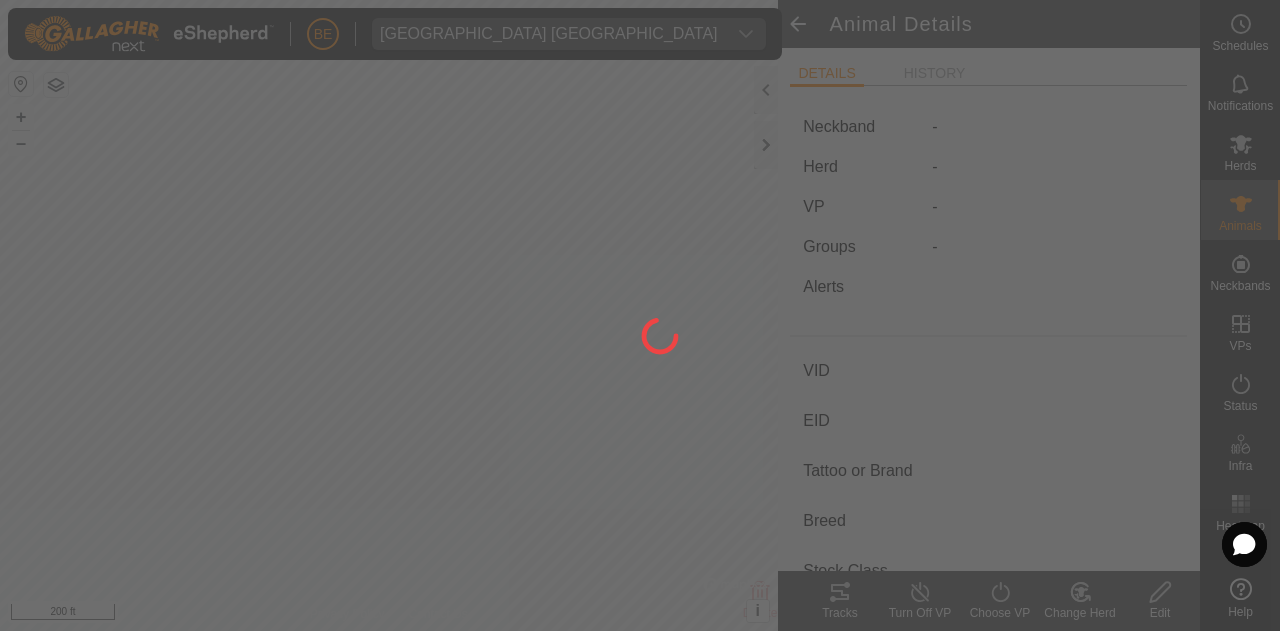 type on "272K" 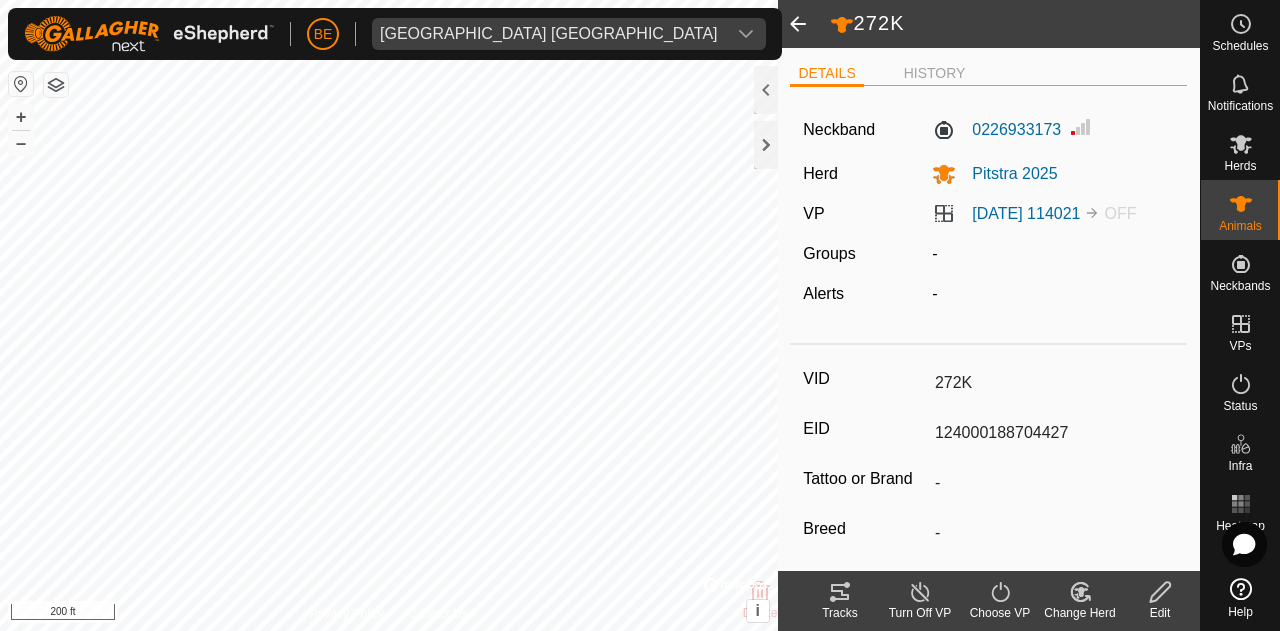 click 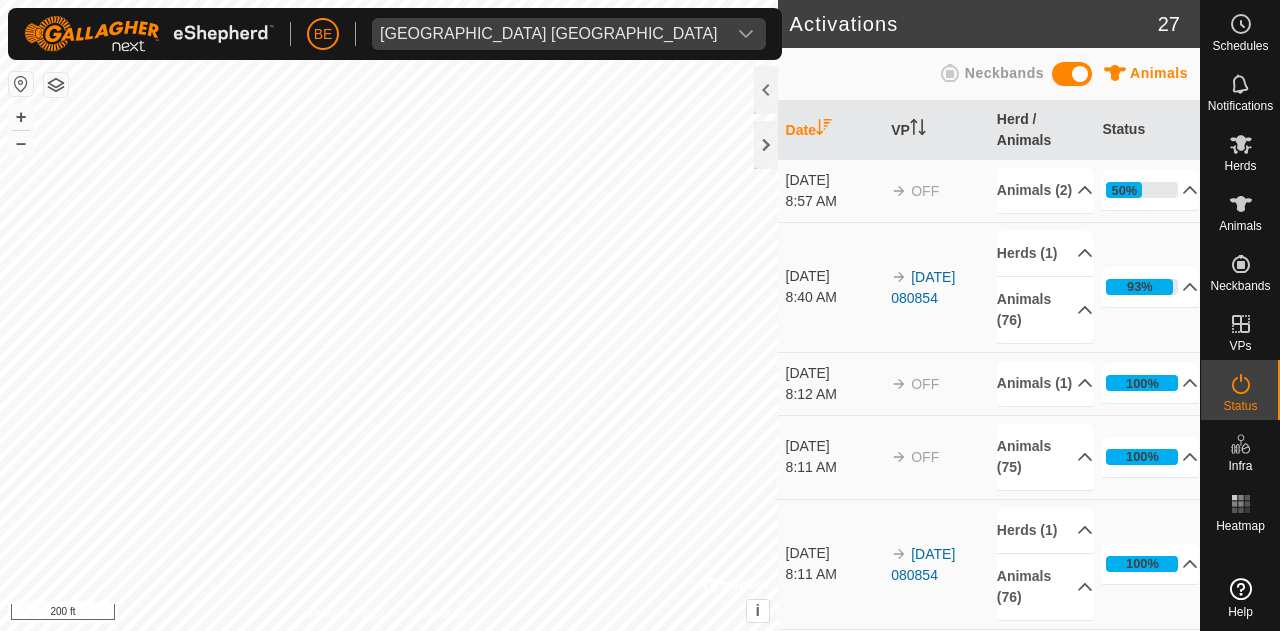 scroll, scrollTop: 0, scrollLeft: 0, axis: both 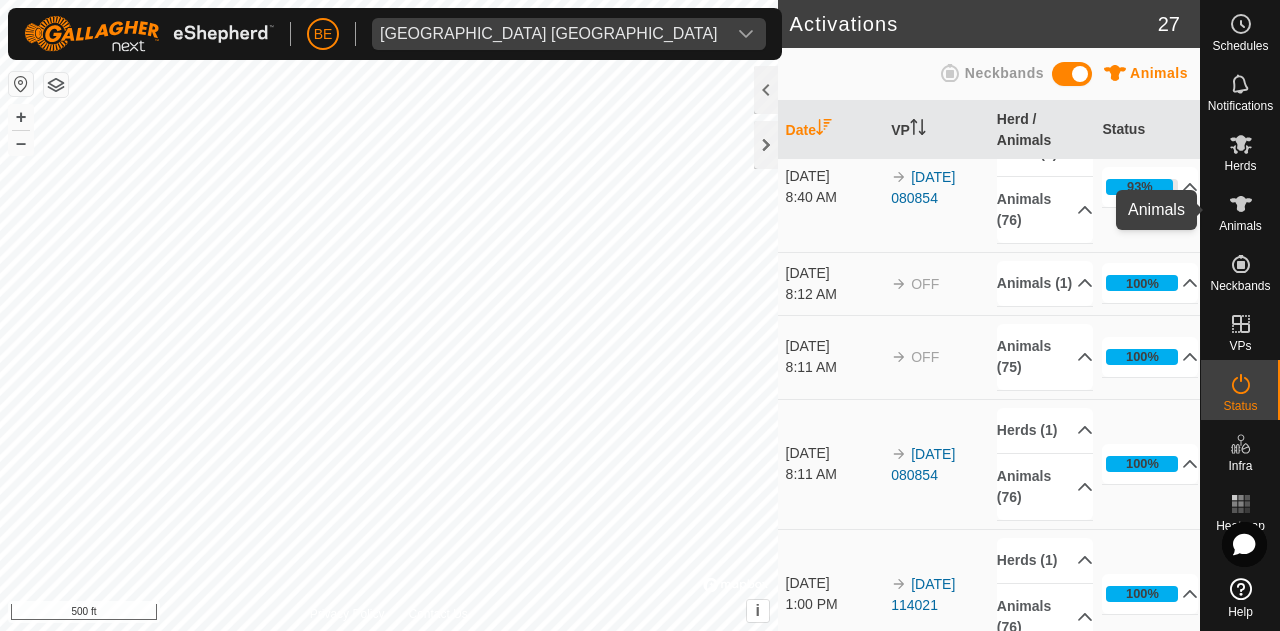 click 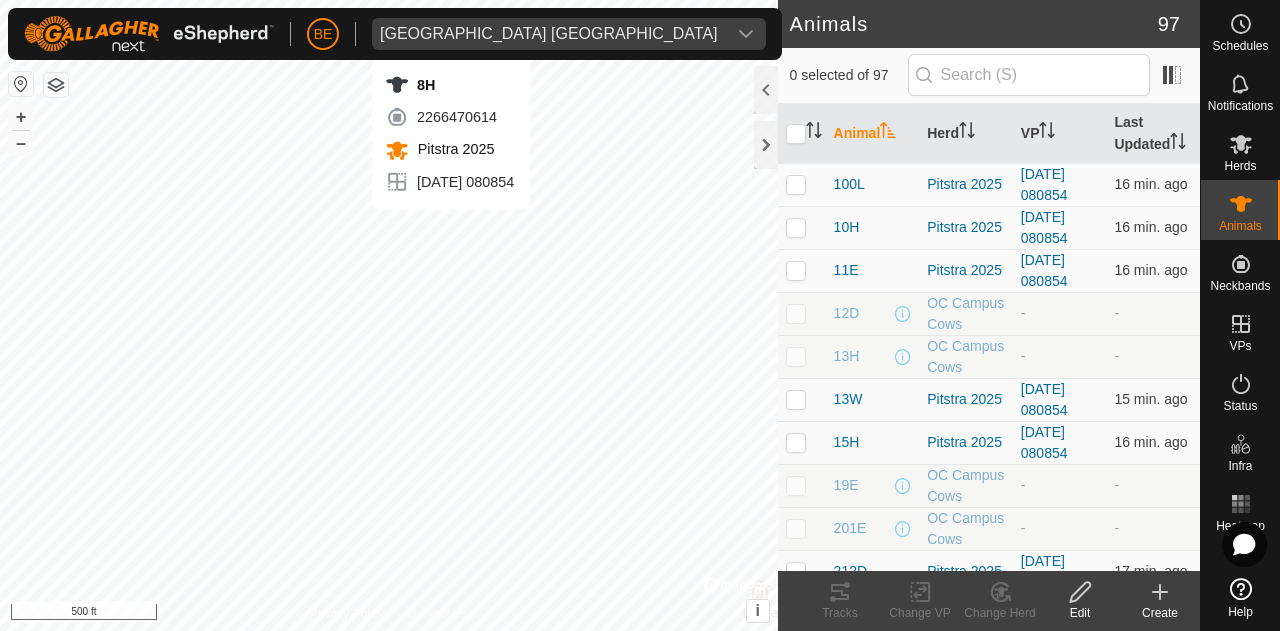 checkbox on "true" 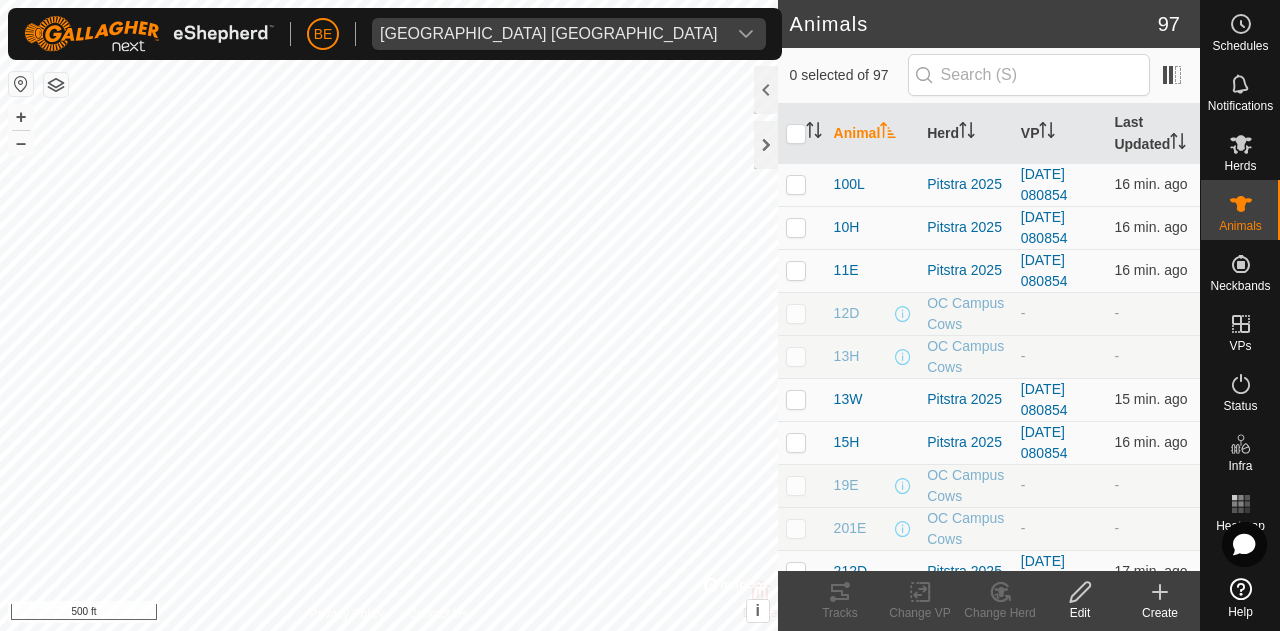 scroll, scrollTop: 0, scrollLeft: 0, axis: both 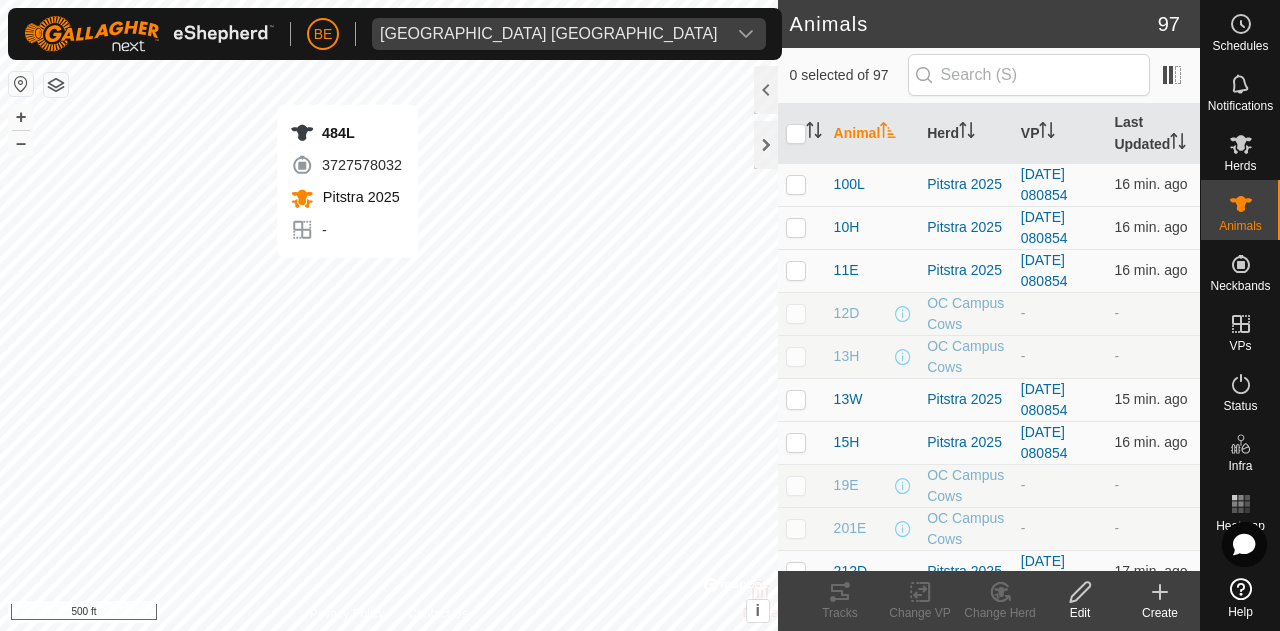 checkbox on "true" 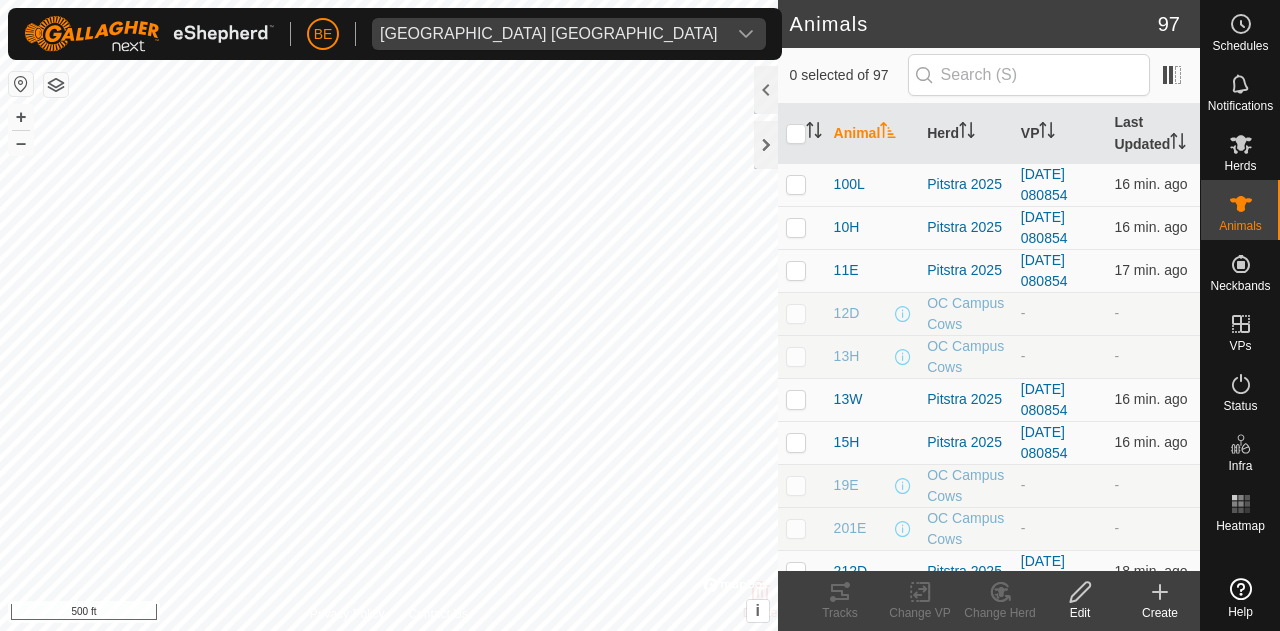 scroll, scrollTop: 0, scrollLeft: 0, axis: both 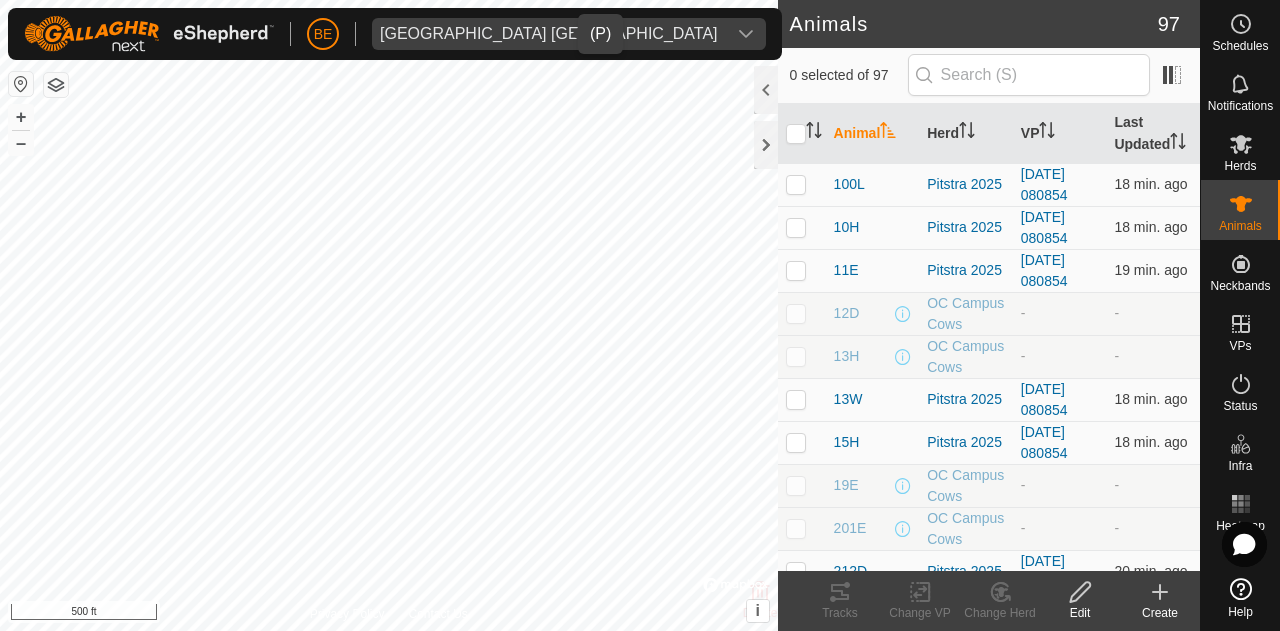 click on "[GEOGRAPHIC_DATA] [GEOGRAPHIC_DATA]" at bounding box center [549, 34] 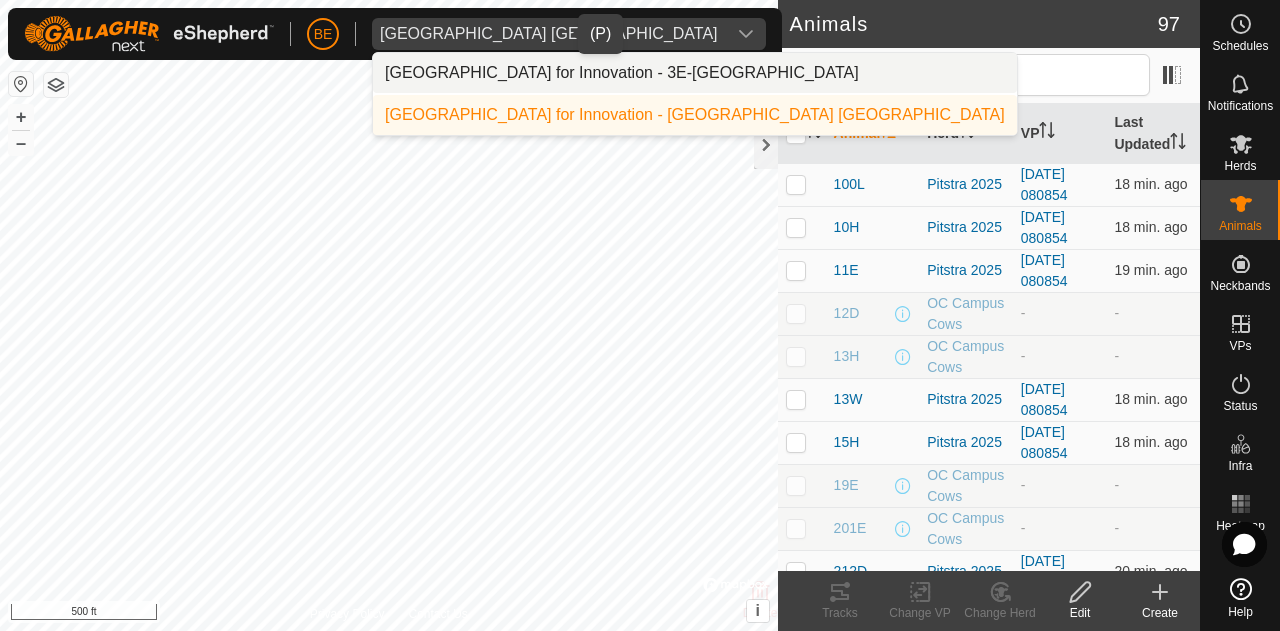 click on "[GEOGRAPHIC_DATA] for Innovation - 3E-[GEOGRAPHIC_DATA]" at bounding box center (695, 73) 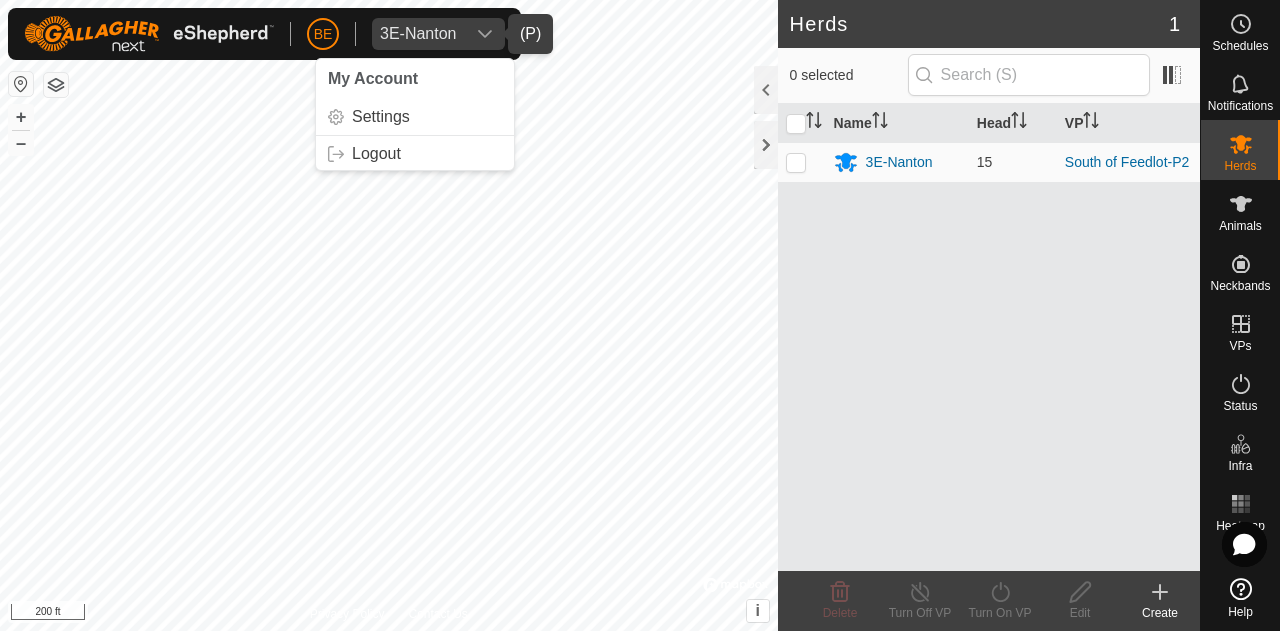 click on "3E-Nanton" at bounding box center (418, 34) 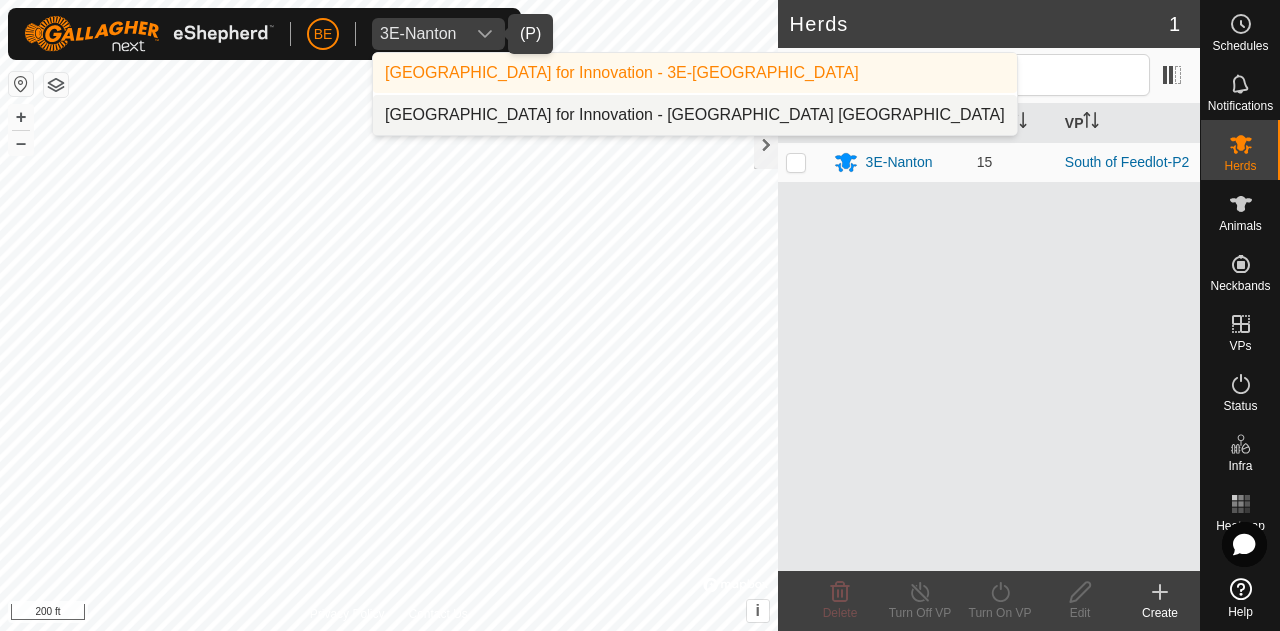 click on "[GEOGRAPHIC_DATA] for Innovation - [GEOGRAPHIC_DATA] [GEOGRAPHIC_DATA]" at bounding box center [695, 115] 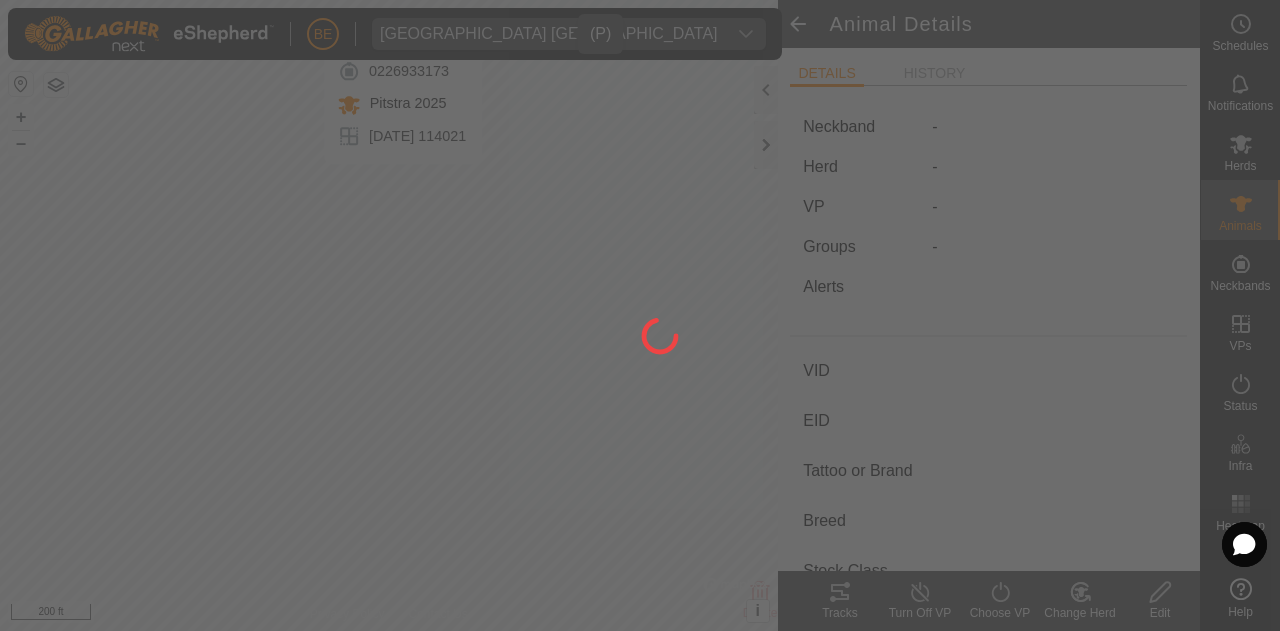type on "272K" 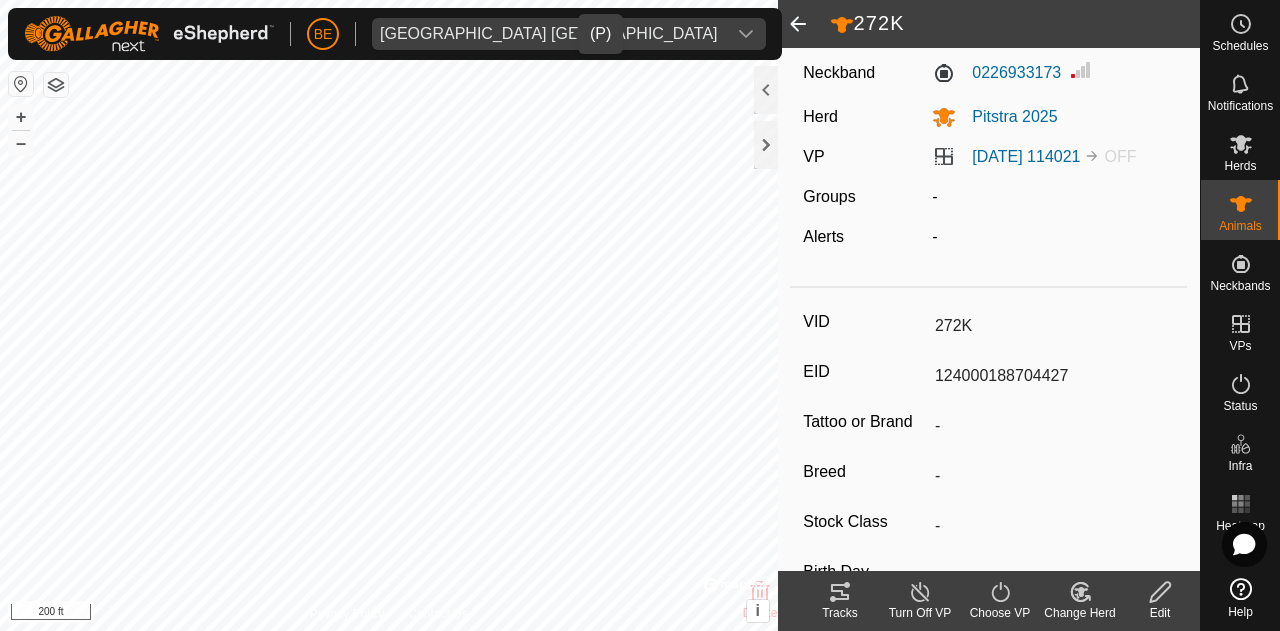 scroll, scrollTop: 0, scrollLeft: 0, axis: both 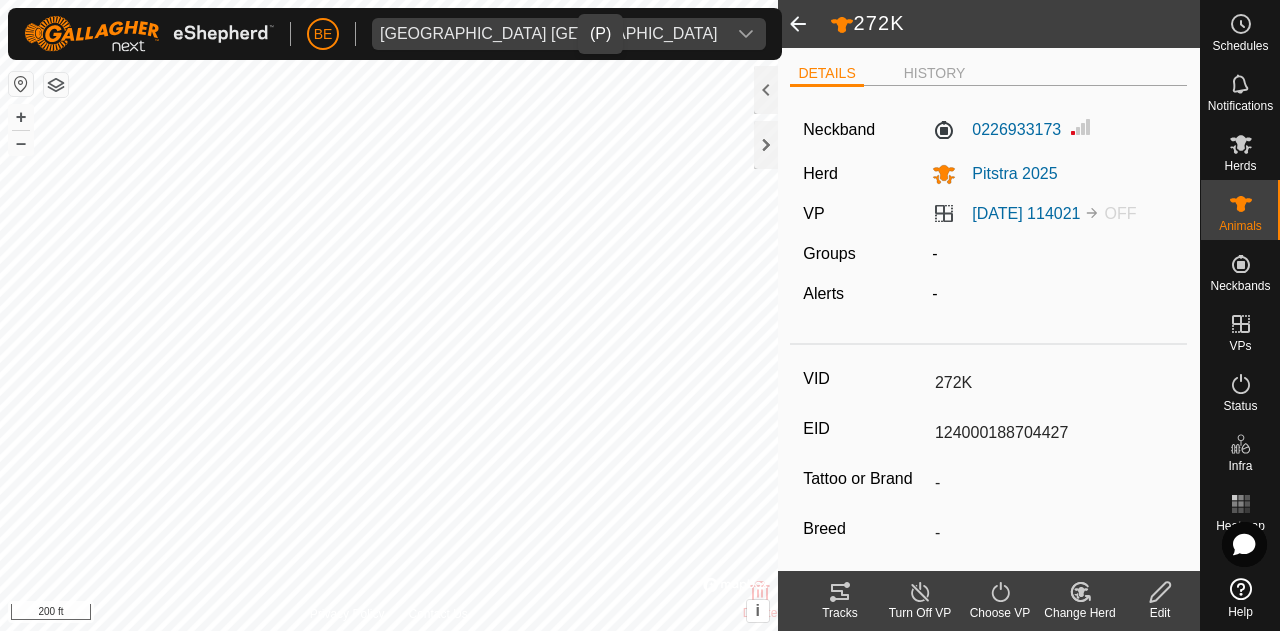 click 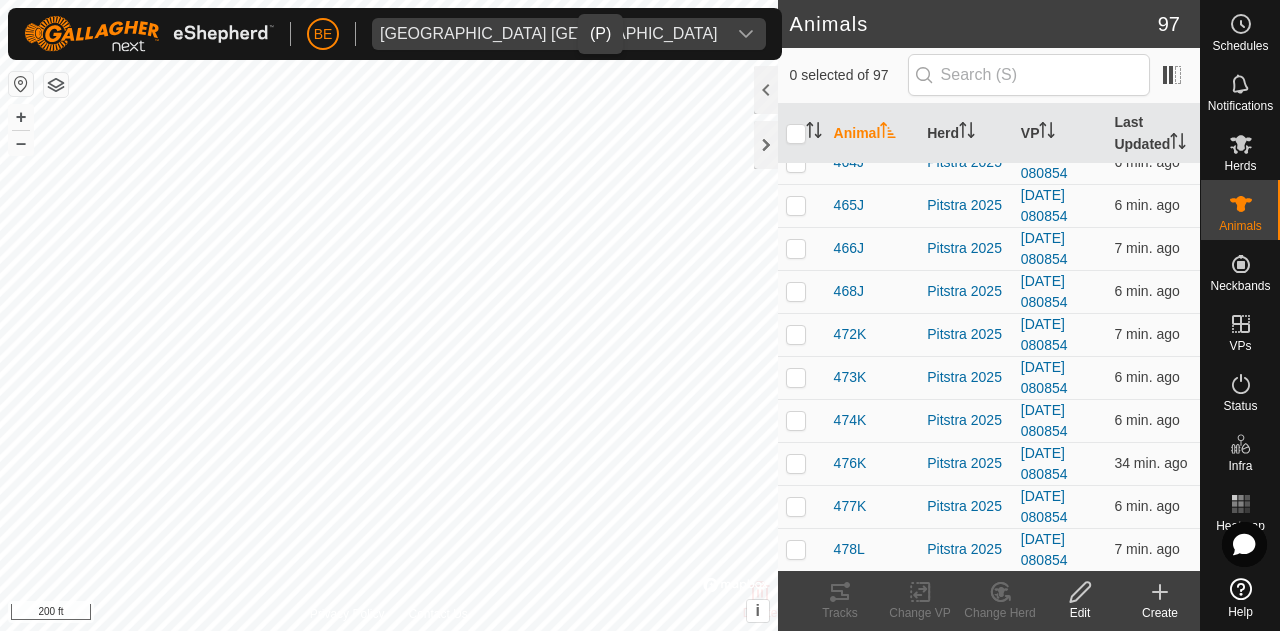 scroll, scrollTop: 2000, scrollLeft: 0, axis: vertical 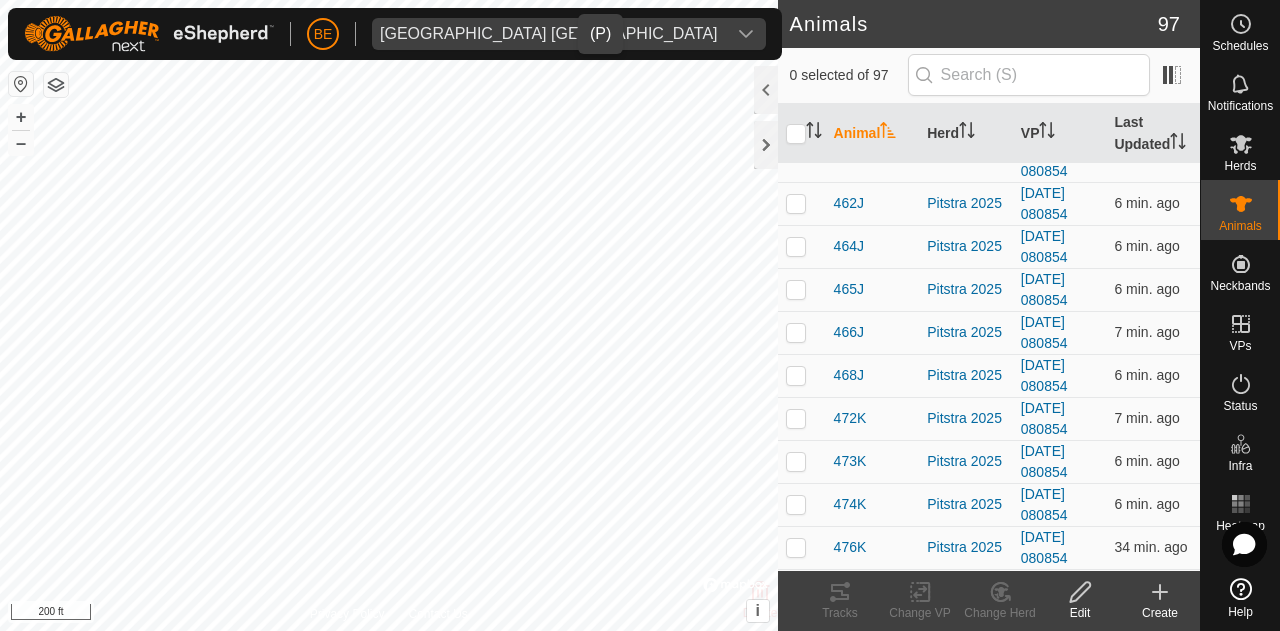 click on "460G" at bounding box center [851, 149] 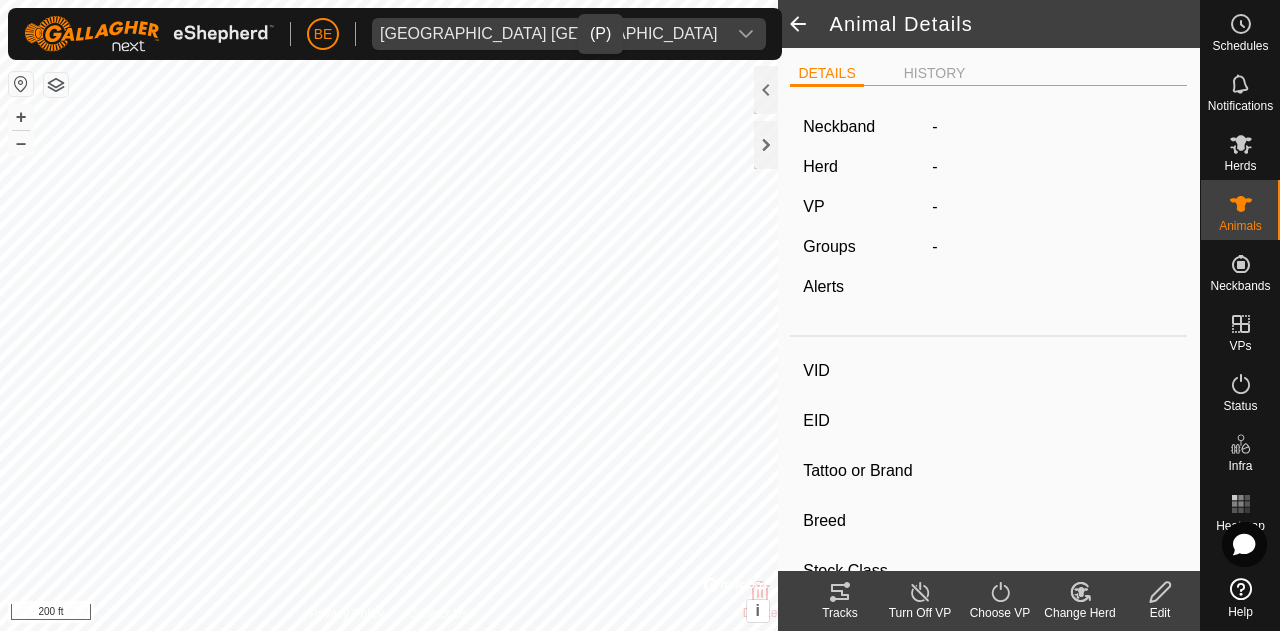 type on "460G" 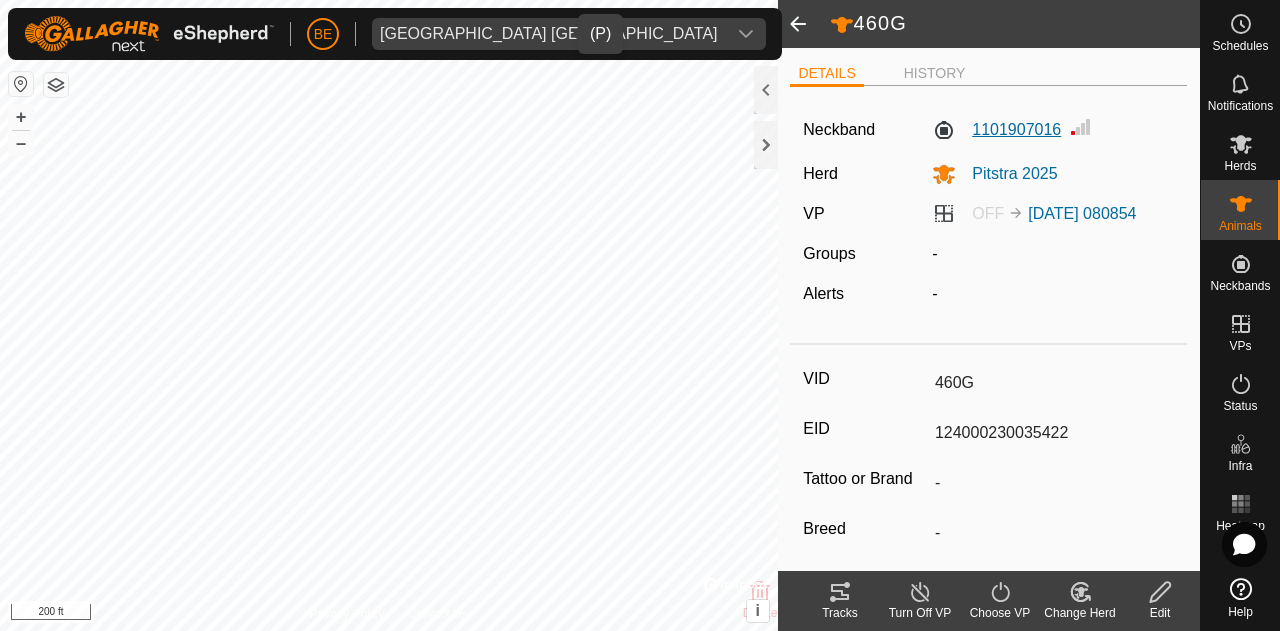 click on "1101907016" 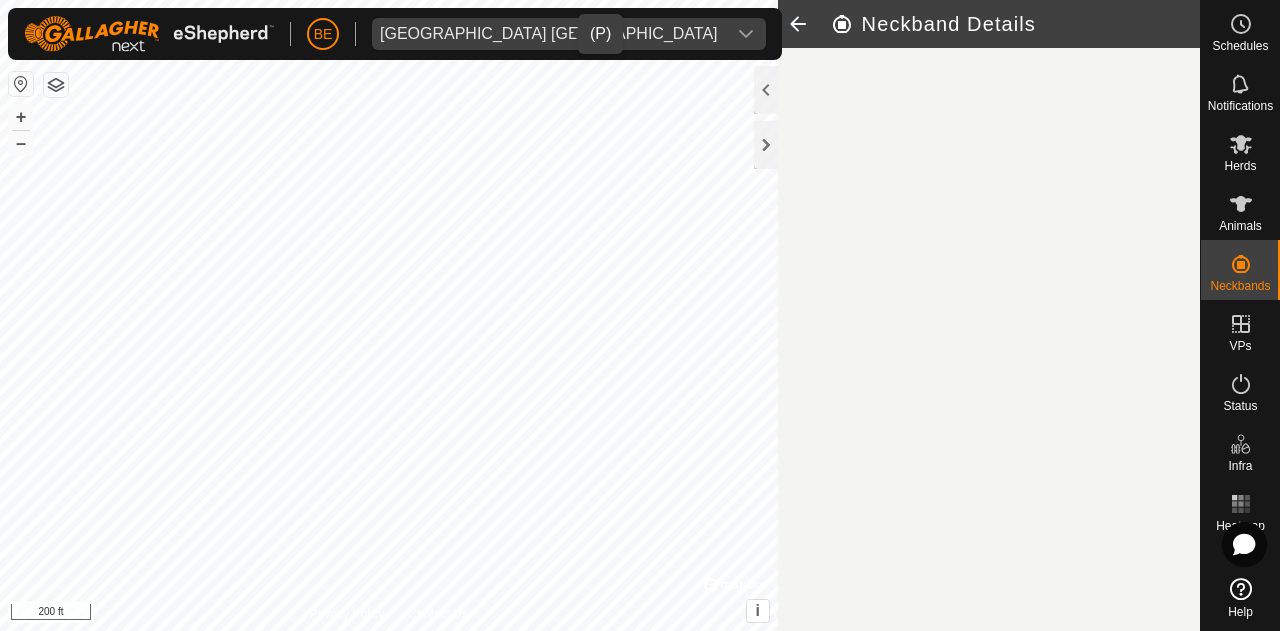 click on "Neckband Details" 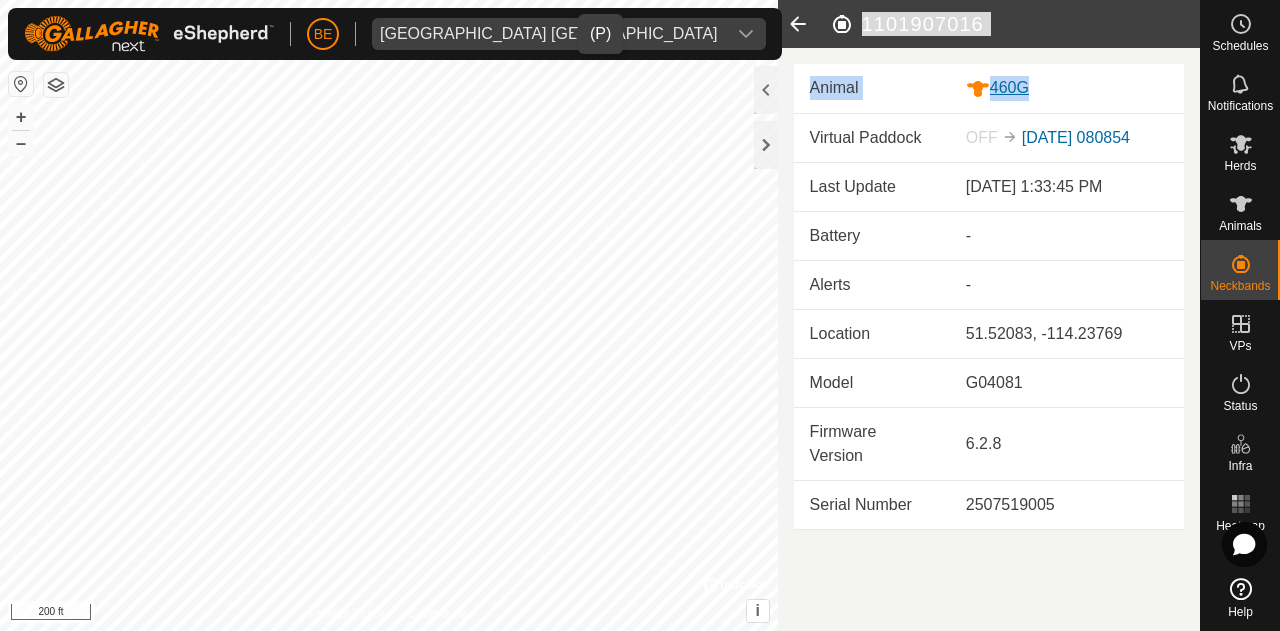 click on "460G" at bounding box center [1067, 88] 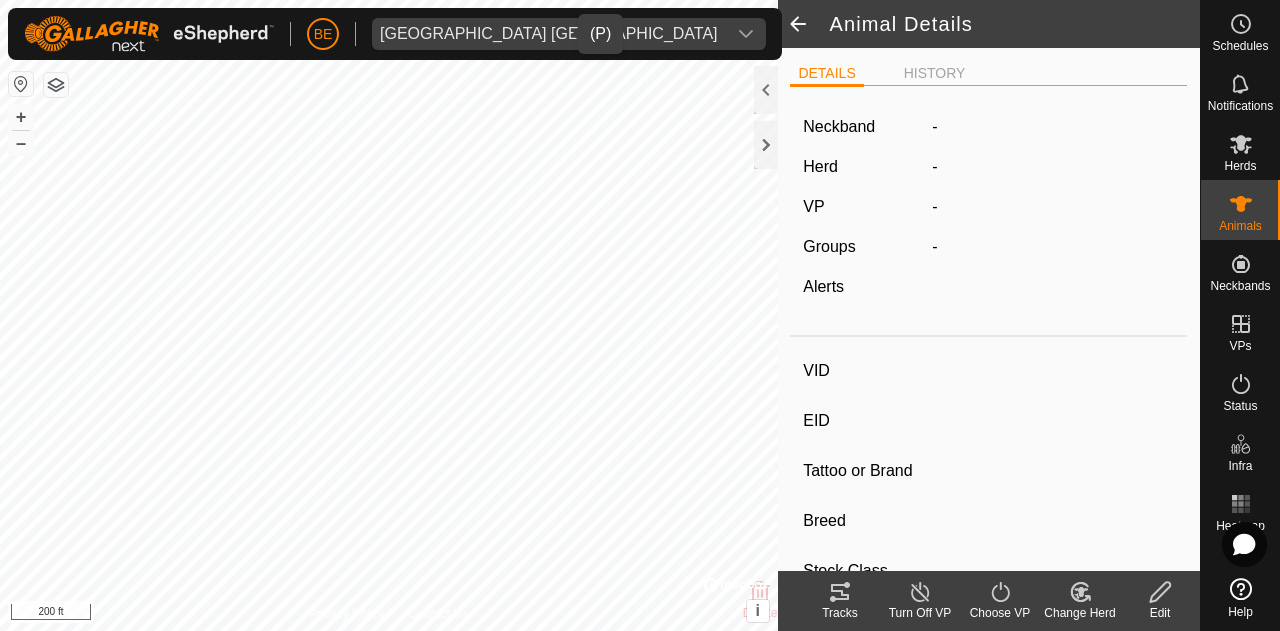 click on "DETAILS   HISTORY" 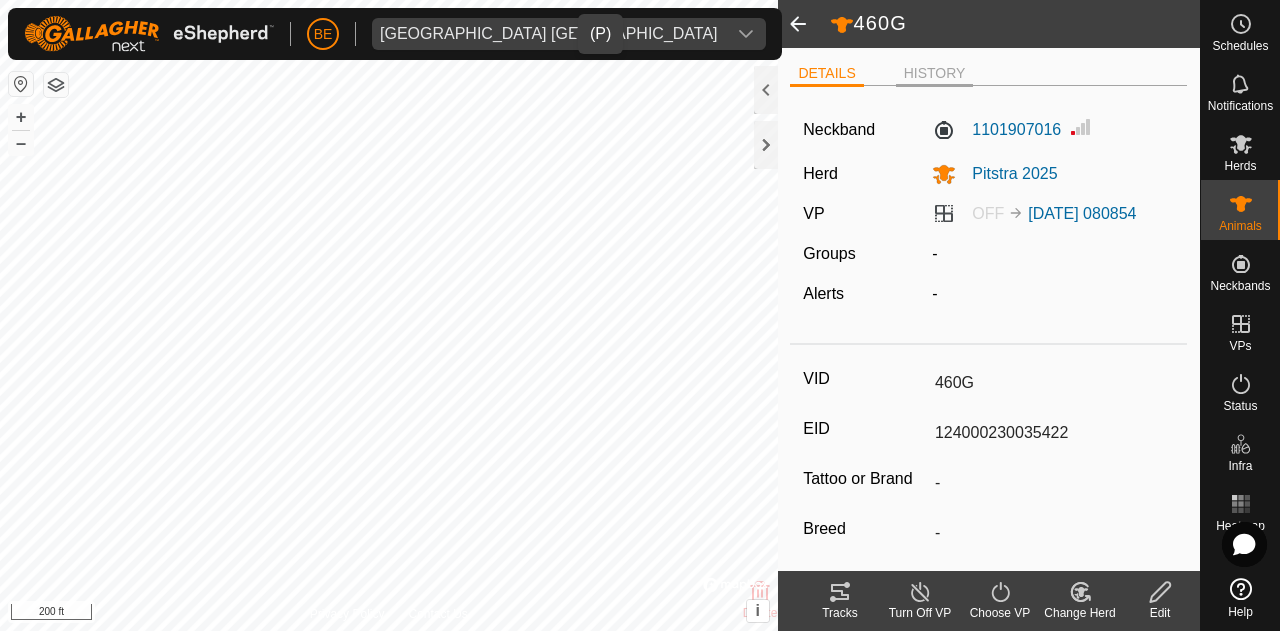 click on "HISTORY" 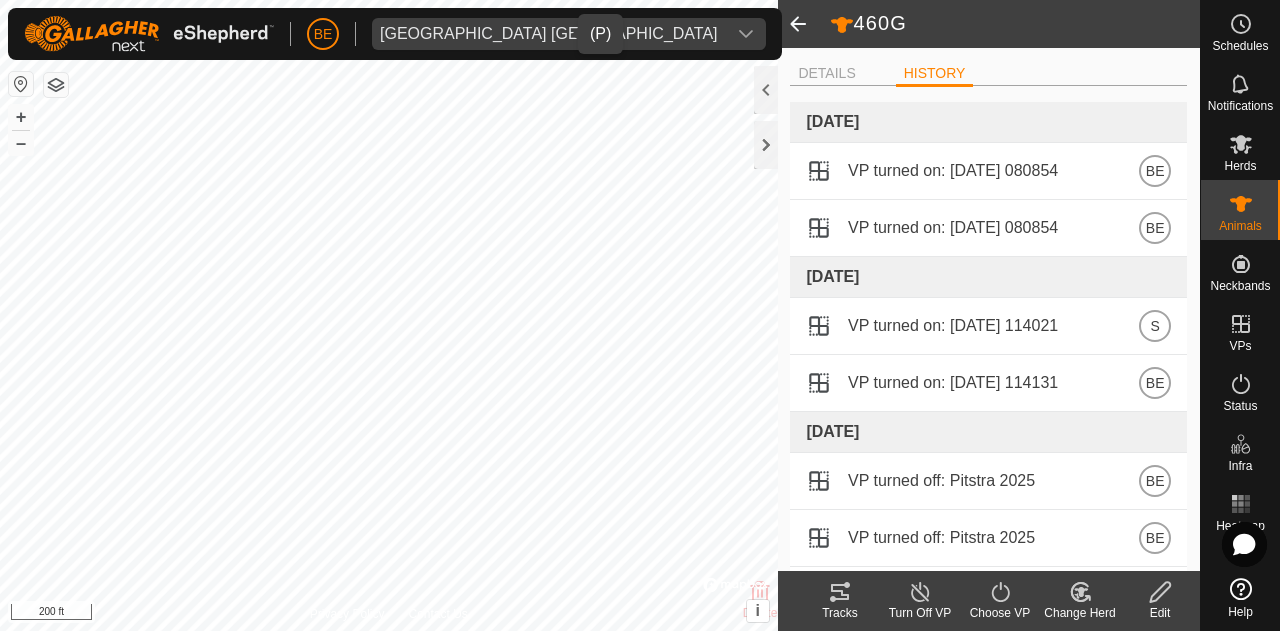 click 